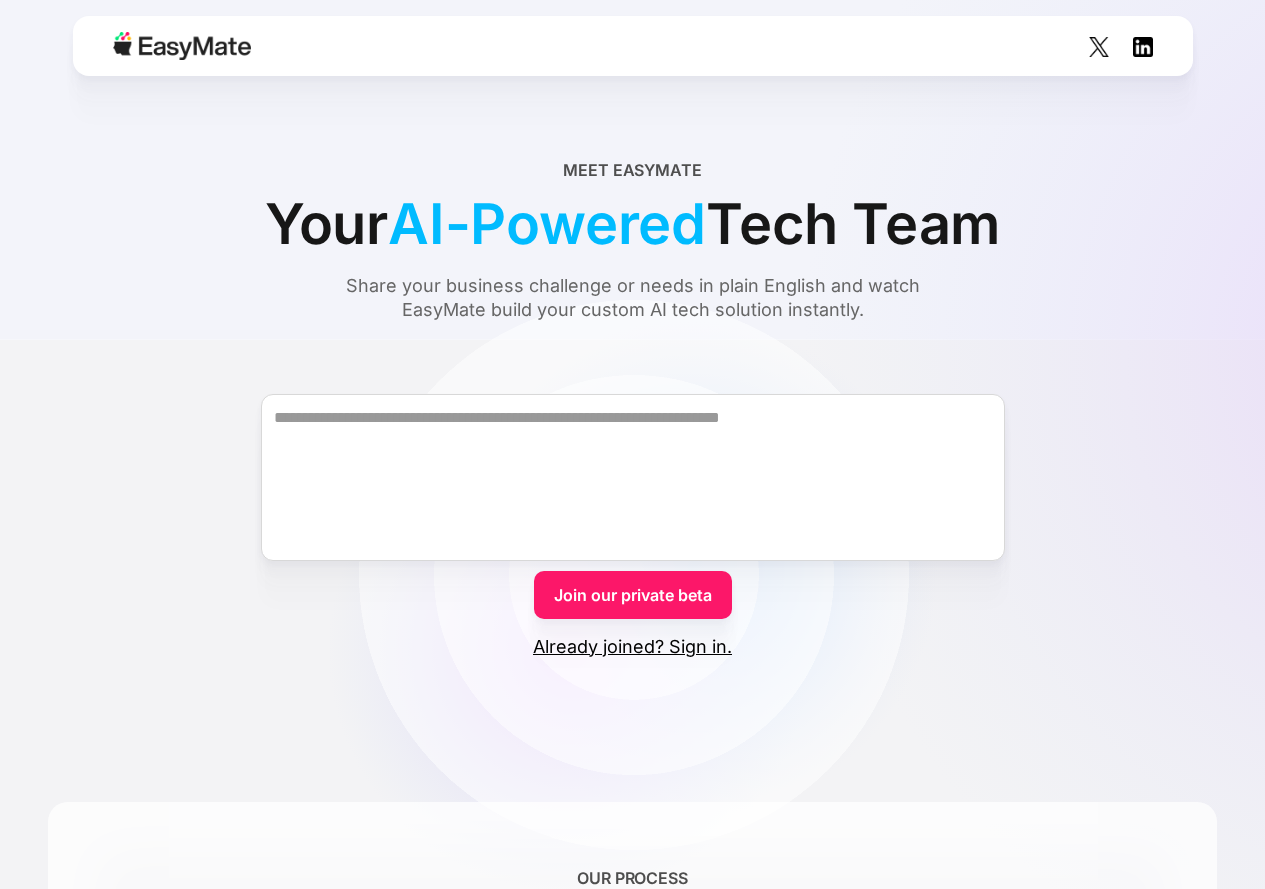 scroll, scrollTop: 0, scrollLeft: 0, axis: both 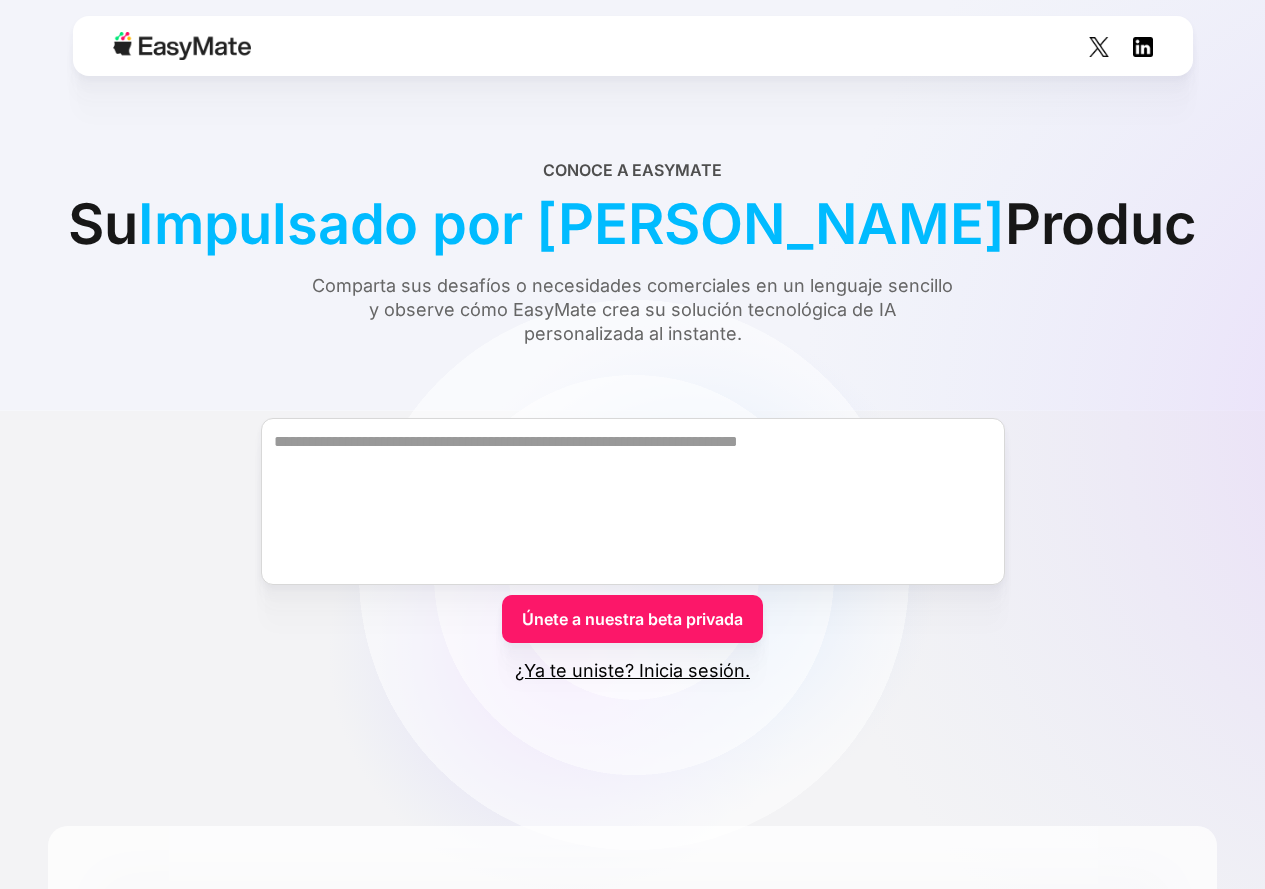 click on "Conoce a EasyMate Su Impulsado por IA  Produc Comparta sus desafíos o necesidades comerciales en un lenguaje sencillo y observe cómo EasyMate crea su solución tecnológica de IA personalizada al instante." at bounding box center (632, 252) 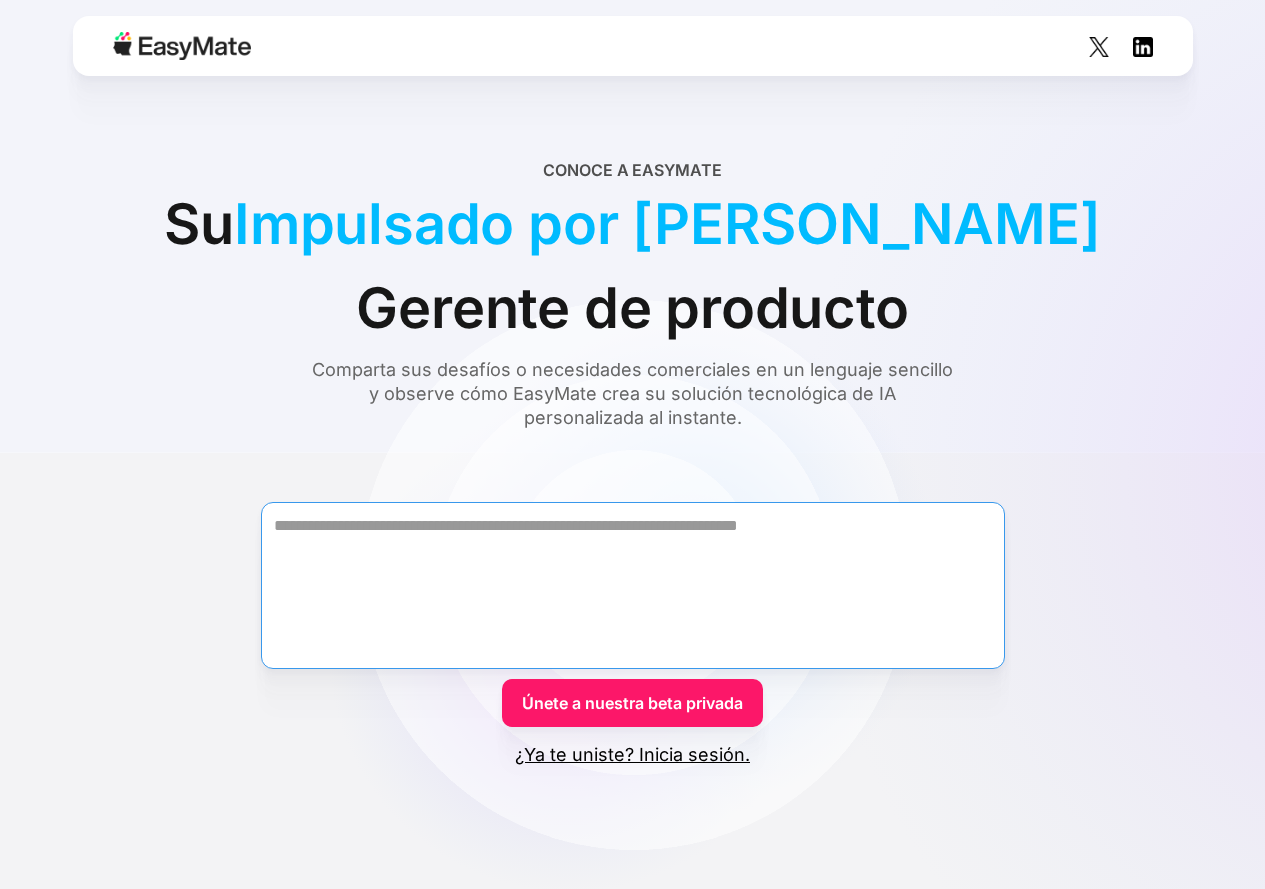 click at bounding box center (633, 585) 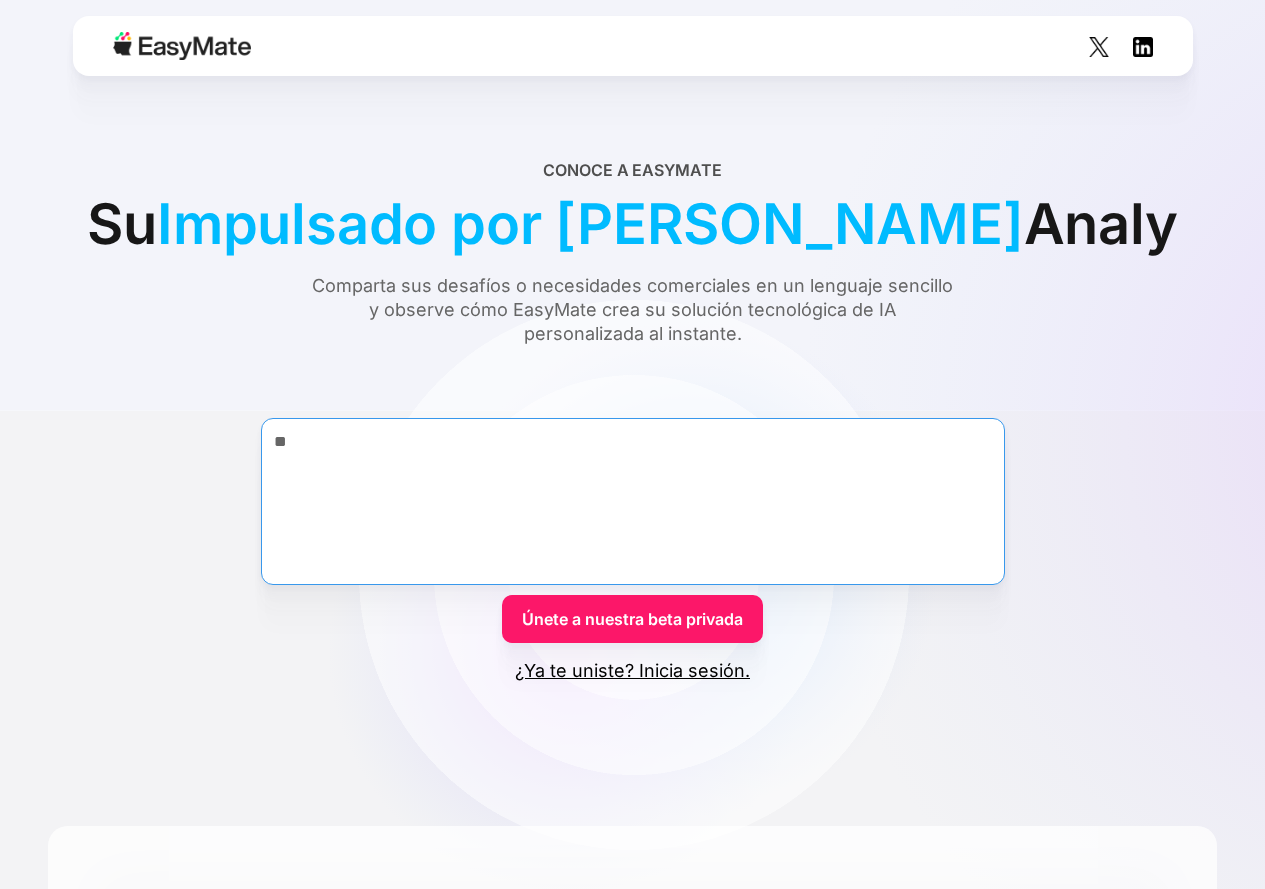 type on "*" 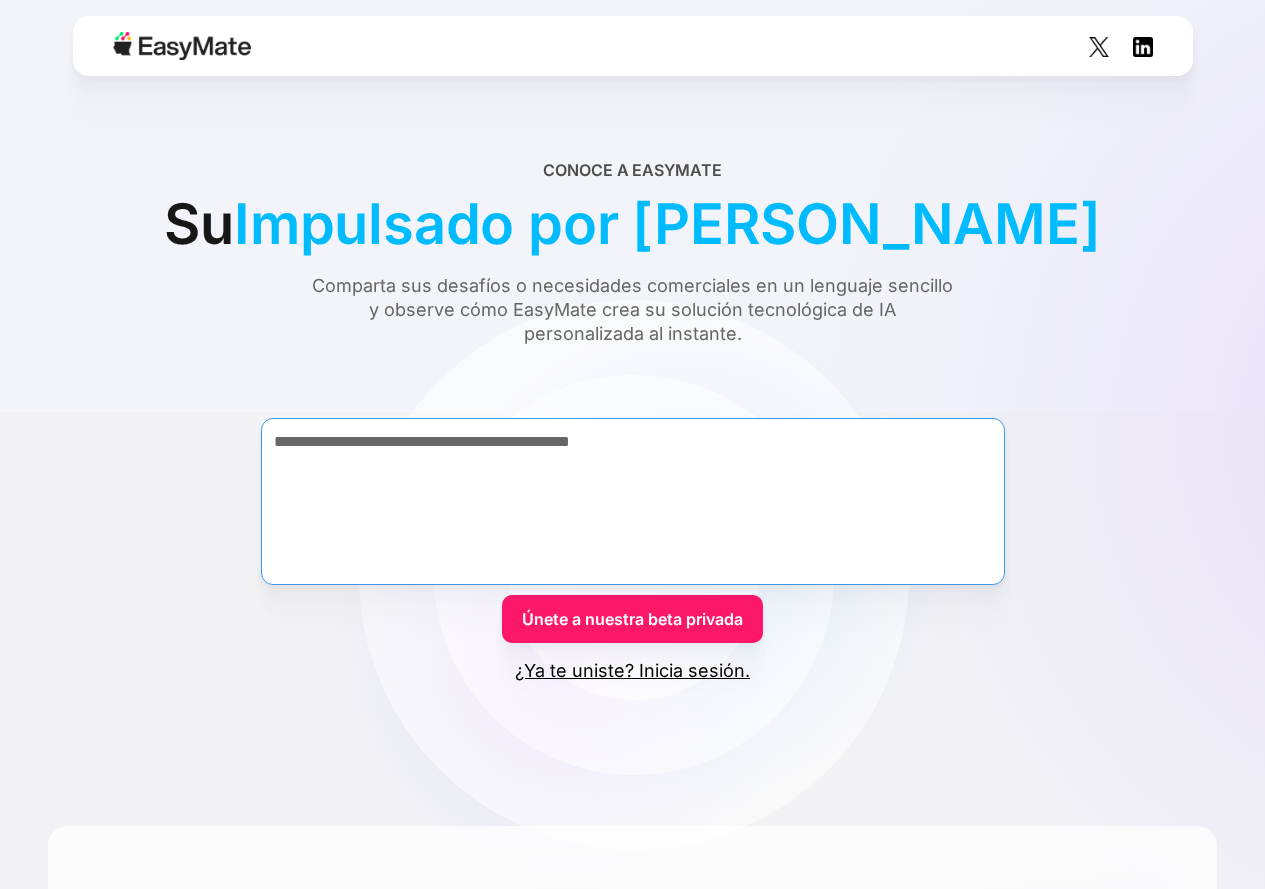 type on "**********" 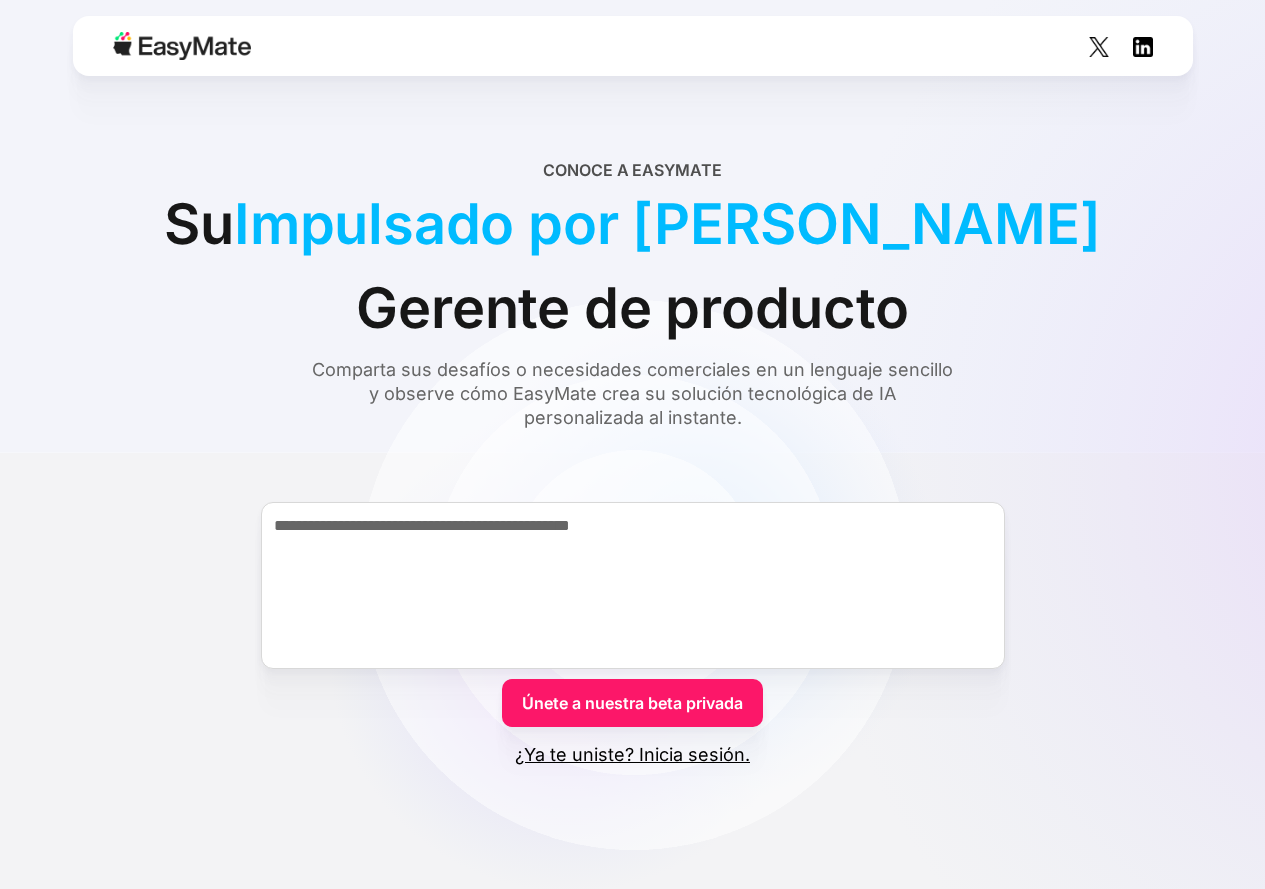 click on "Únete a nuestra beta privada" at bounding box center (632, 703) 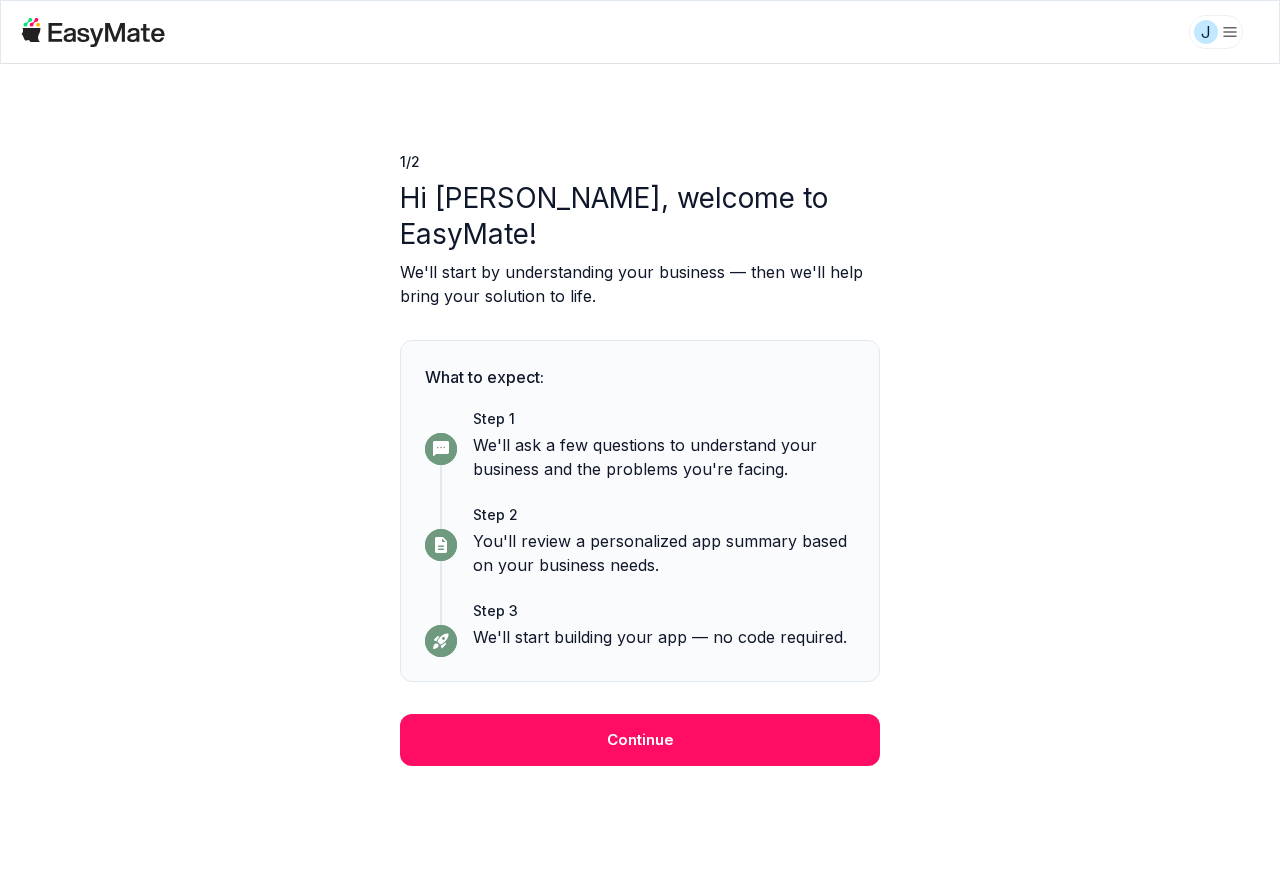 scroll, scrollTop: 0, scrollLeft: 0, axis: both 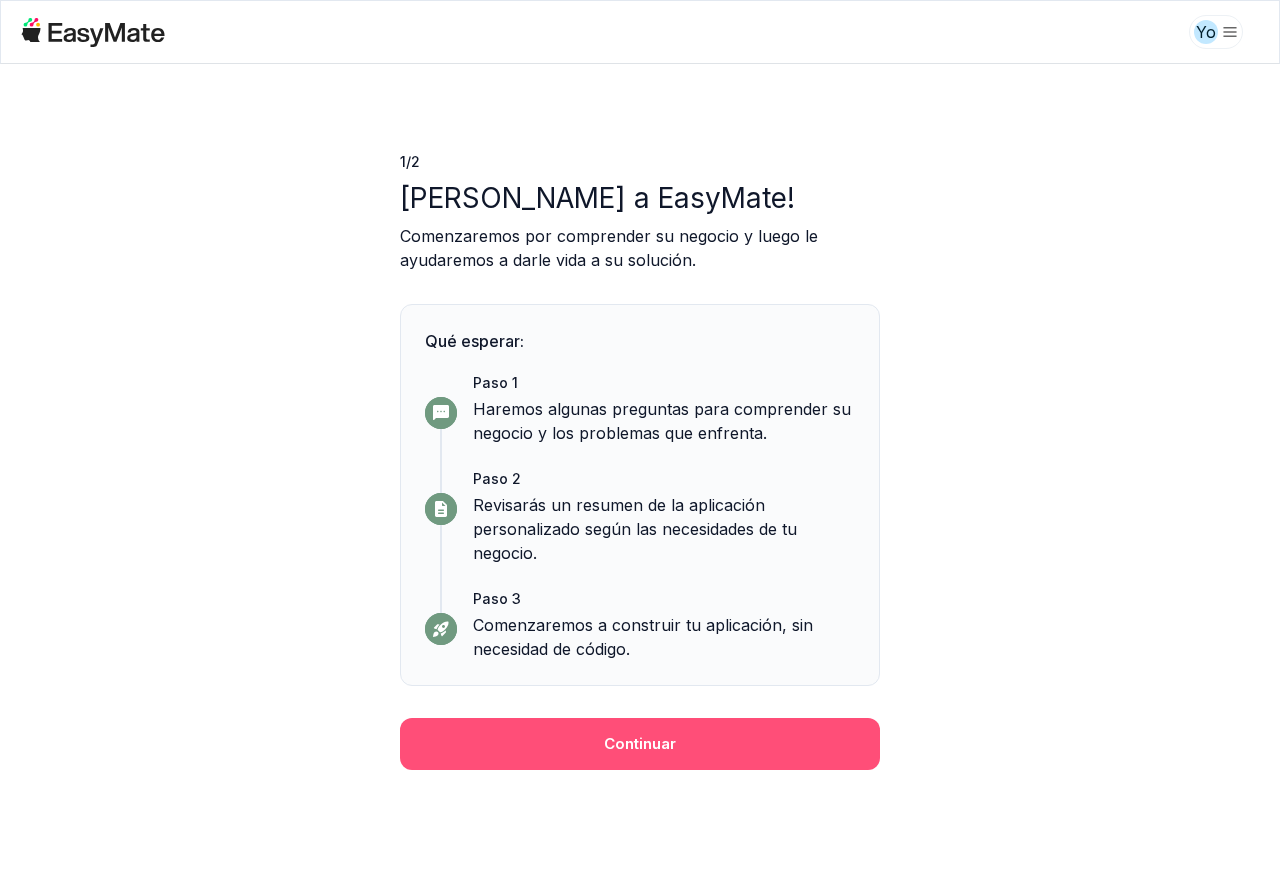 click on "Continuar" at bounding box center [640, 743] 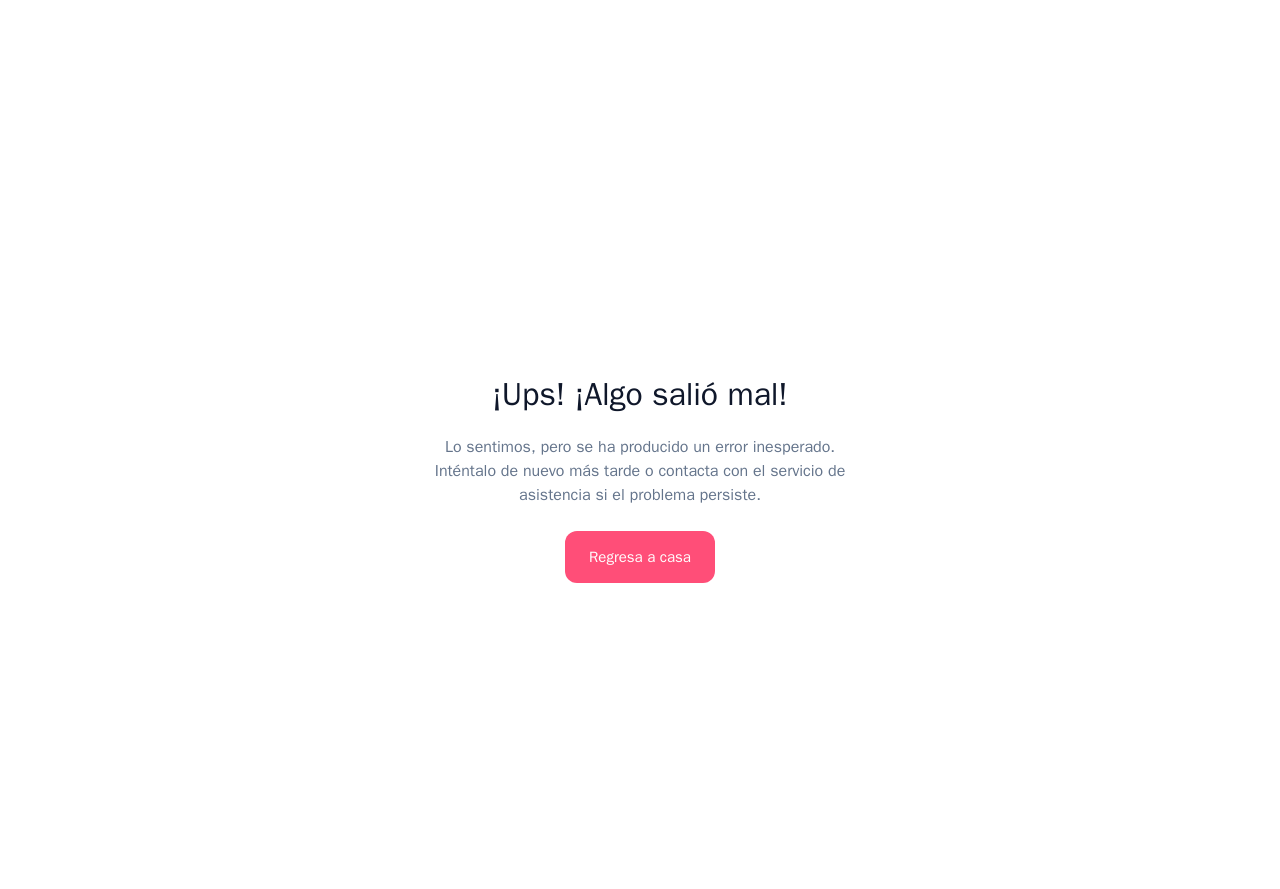 click on "Regresa a casa" at bounding box center (640, 557) 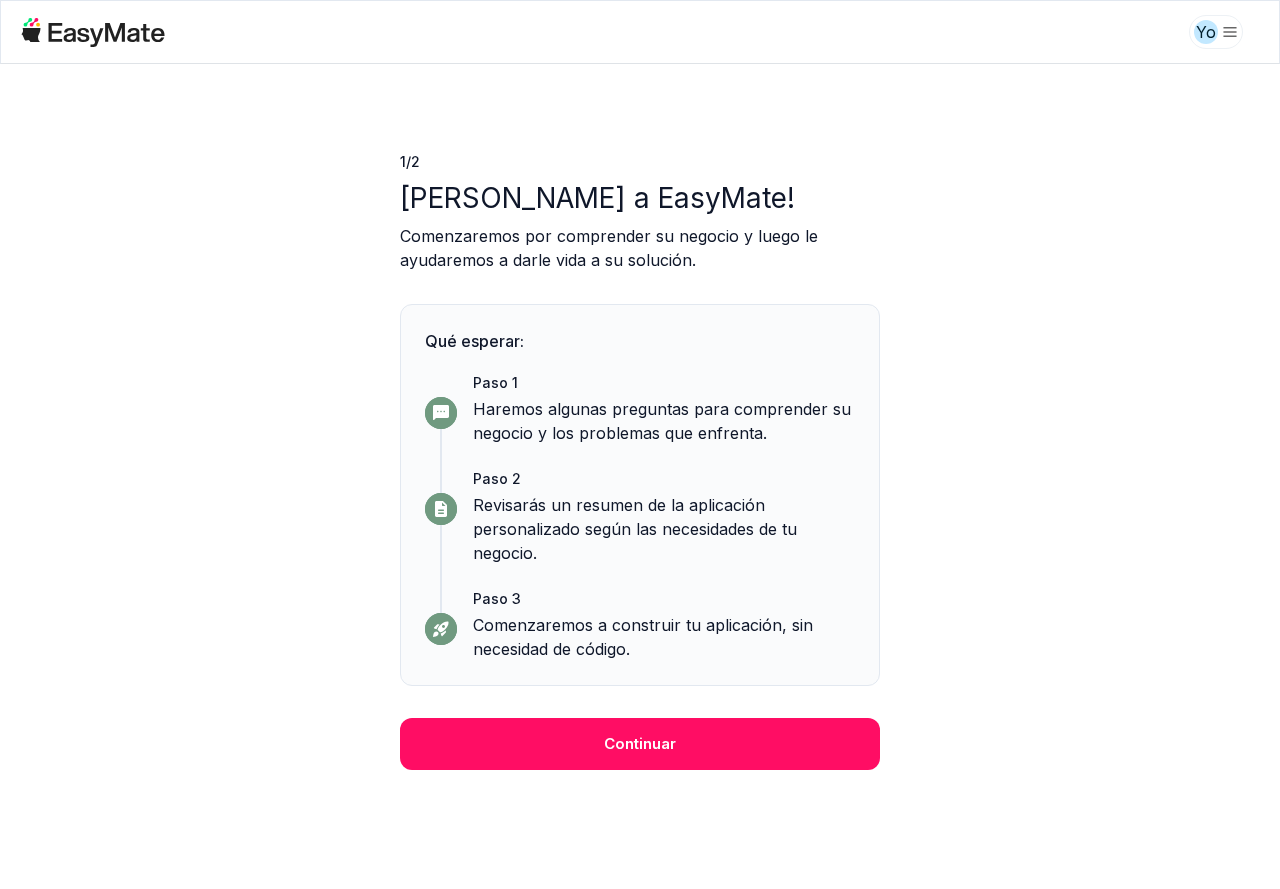 scroll, scrollTop: 0, scrollLeft: 0, axis: both 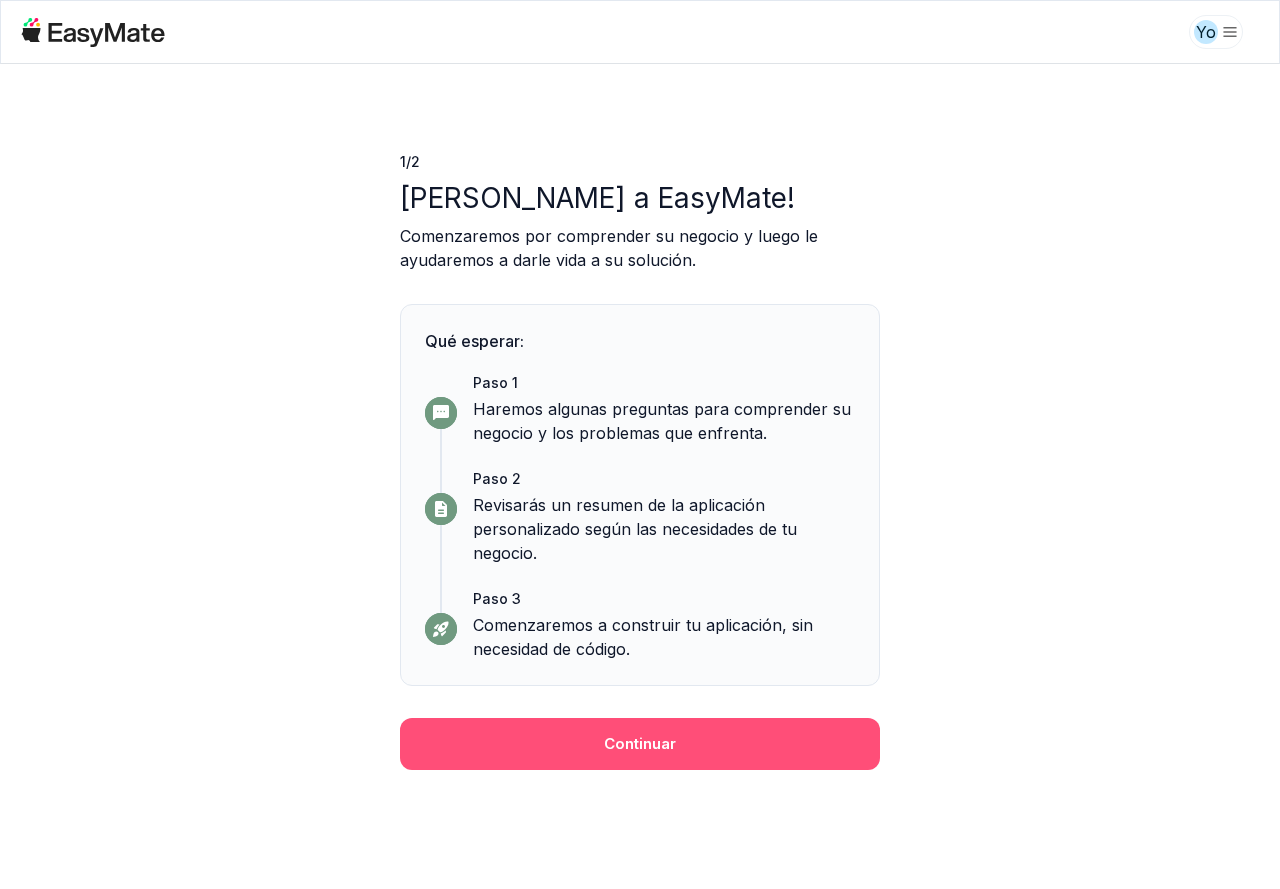 click on "Continuar" at bounding box center [640, 744] 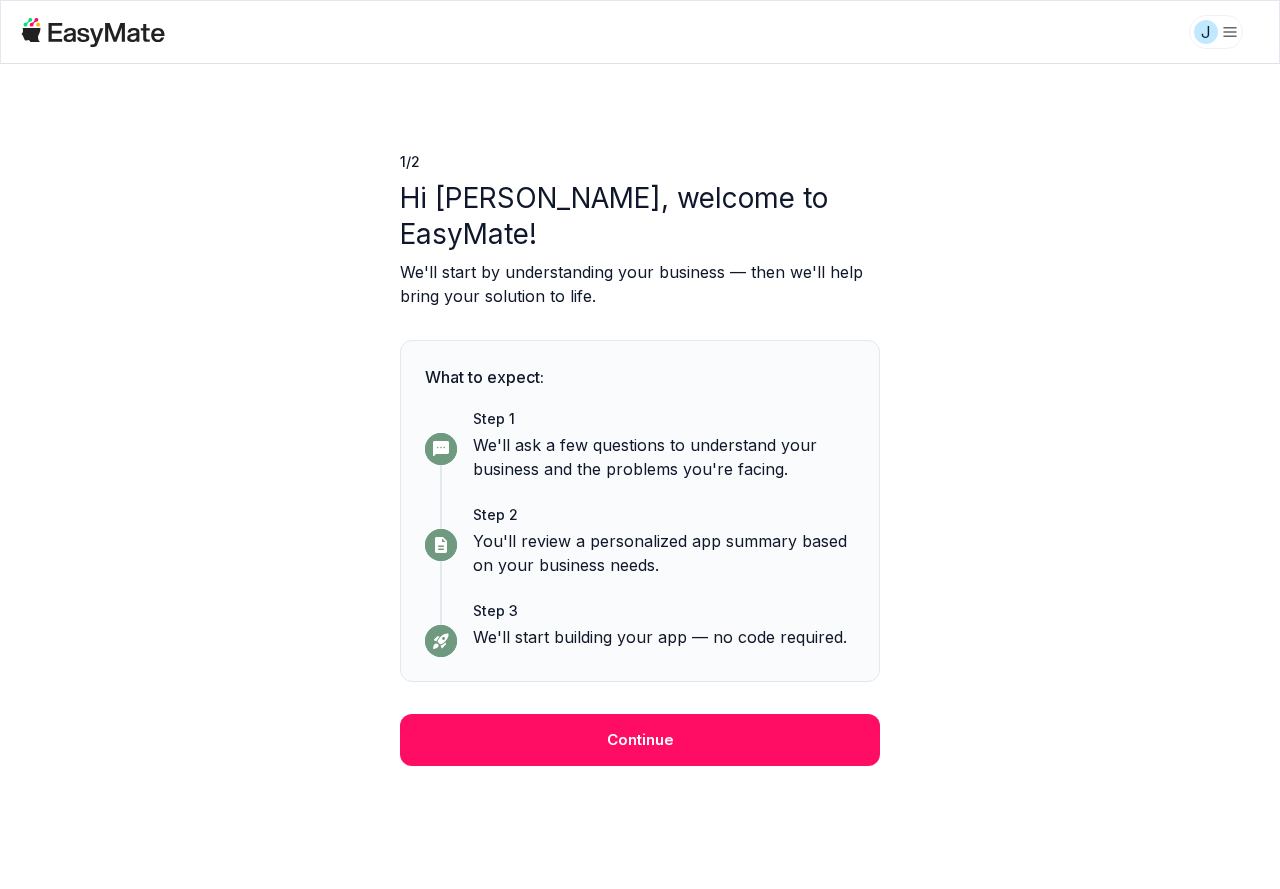 scroll, scrollTop: 0, scrollLeft: 0, axis: both 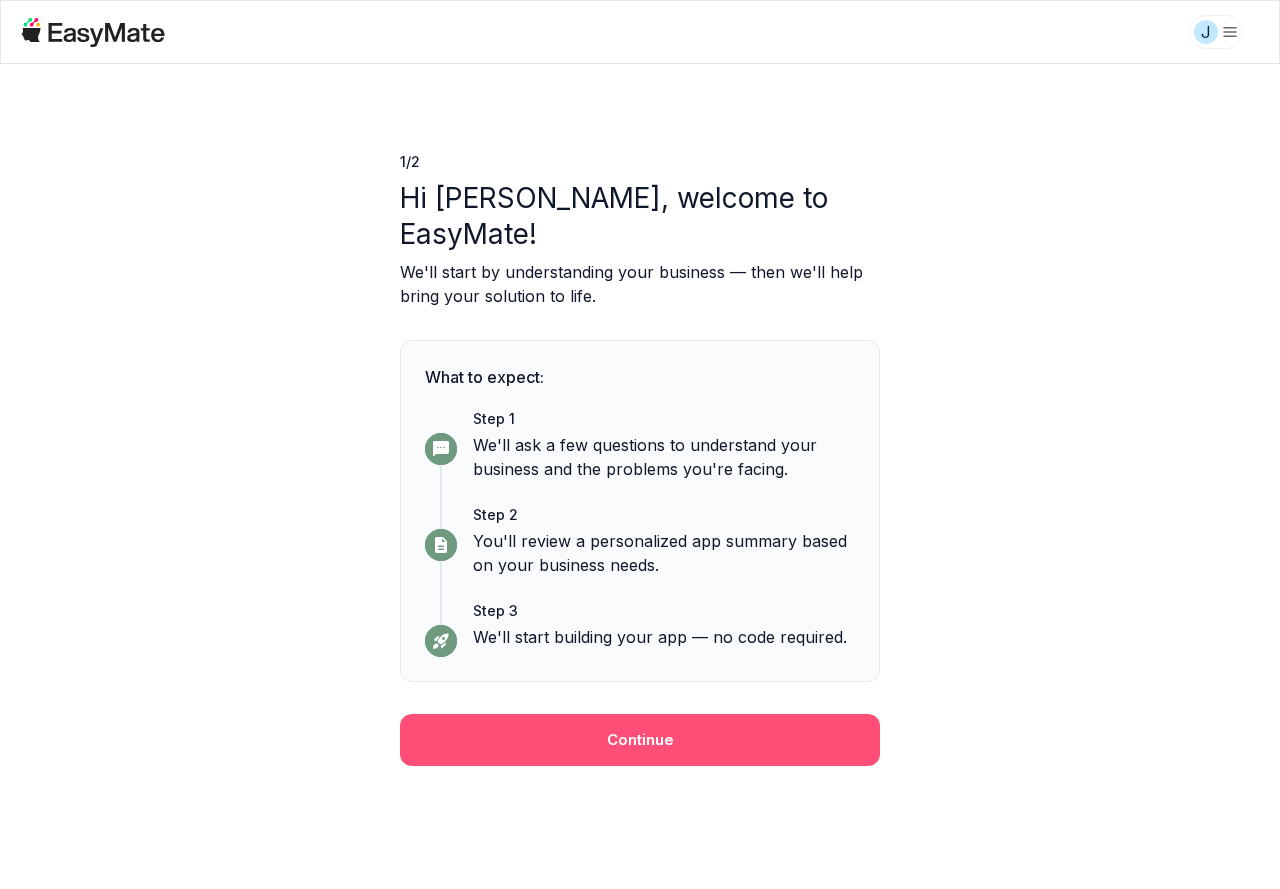 click on "Continue" at bounding box center [640, 740] 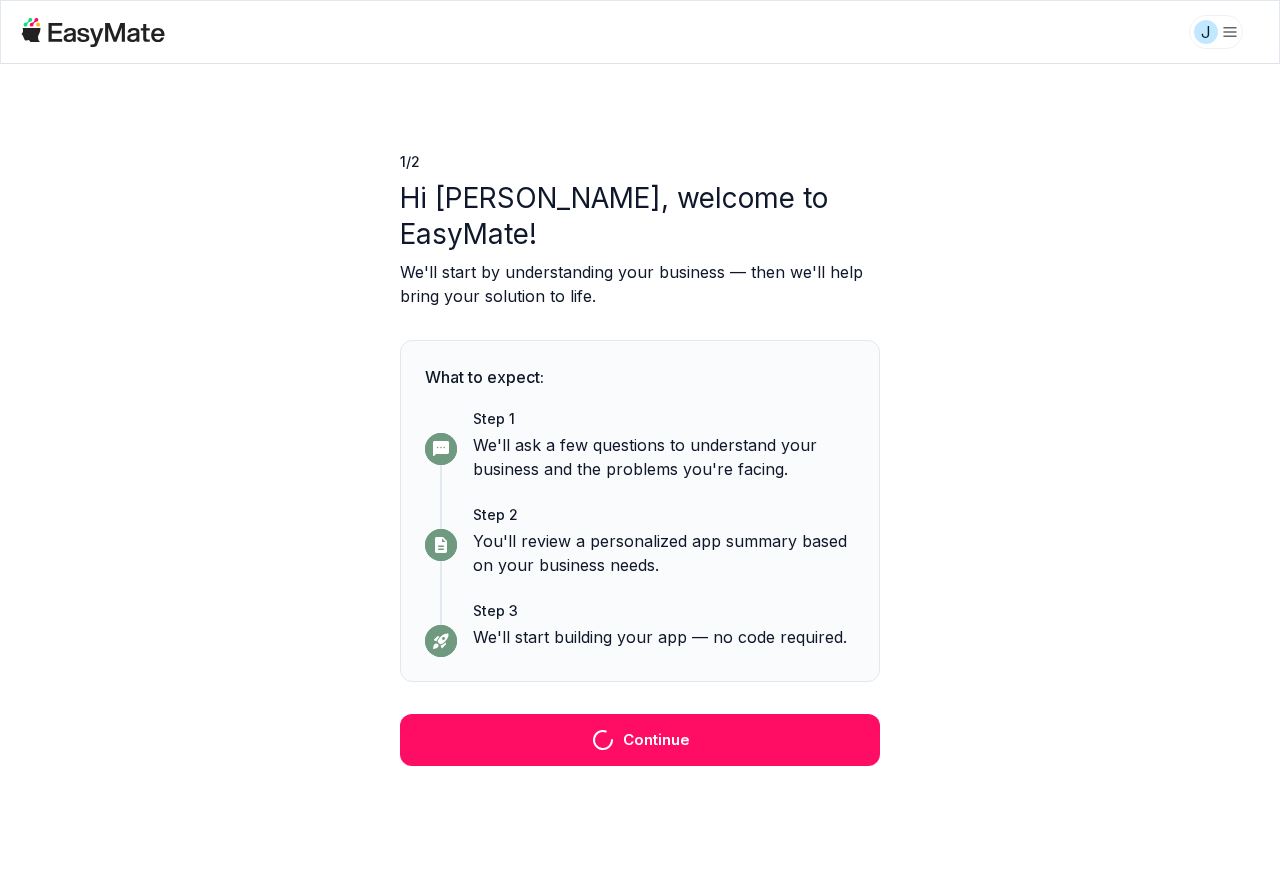 scroll, scrollTop: 0, scrollLeft: 0, axis: both 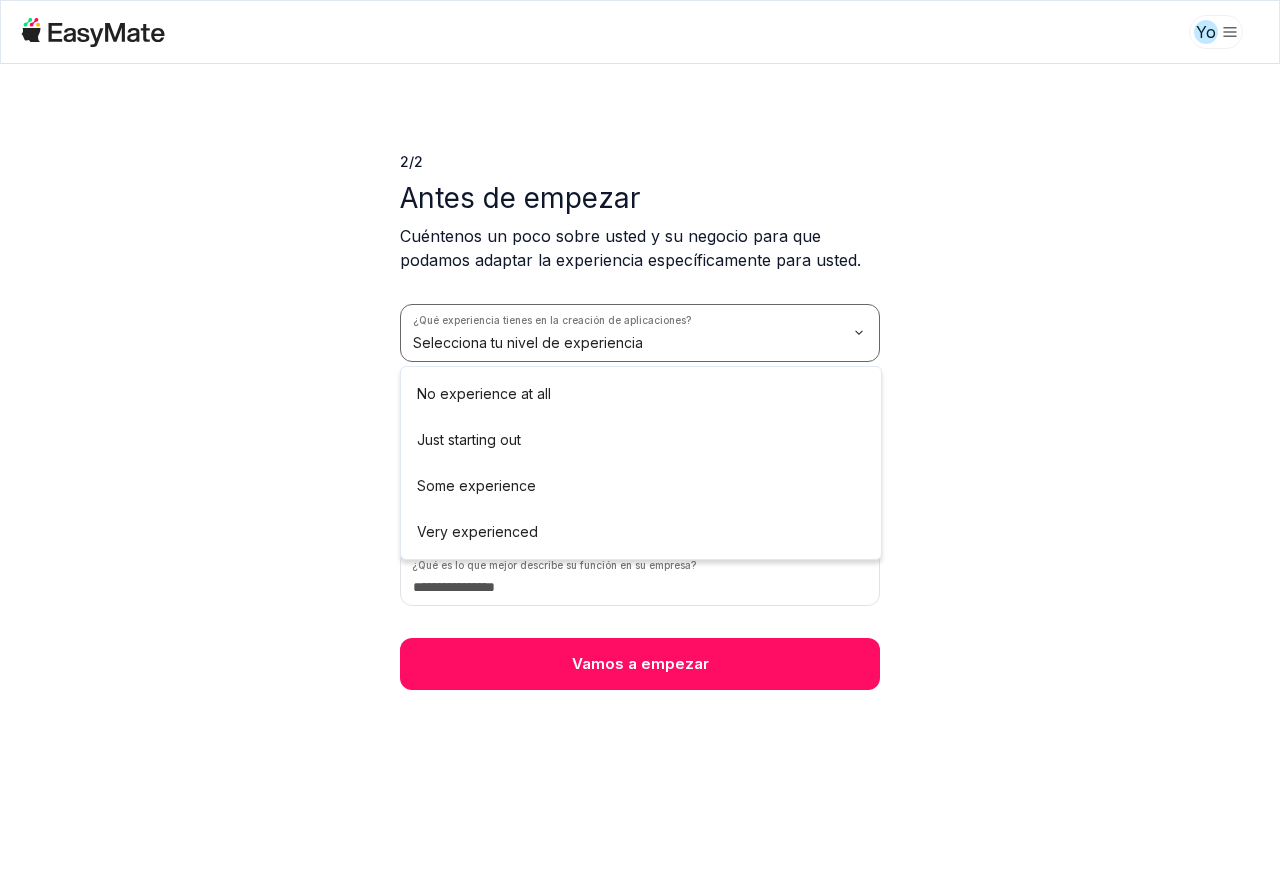 click on "Yo 2  /  2 Antes de empezar Cuéntenos un poco sobre usted y su negocio para que podamos adaptar la experiencia específicamente para usted. ¿Qué experiencia tienes en la creación de aplicaciones? Selecciona tu nivel de experiencia ¿Cuántos empleados tiene su empresa? Seleccione el tamaño de su empresa ¿Cómo se enteró de EasyMate? Seleccionar fuente ¿Qué es lo que mejor describe su función en su empresa? Vamos a empezar
Texto original Valora esta traducción Tu opinión servirá para ayudar a mejorar el Traductor de Google
No experience at all Just starting out Some experience Very experienced" at bounding box center (640, 444) 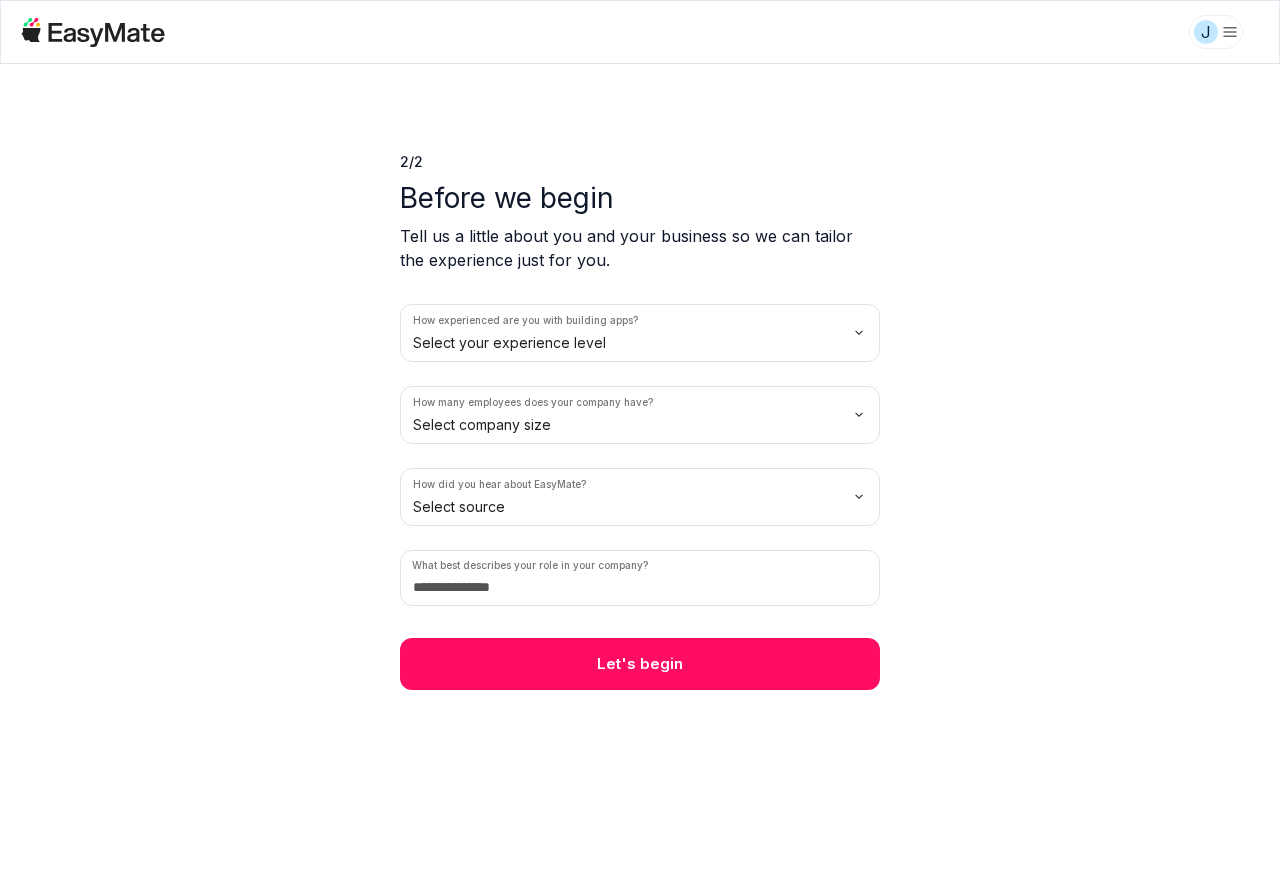 scroll, scrollTop: 0, scrollLeft: 0, axis: both 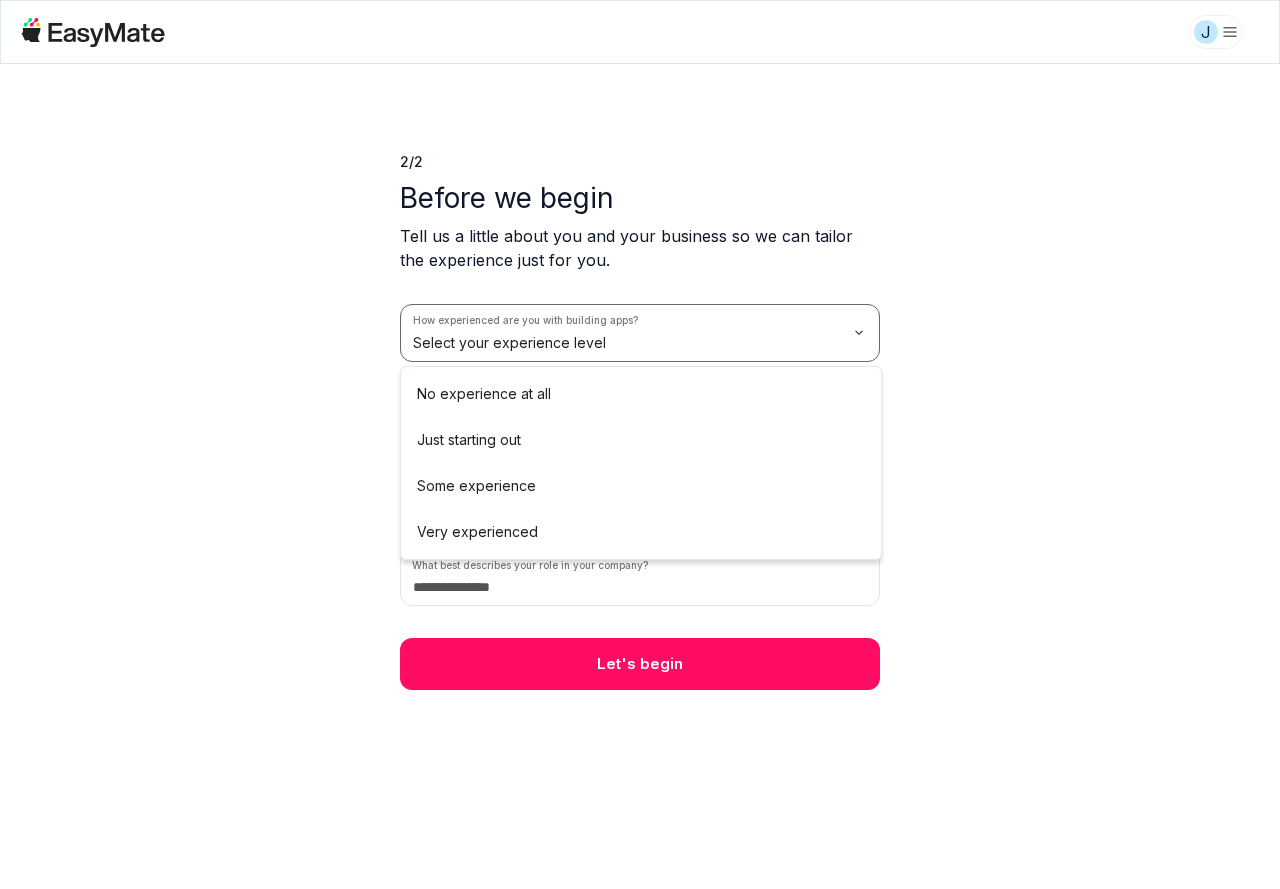click on "J 2 / 2 Before we begin Tell us a little about you and your business so we can tailor the experience just for you. How experienced are you with building apps? Select your experience level How many employees does your company have? Select company size How did you hear about EasyMate? Select source What best describes your role in your company? Let's begin
No experience at all Just starting out Some experience Very experienced" at bounding box center (640, 444) 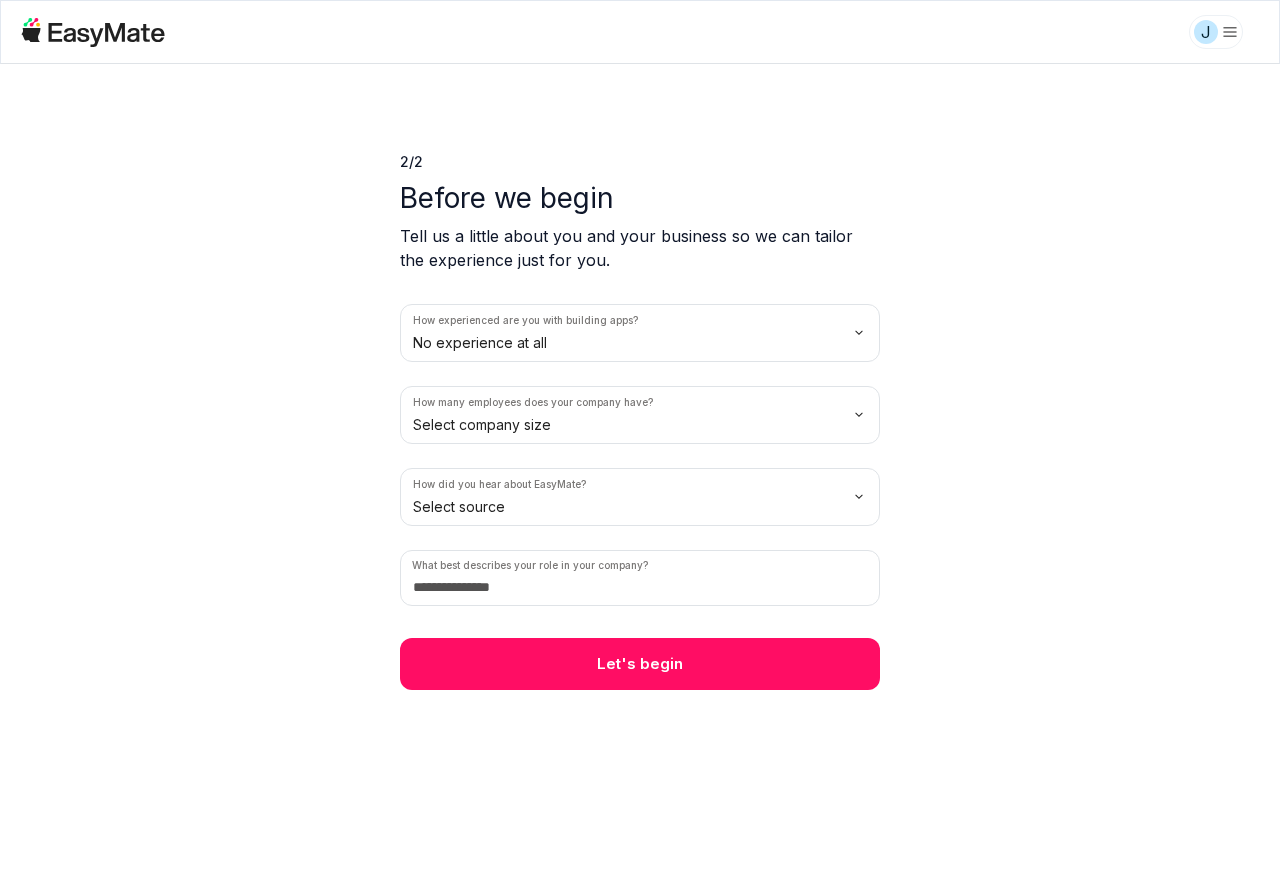 click on "J 2 / 2 Before we begin Tell us a little about you and your business so we can tailor the experience just for you. How experienced are you with building apps? No experience at all How many employees does your company have? Select company size How did you hear about EasyMate? Select source What best describes your role in your company? Let's begin" at bounding box center [640, 444] 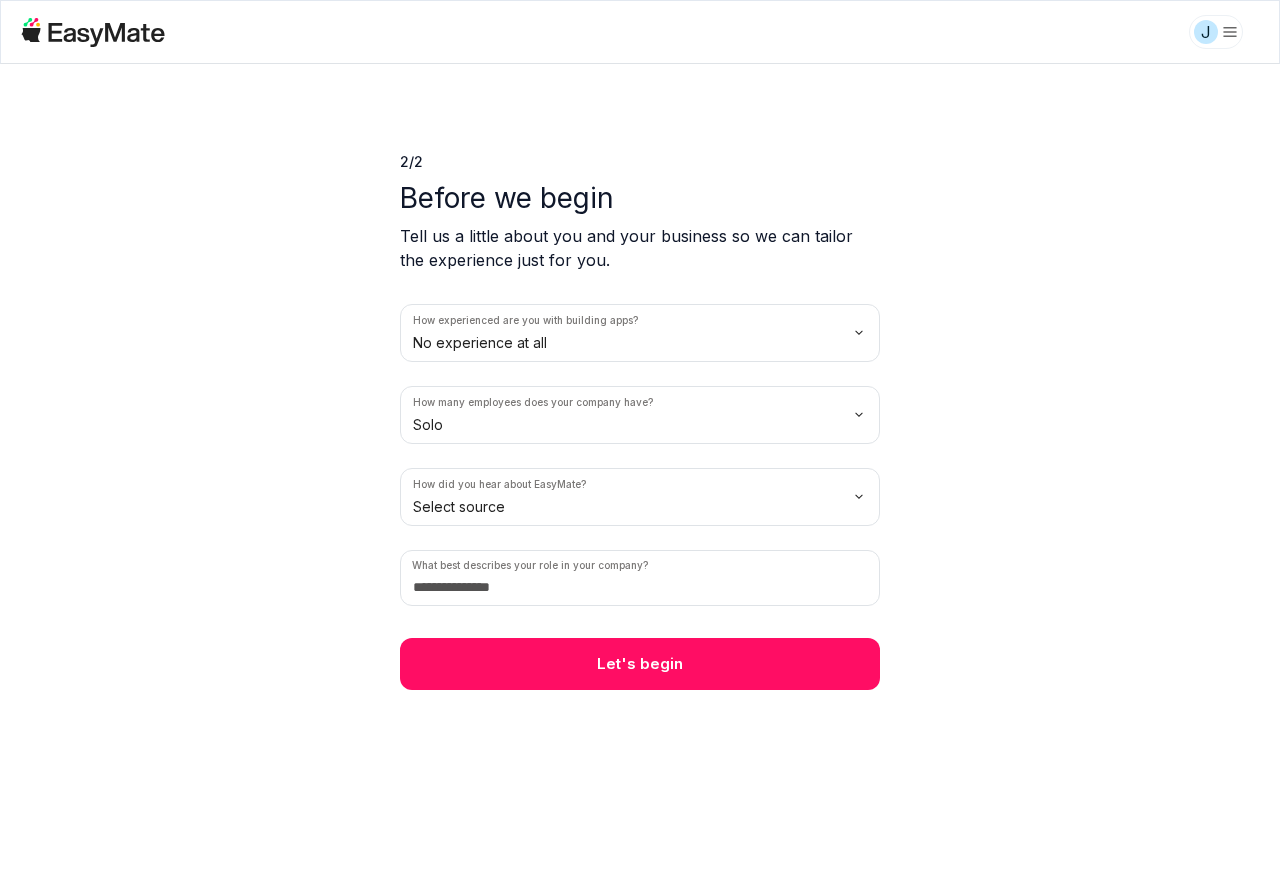 click on "J 2 / 2 Before we begin Tell us a little about you and your business so we can tailor the experience just for you. How experienced are you with building apps? No experience at all How many employees does your company have? Solo How did you hear about EasyMate? Select source What best describes your role in your company? Let's begin" at bounding box center (640, 444) 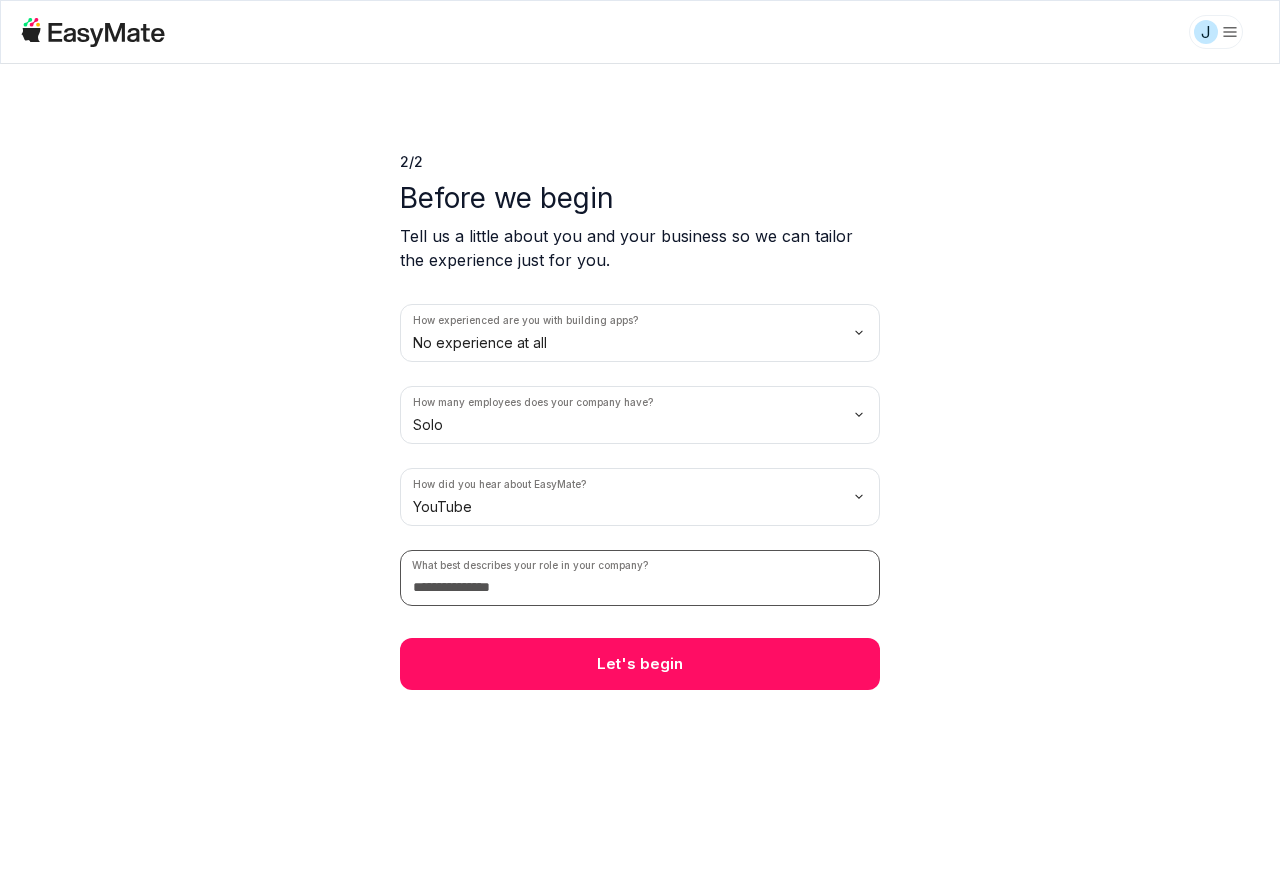 click at bounding box center (640, 578) 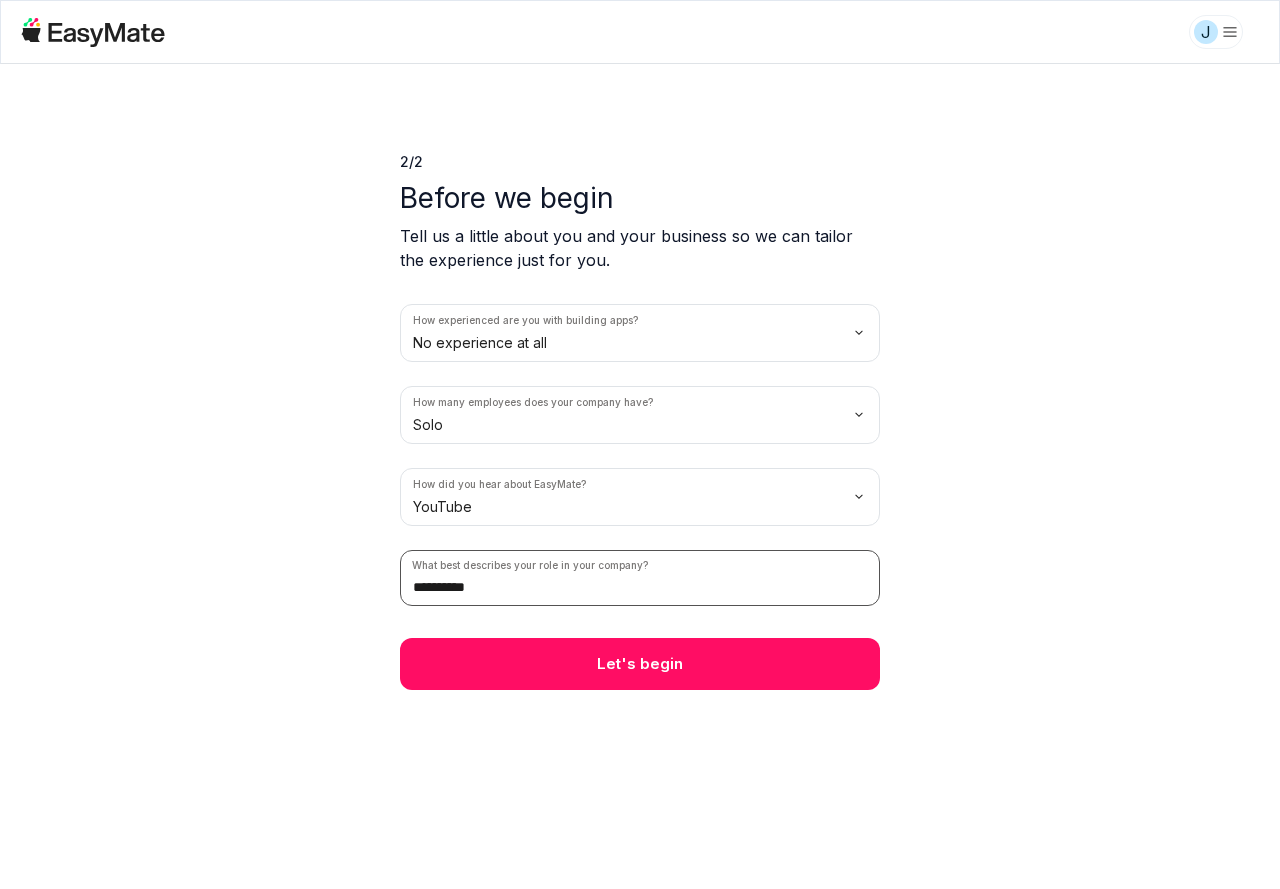 drag, startPoint x: 515, startPoint y: 590, endPoint x: 392, endPoint y: 589, distance: 123.00407 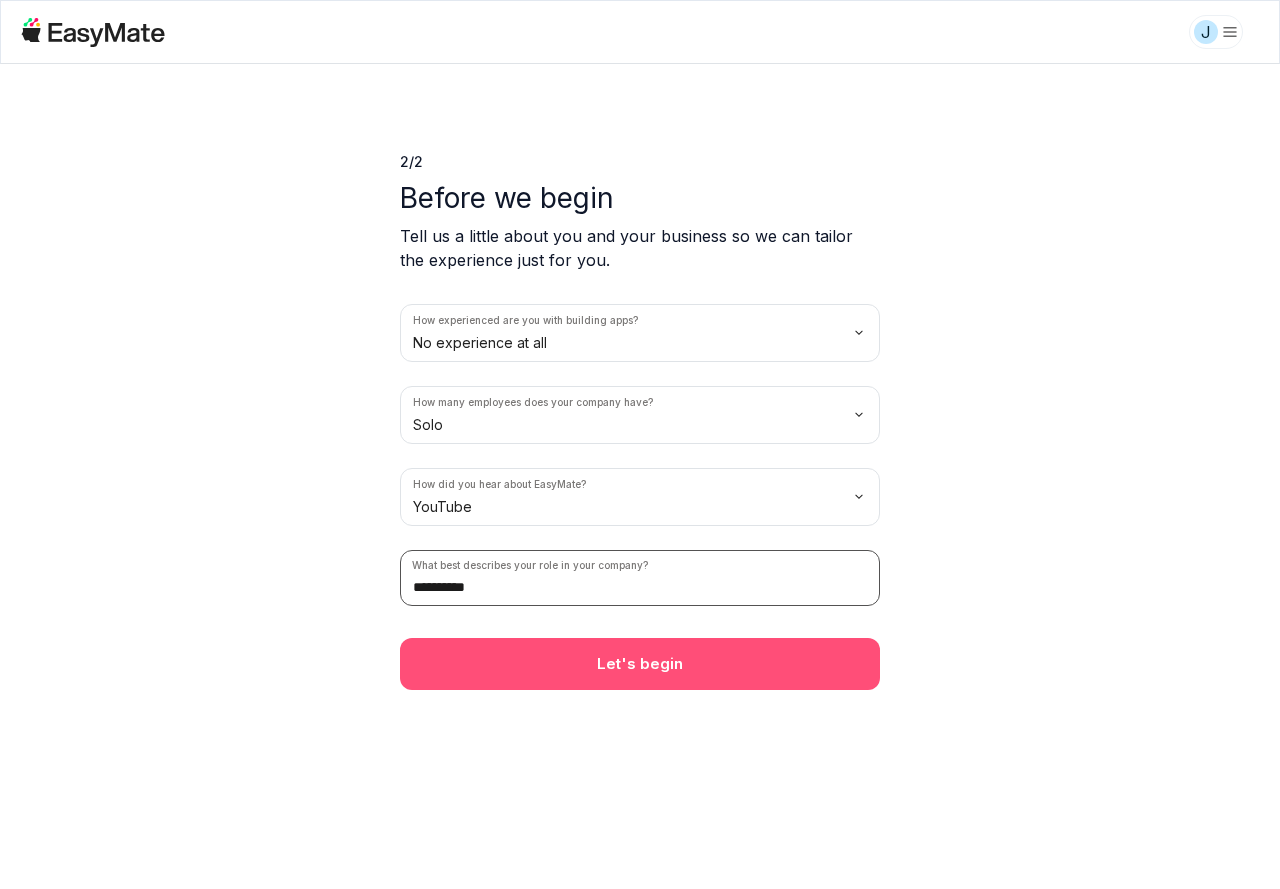 type on "**********" 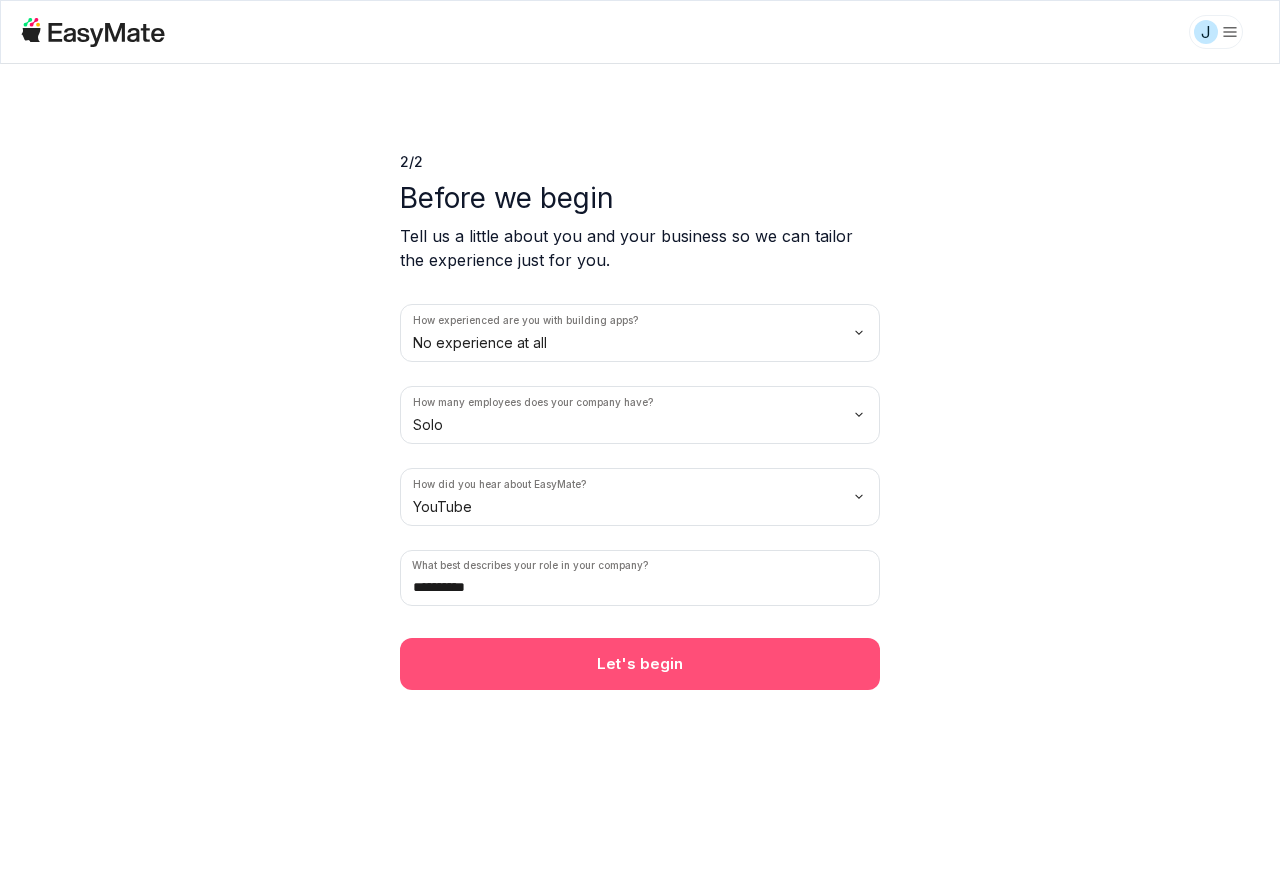 click on "Let's begin" at bounding box center [640, 664] 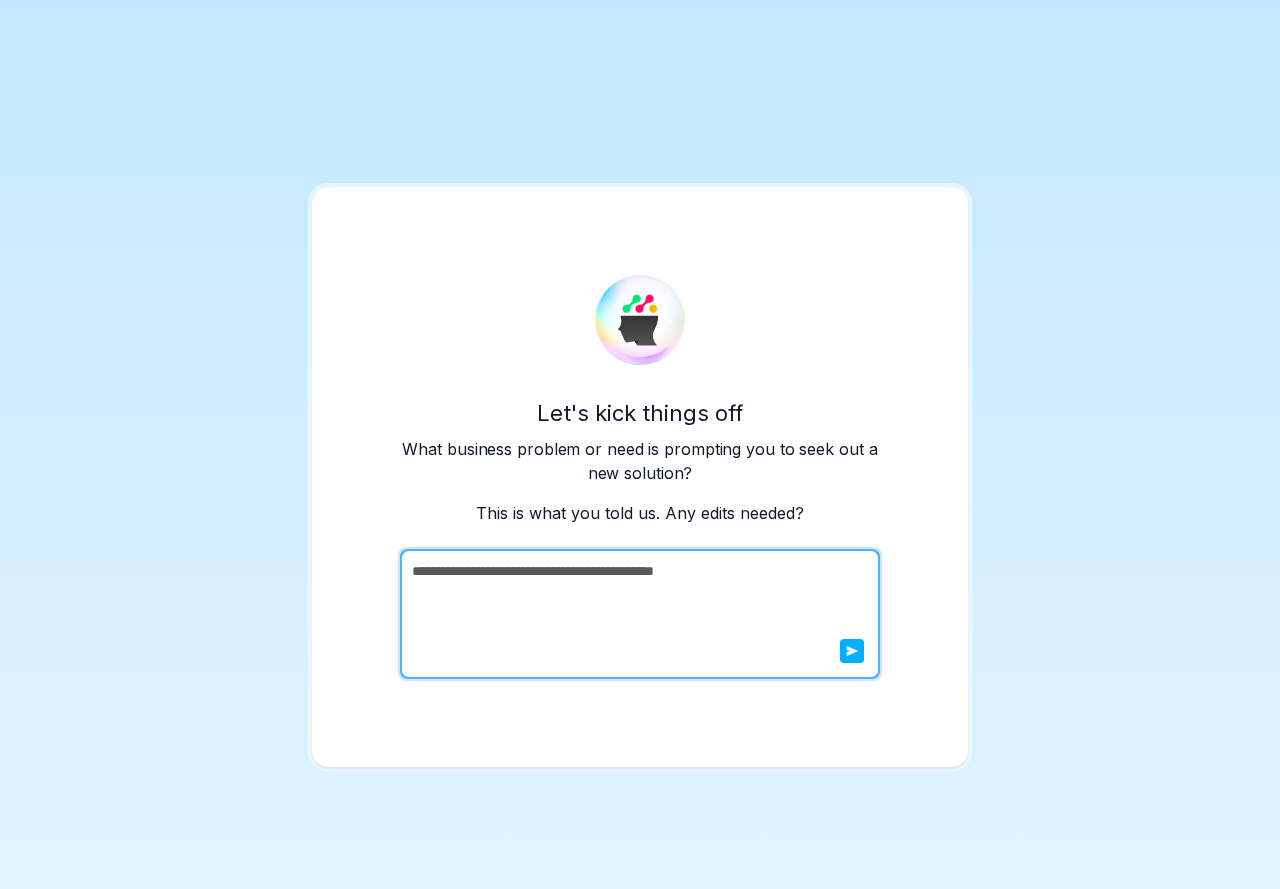 click 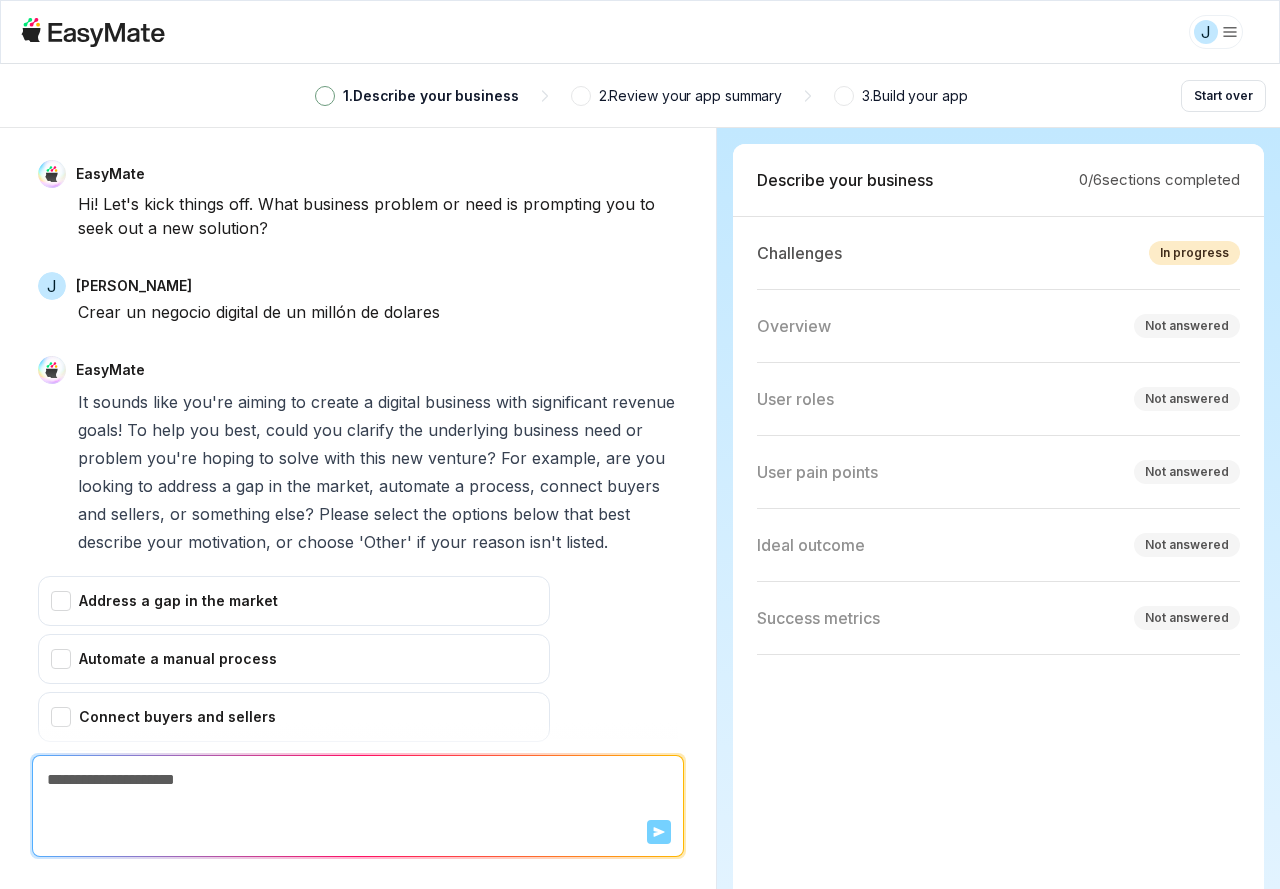 scroll, scrollTop: 309, scrollLeft: 0, axis: vertical 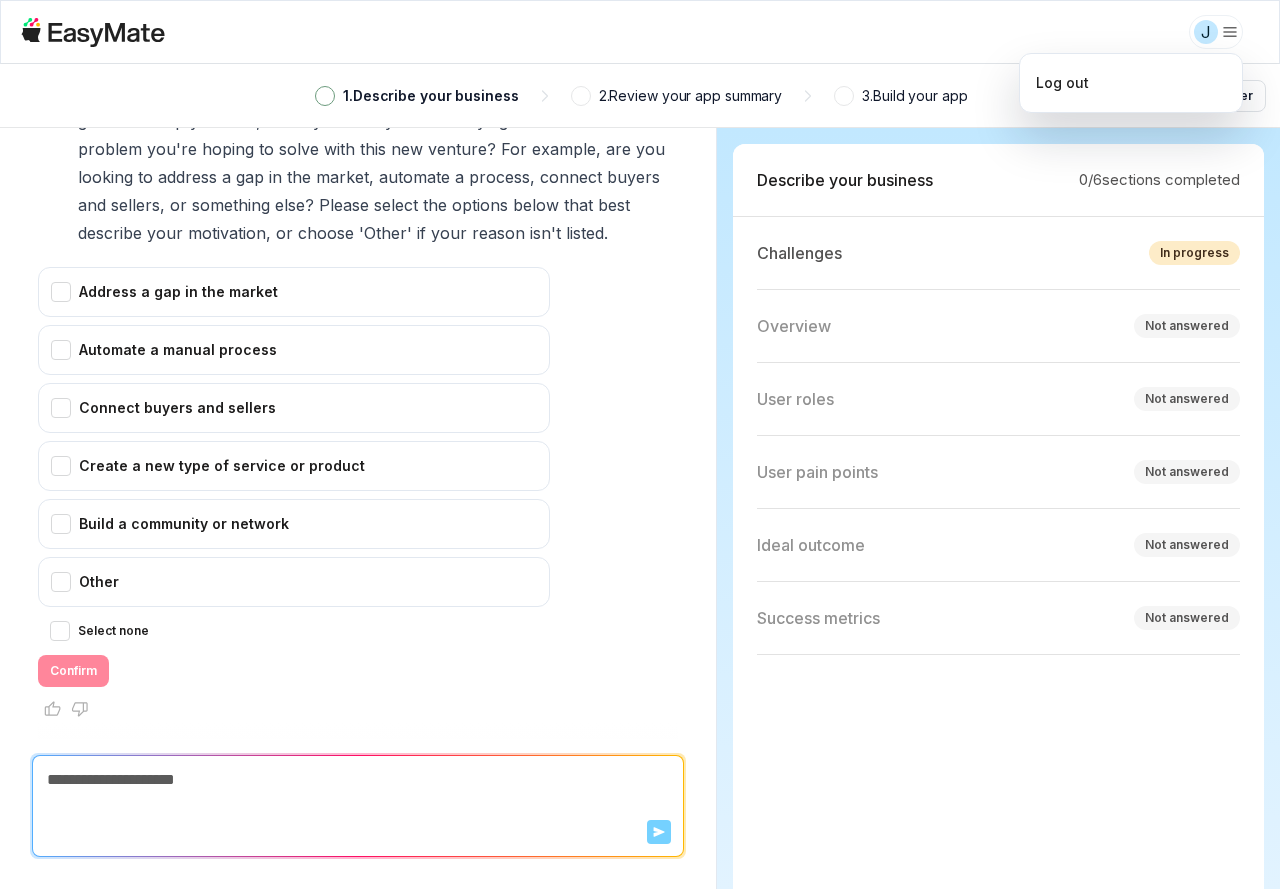 click on "J 1 .  Describe your business 2 .  Review your app summary 3 .  Build your app Start over EasyMate Hi! Let's kick things off. What business problem or need is prompting you to seek out a new solution? J [PERSON_NAME] un negocio digital de un millón de dolares EasyMate It   sounds   like   you're   aiming   to   create   a   digital   business   with   significant   revenue   goals!   To   help   you   best,   could   you   clarify   the   underlying   business   need   or   problem   you're   hoping   to   solve   with   this   new   venture?   For   example,   are   you   looking   to   address   a   gap   in   the   market,   automate   a   process,   connect   buyers   and   sellers,   or   something   else?   Please   select   the   options   below   that   best   describe   your   motivation,   or   choose   'Other'   if   your   reason   isn't   listed. Address a gap in the market Automate a manual process Connect buyers and sellers Create a new type of service or product Build a community or network 0 /" at bounding box center (640, 444) 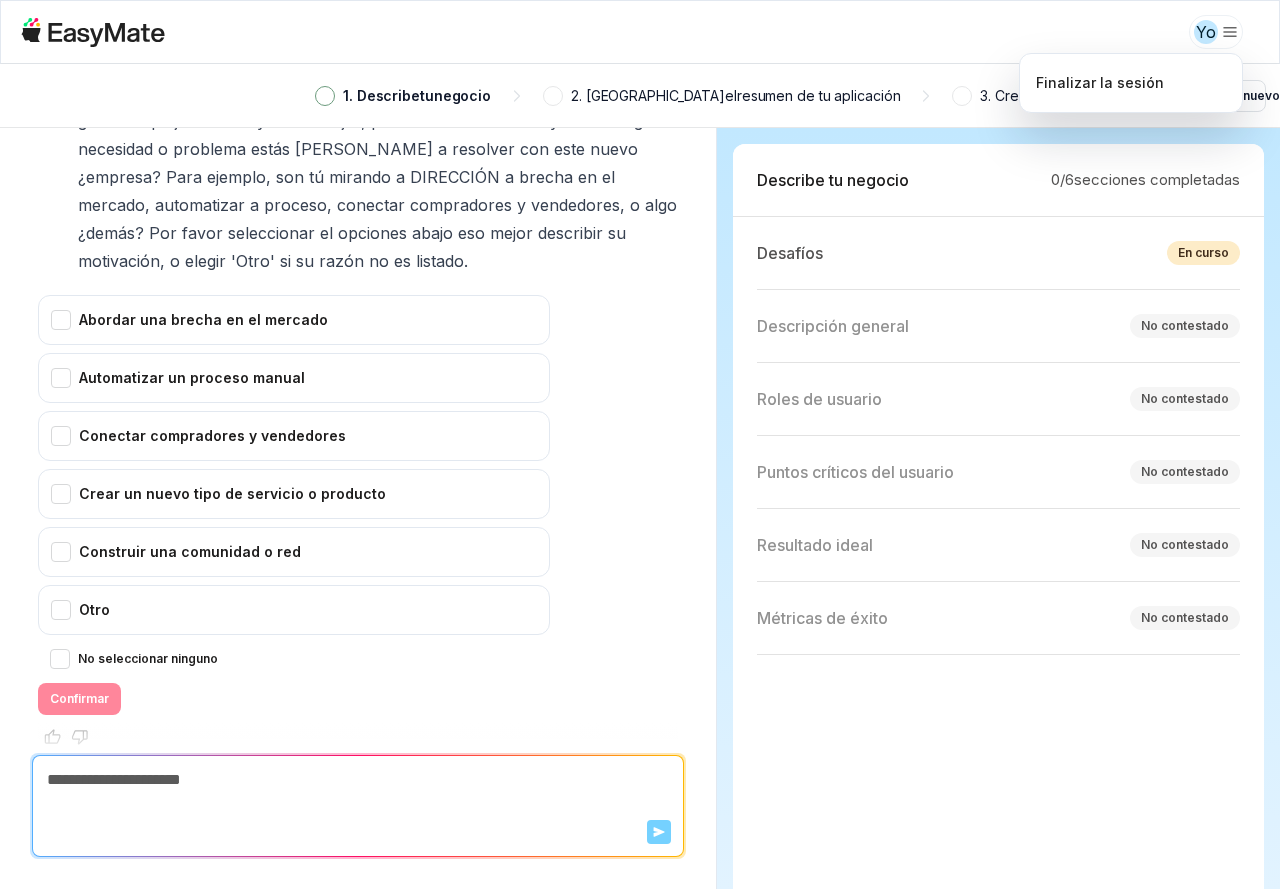 scroll, scrollTop: 337, scrollLeft: 0, axis: vertical 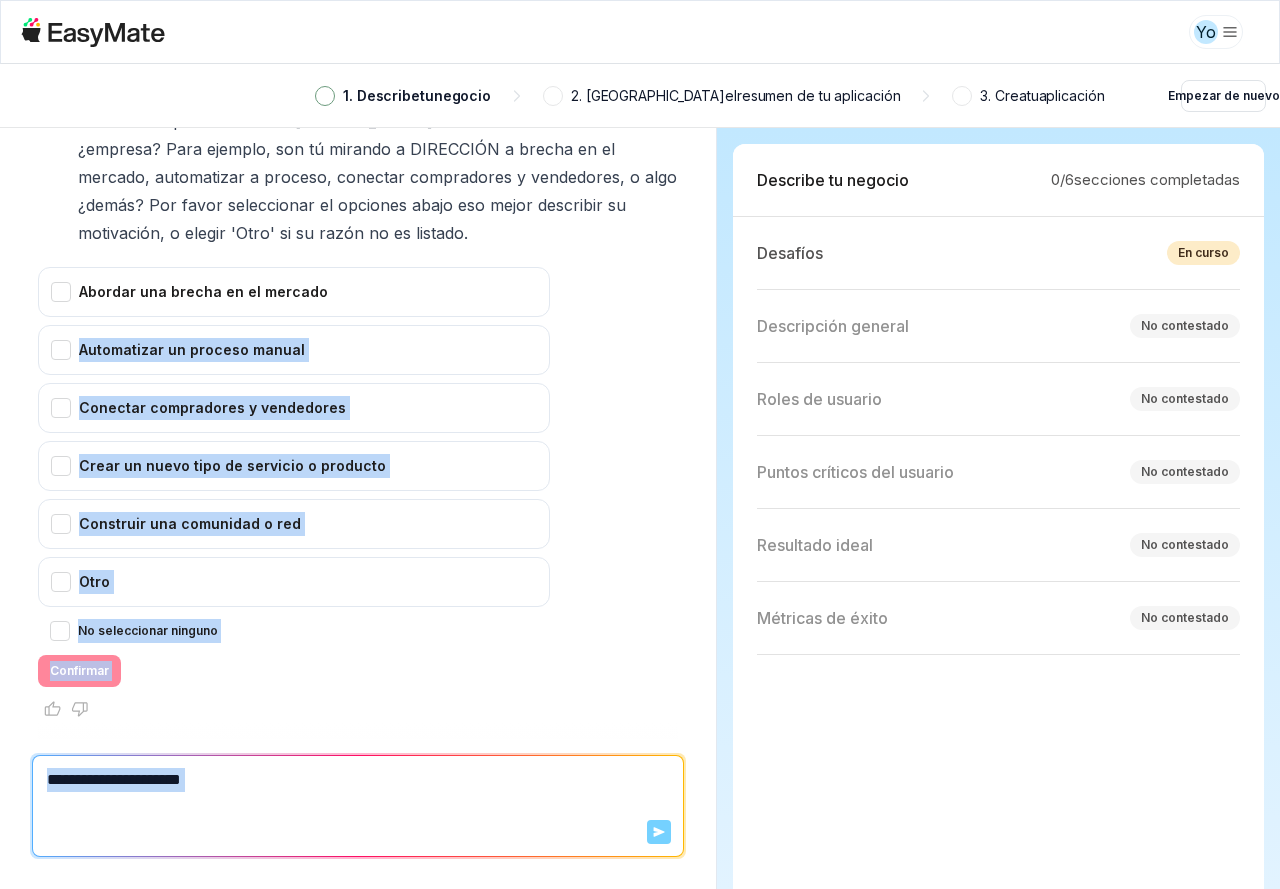 drag, startPoint x: 715, startPoint y: 363, endPoint x: 711, endPoint y: 277, distance: 86.09297 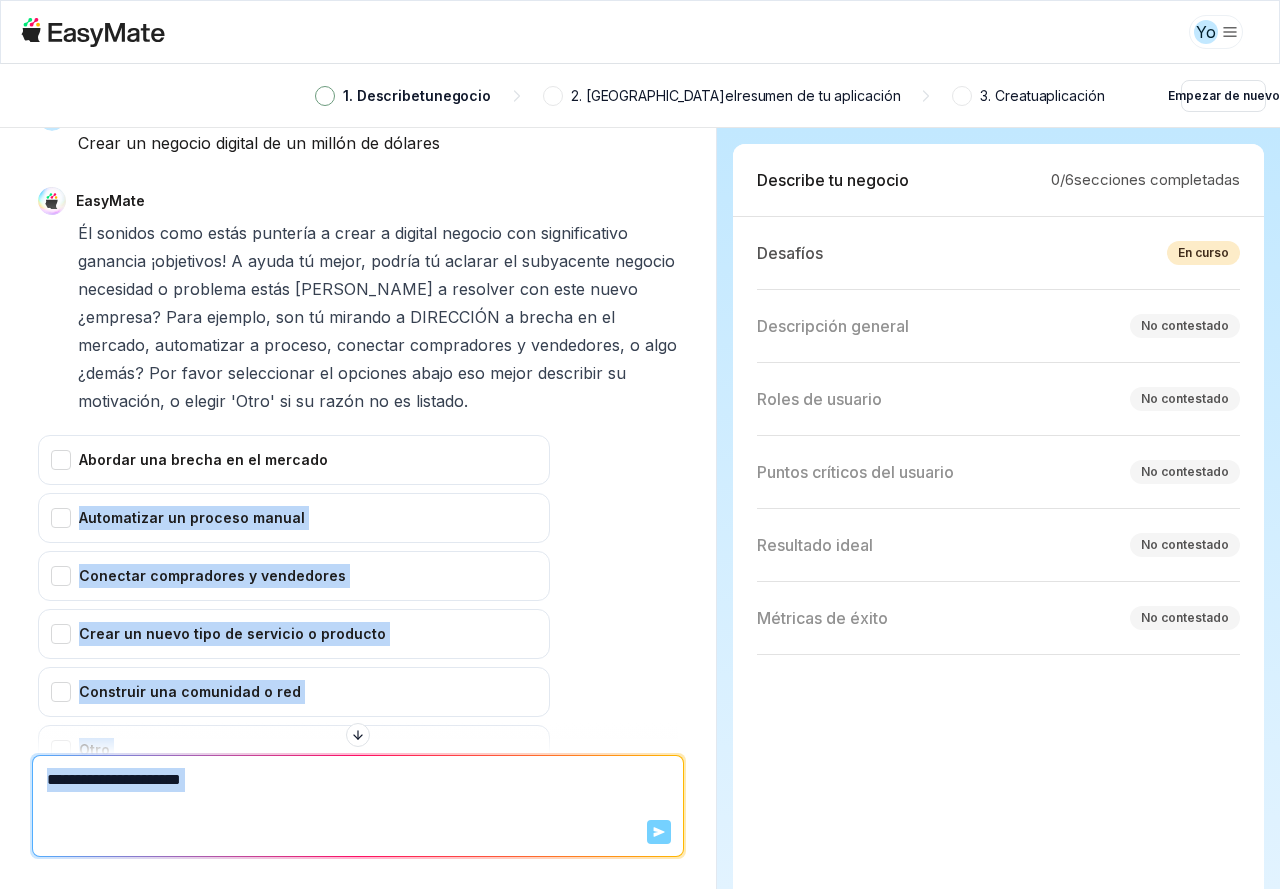 scroll, scrollTop: 200, scrollLeft: 0, axis: vertical 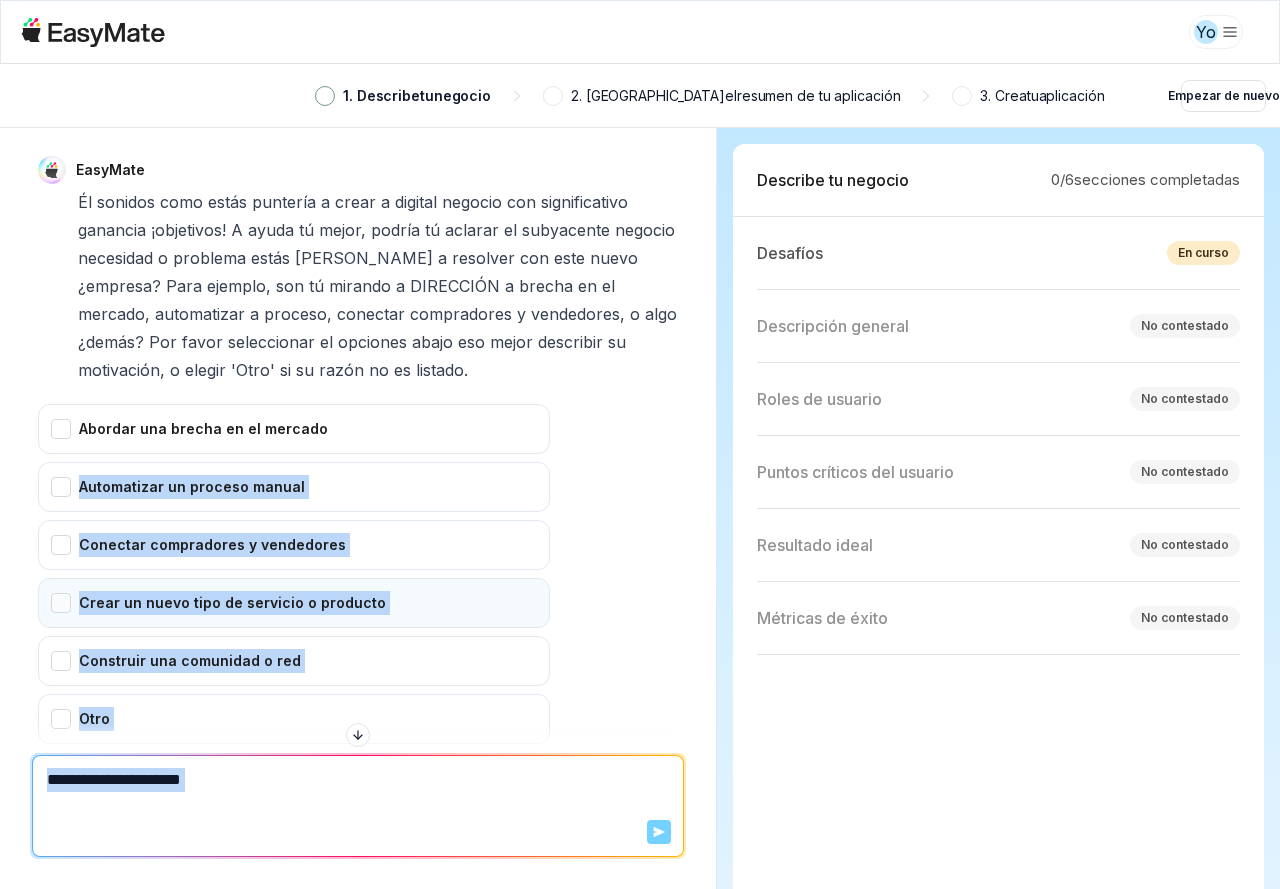 click on "Crear un nuevo tipo de servicio o producto" at bounding box center [294, 603] 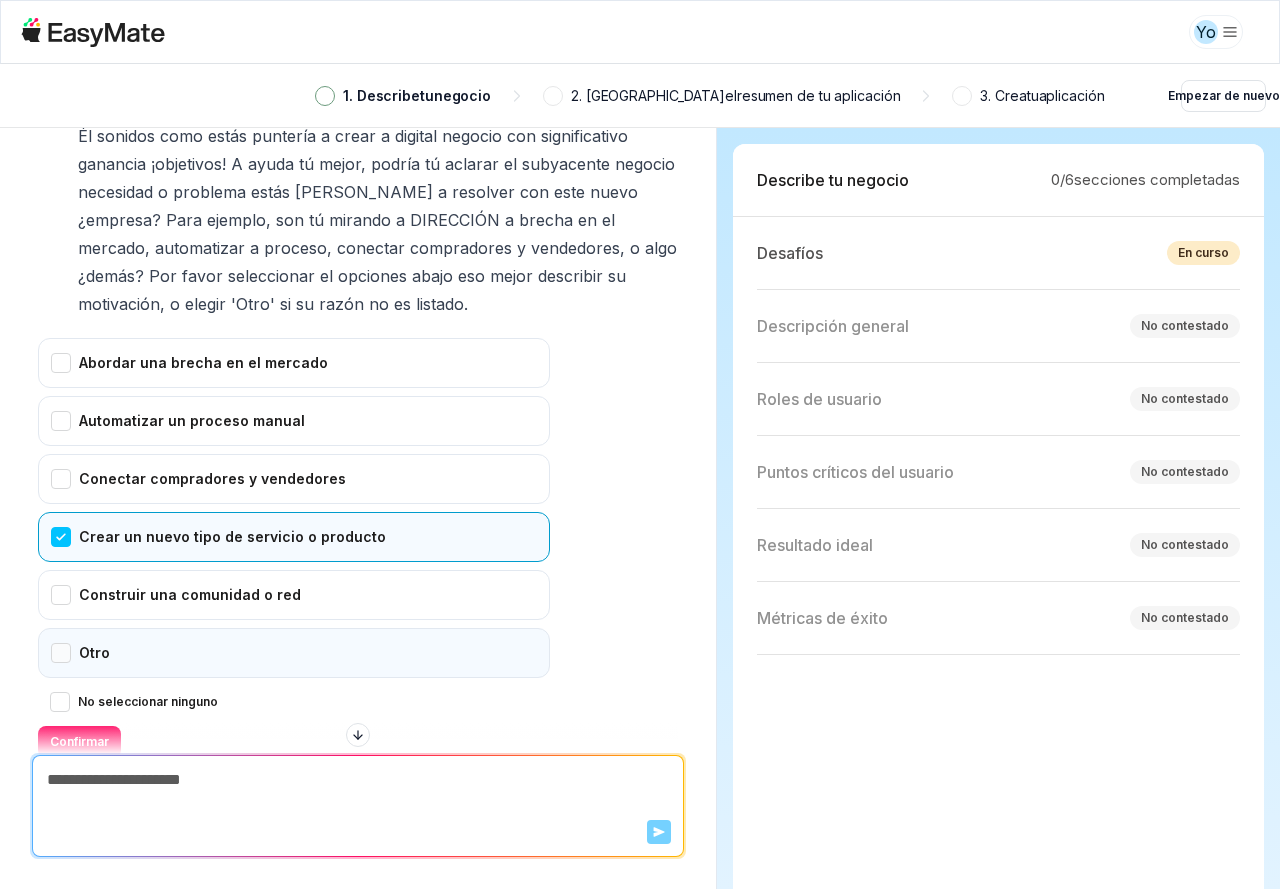 scroll, scrollTop: 337, scrollLeft: 0, axis: vertical 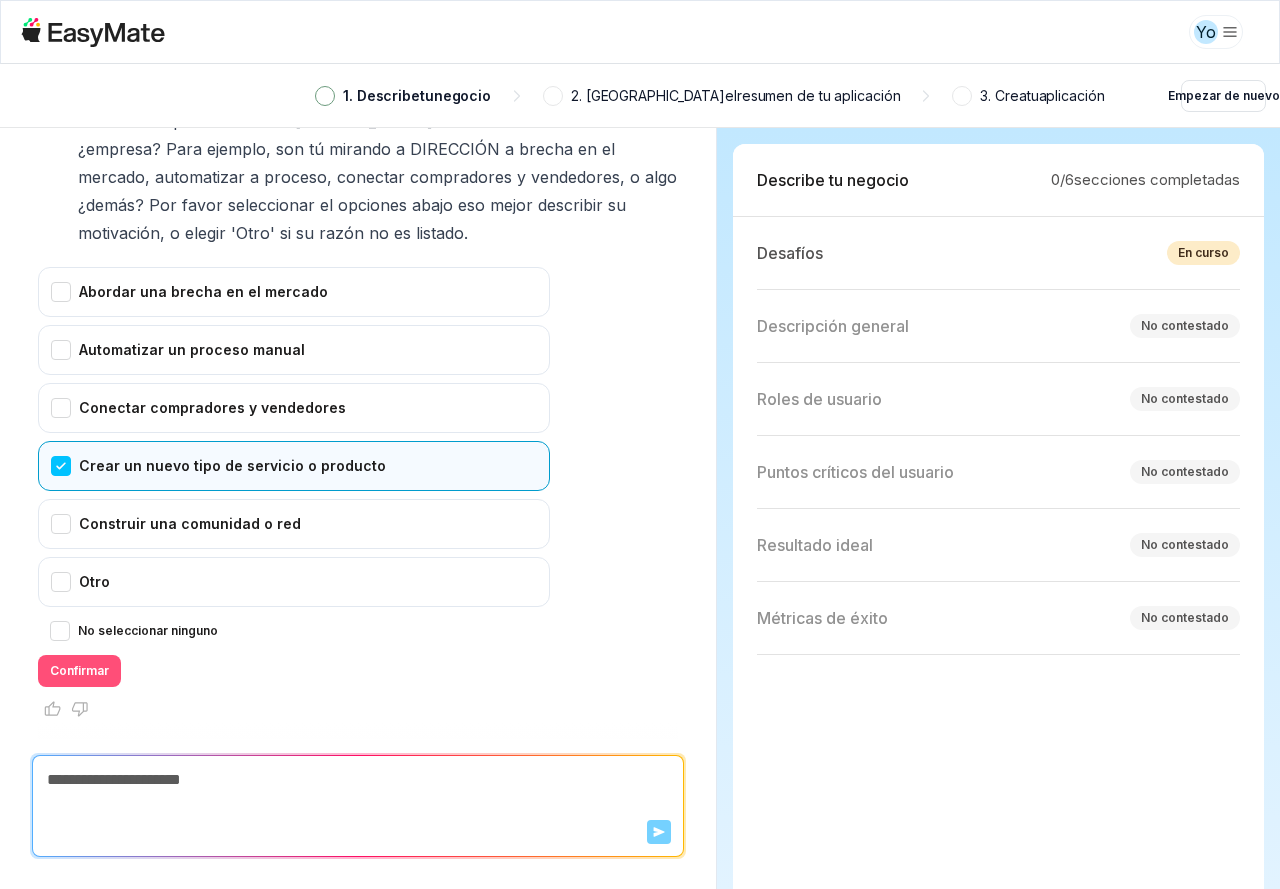click on "Confirmar" at bounding box center [79, 670] 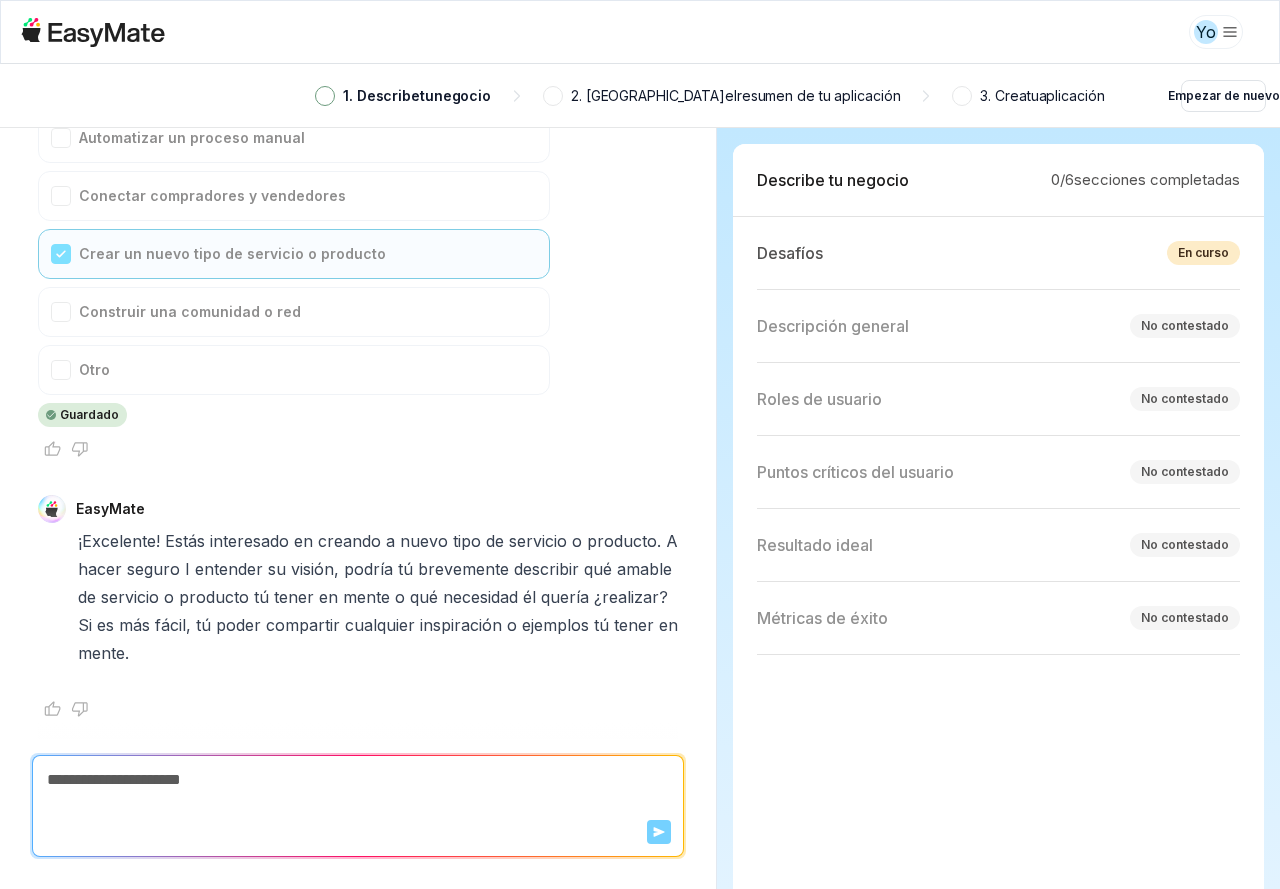 scroll, scrollTop: 549, scrollLeft: 0, axis: vertical 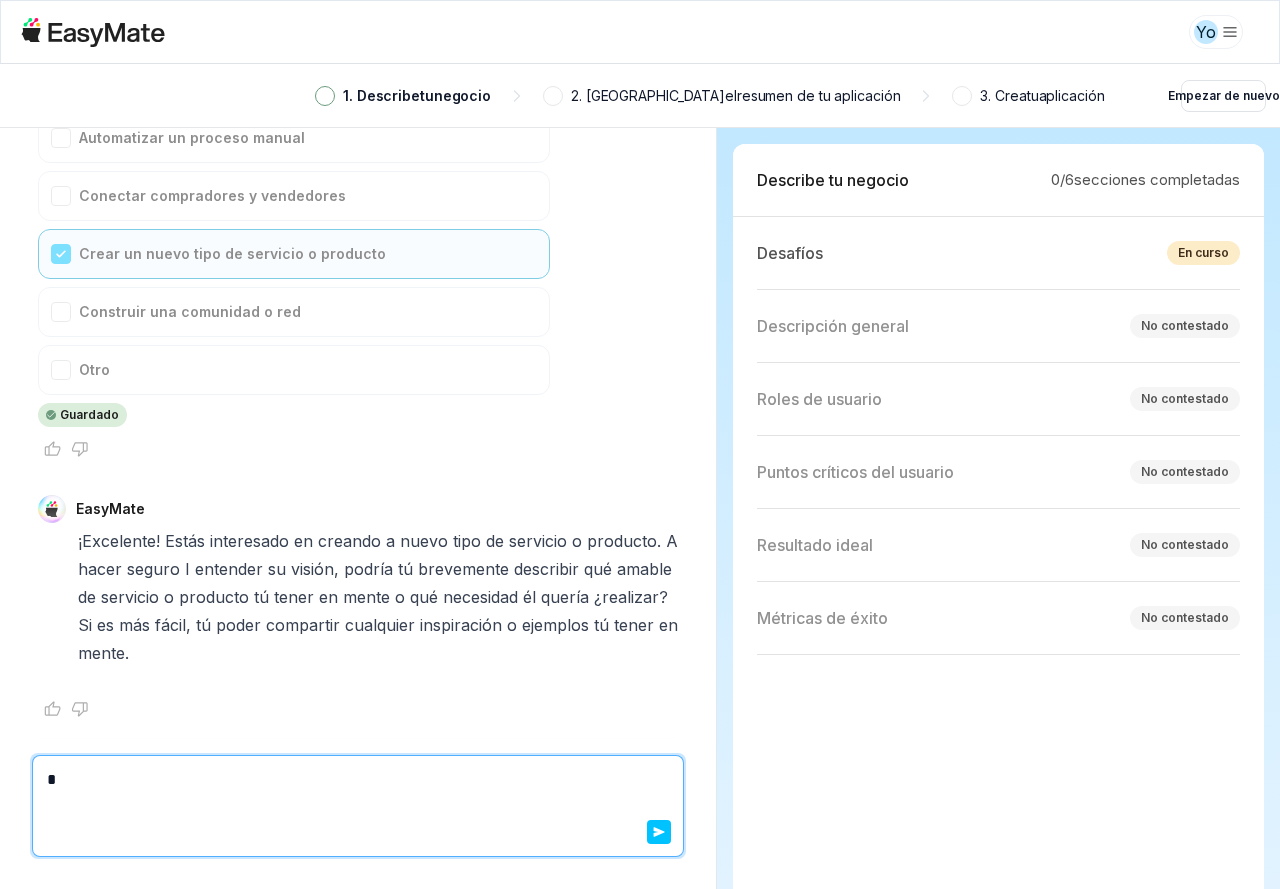 type on "*" 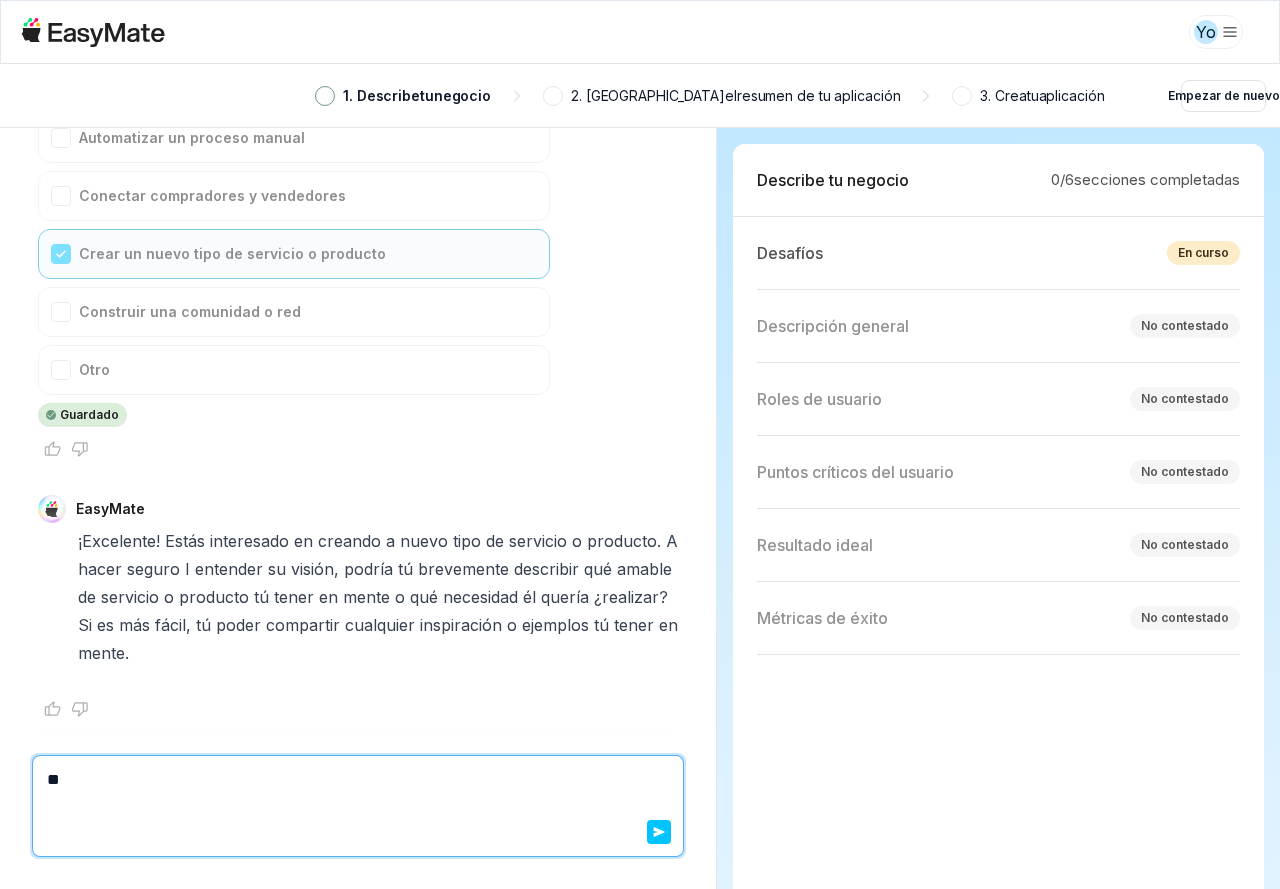 type on "*" 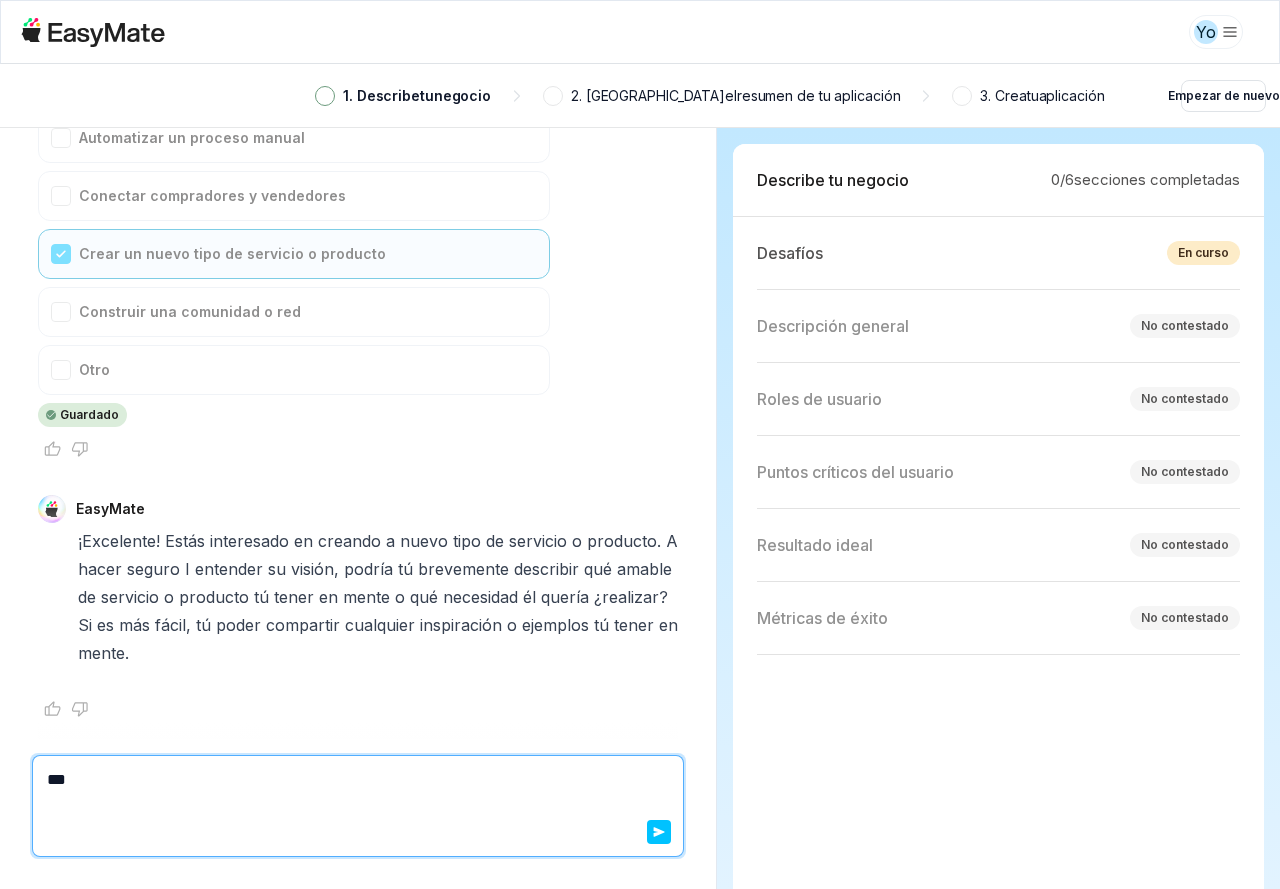 type on "*" 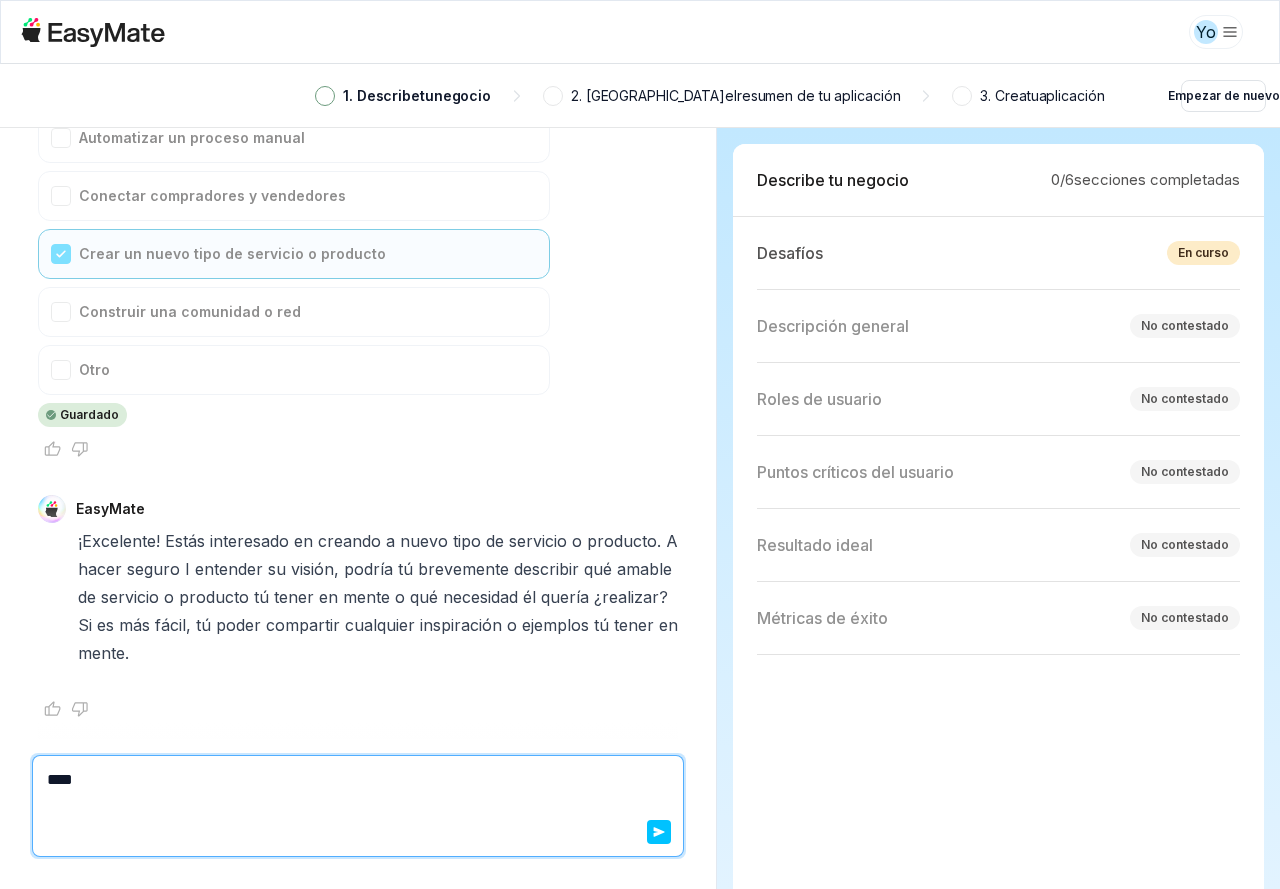 type on "*" 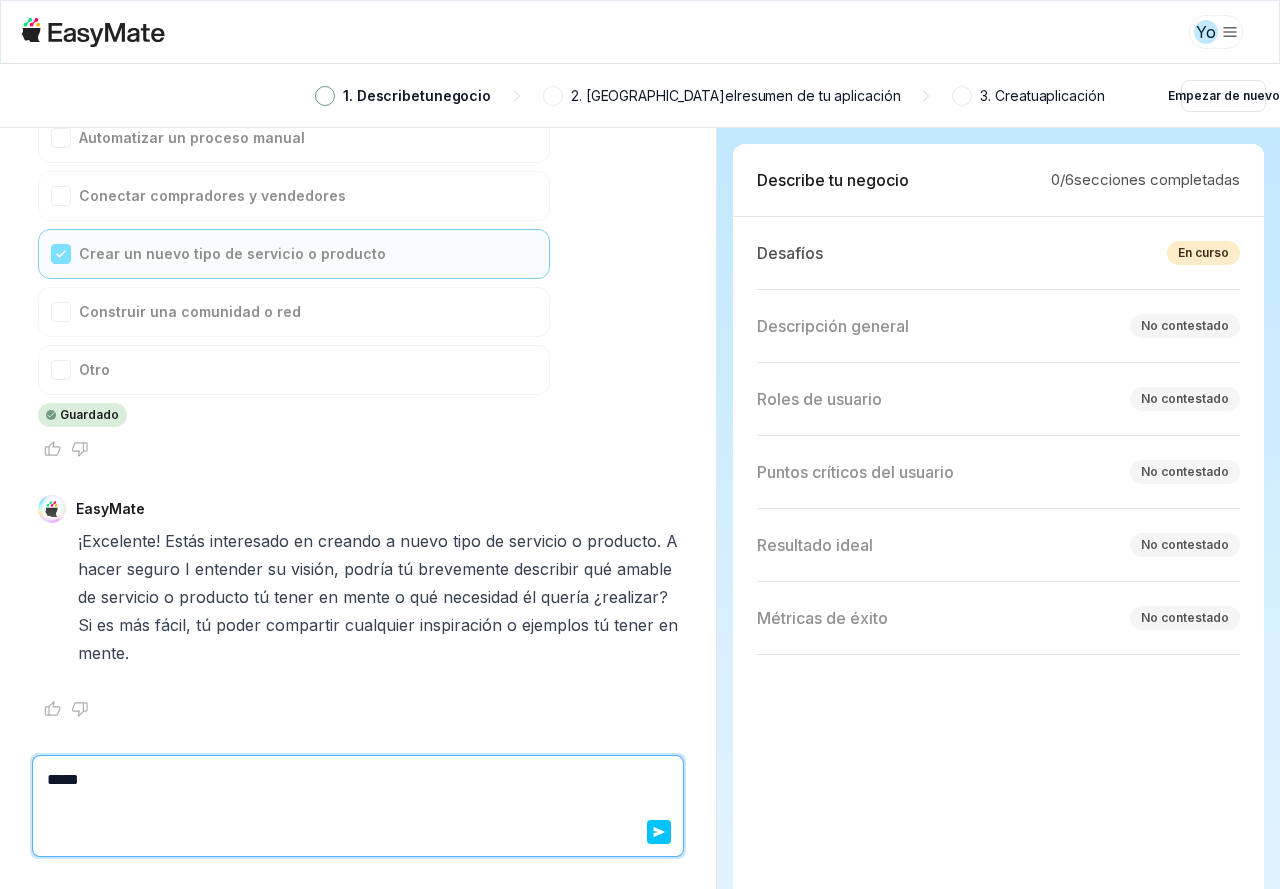 type on "*" 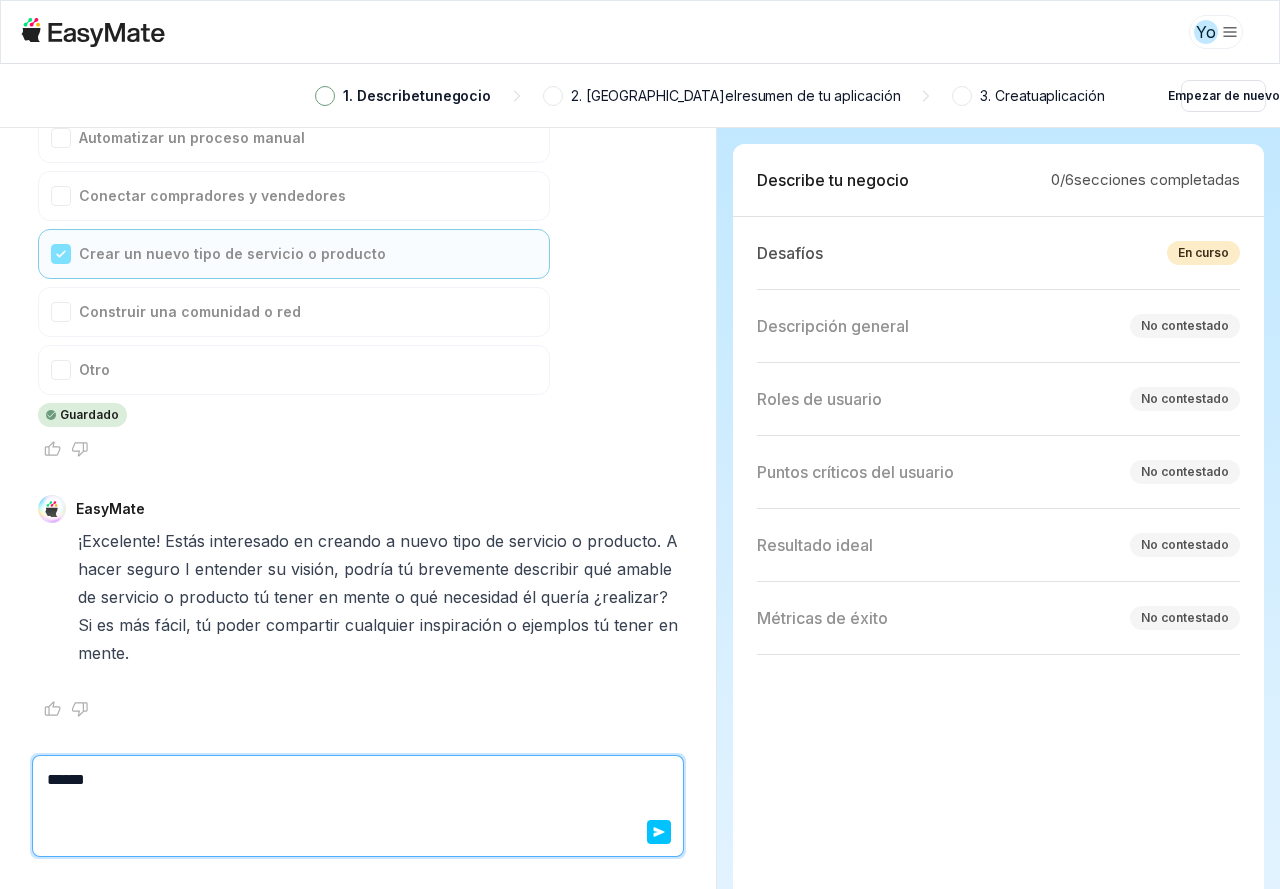 type on "*" 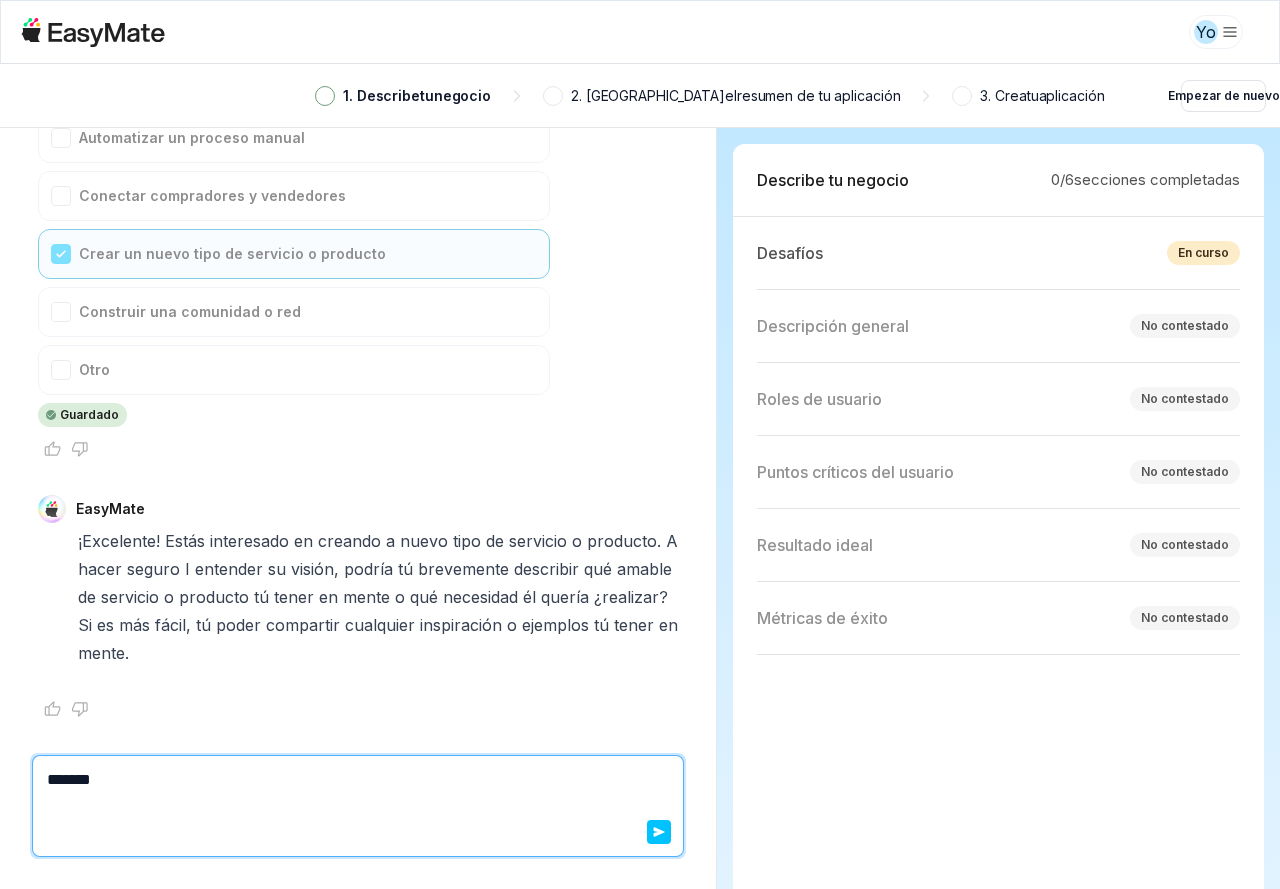 type on "*" 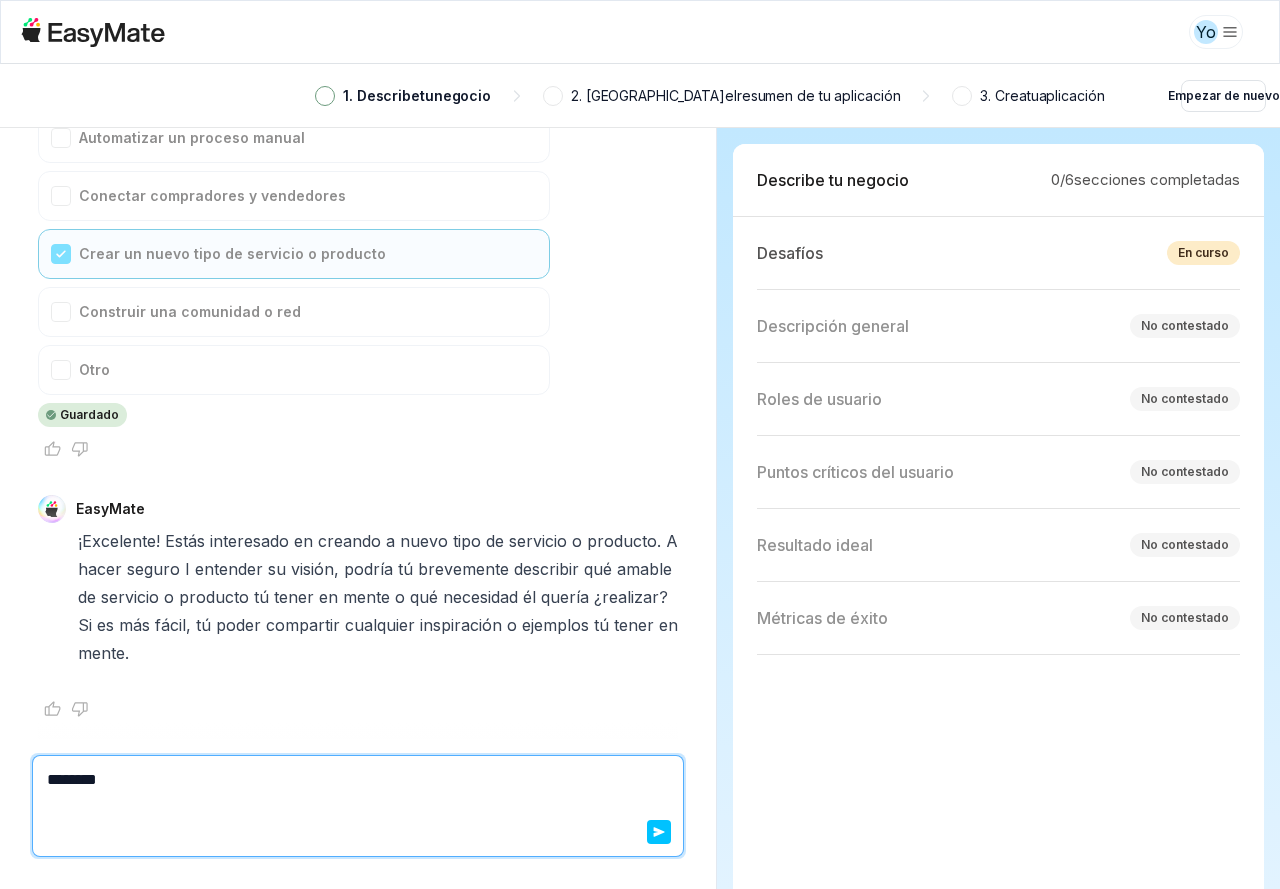 type on "*" 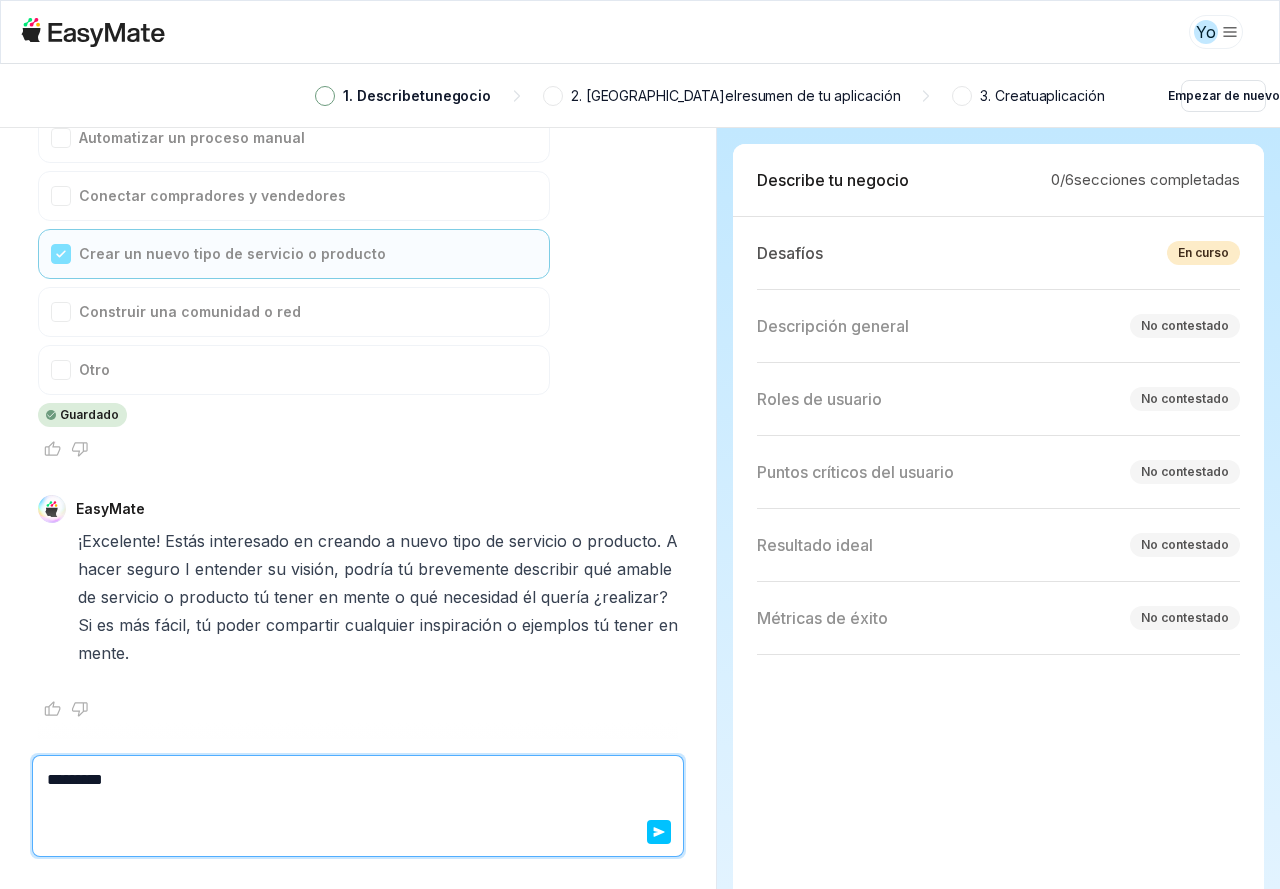 type on "*" 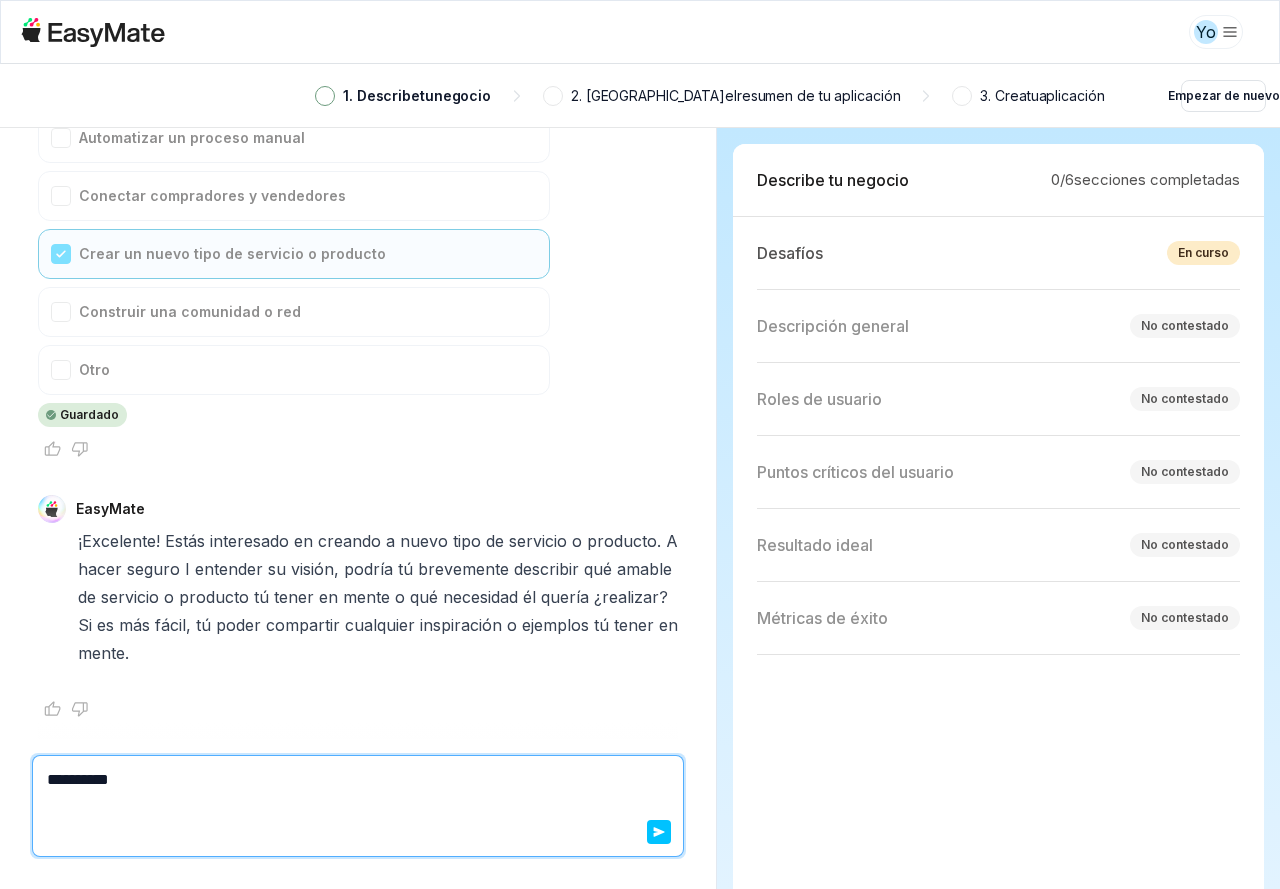 type on "*" 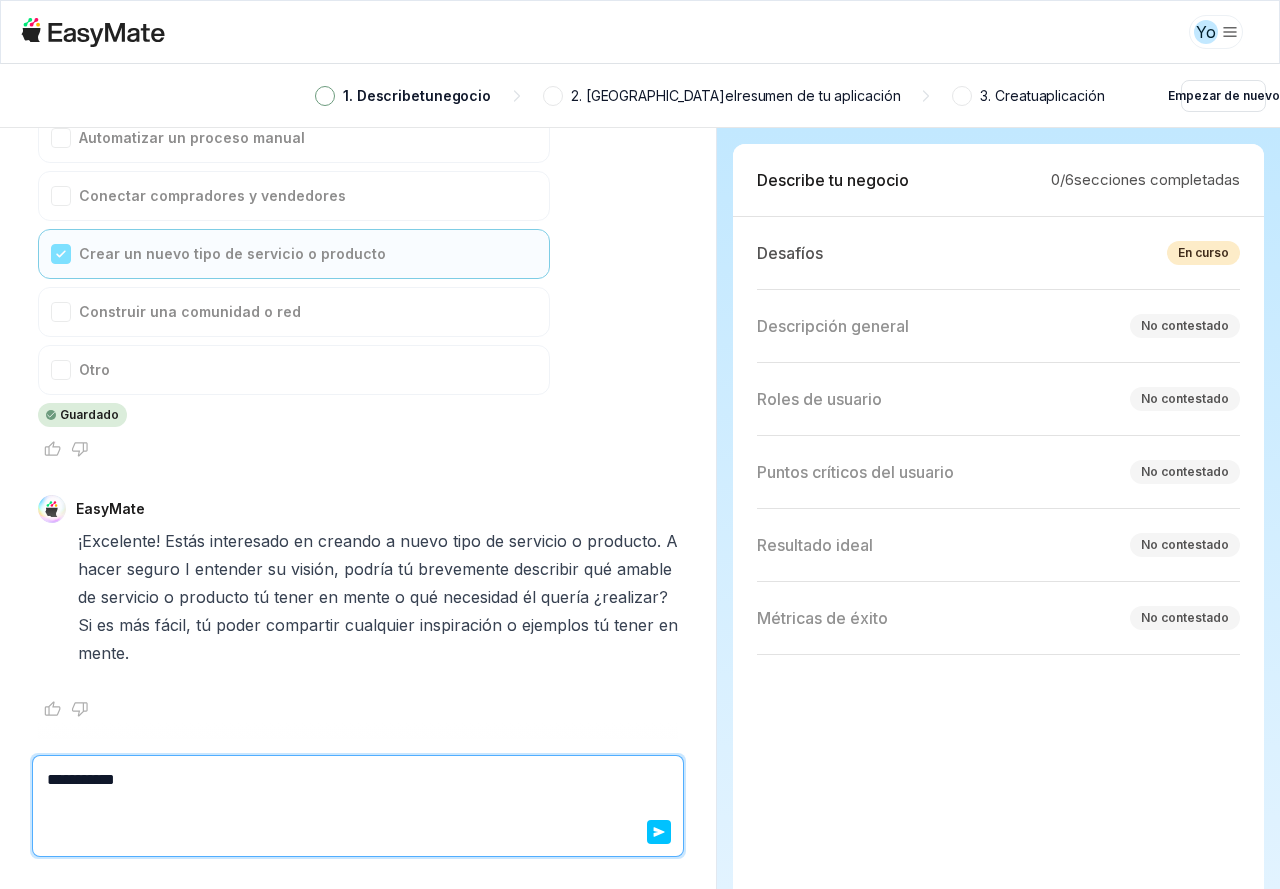 type on "*" 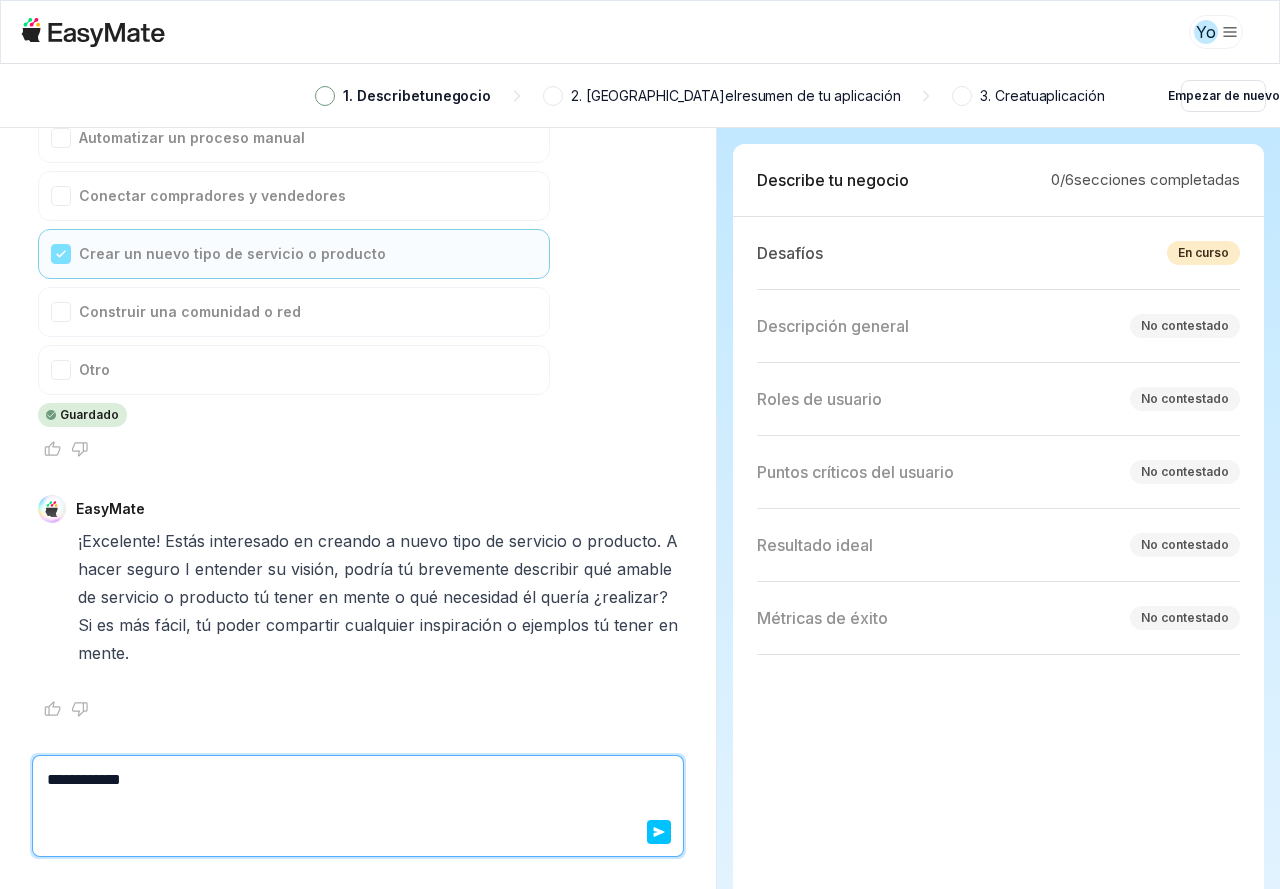 type on "*" 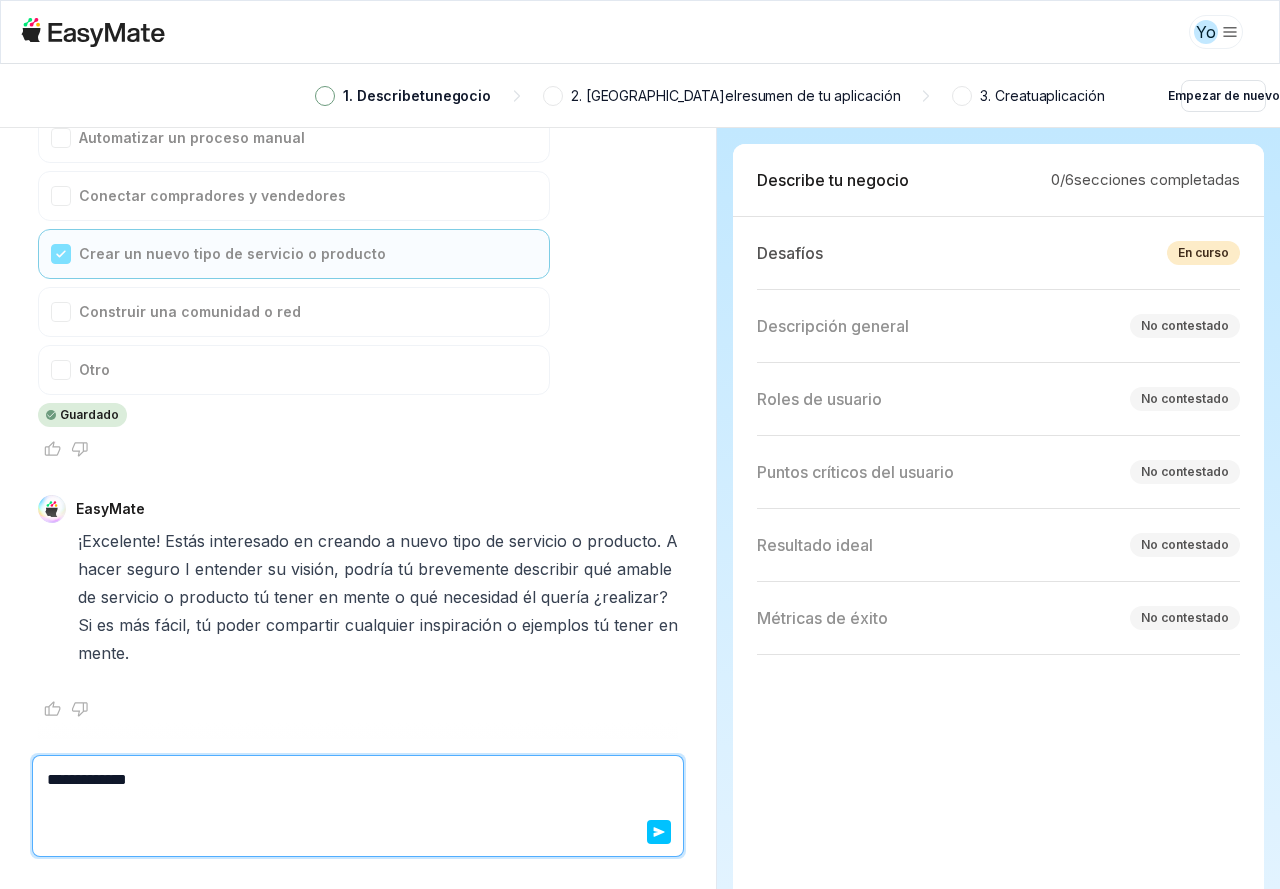 type on "*" 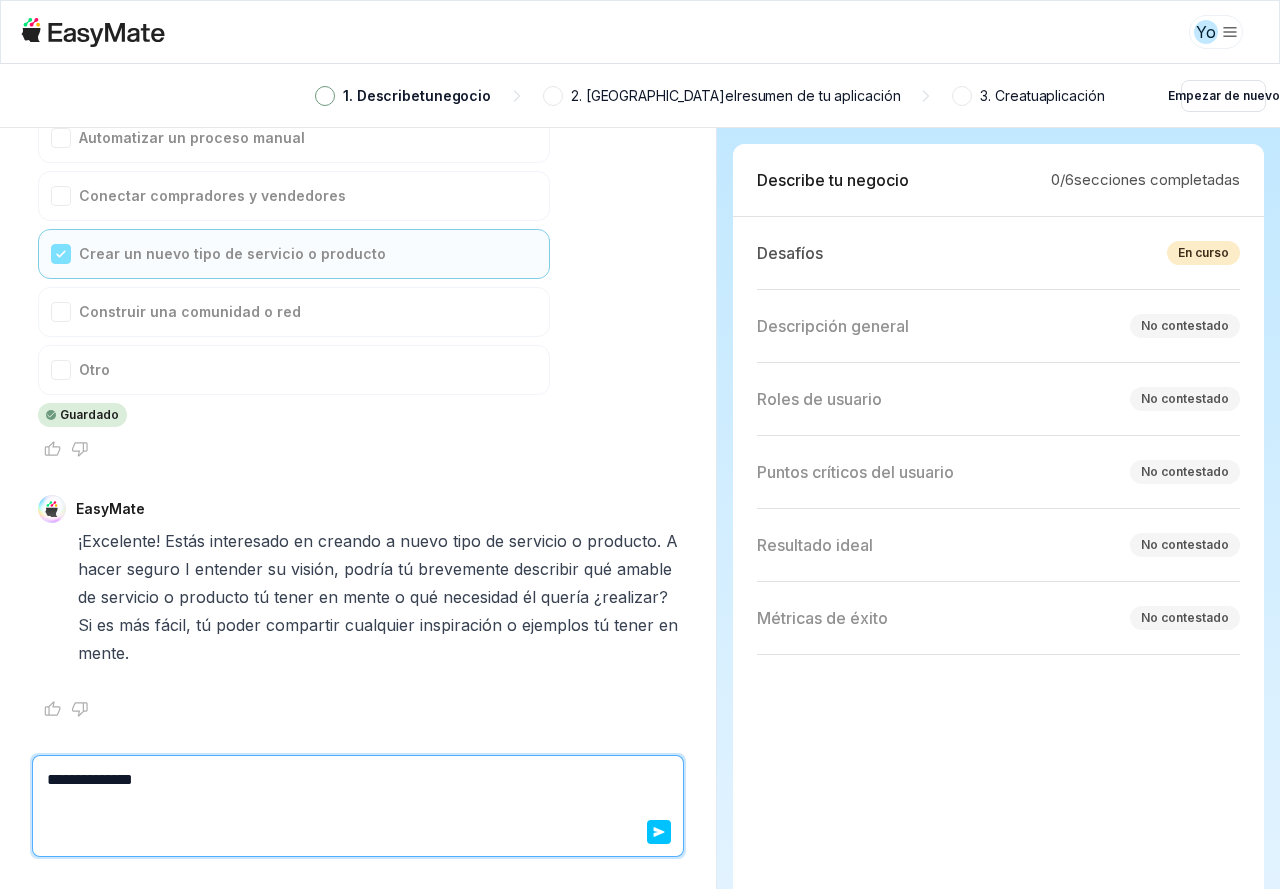 type on "*" 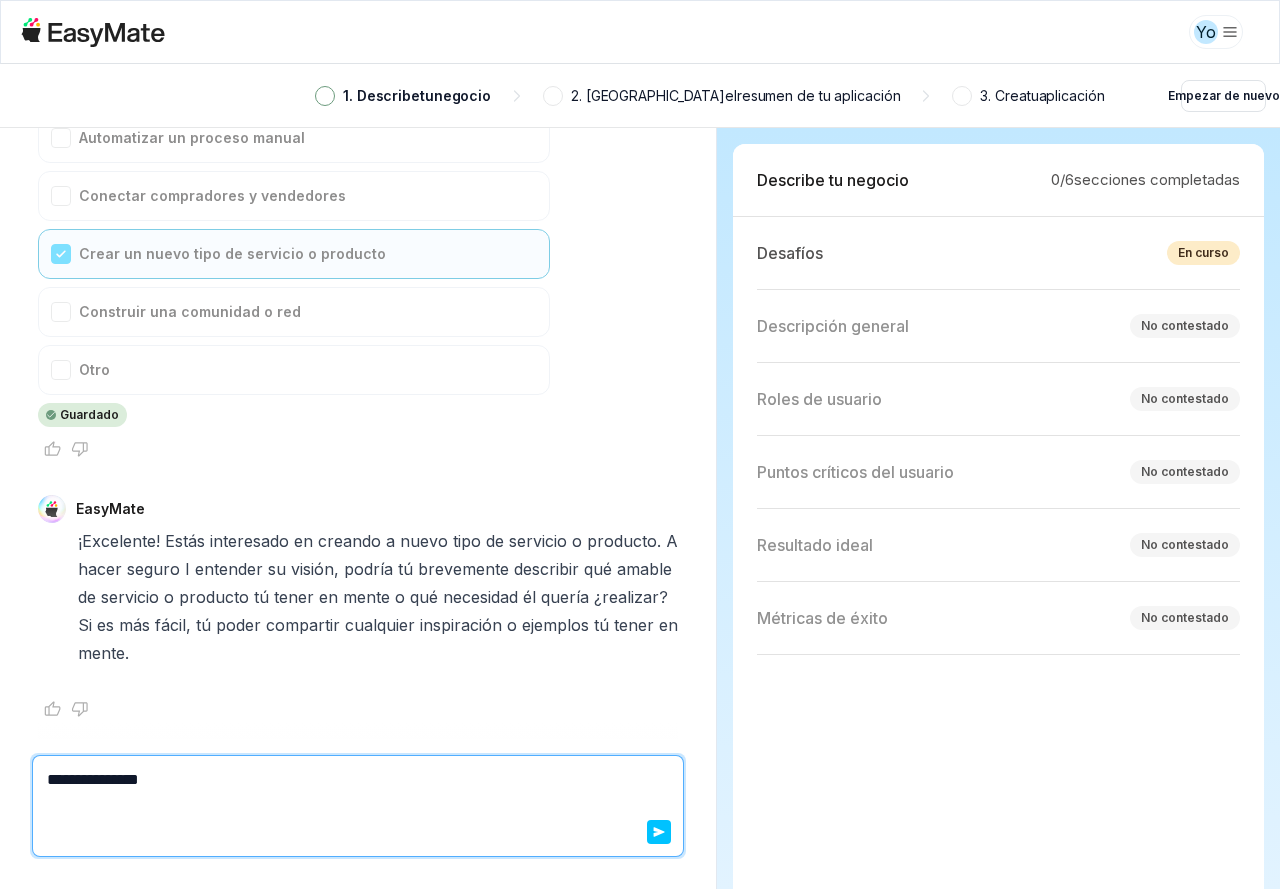 type on "*" 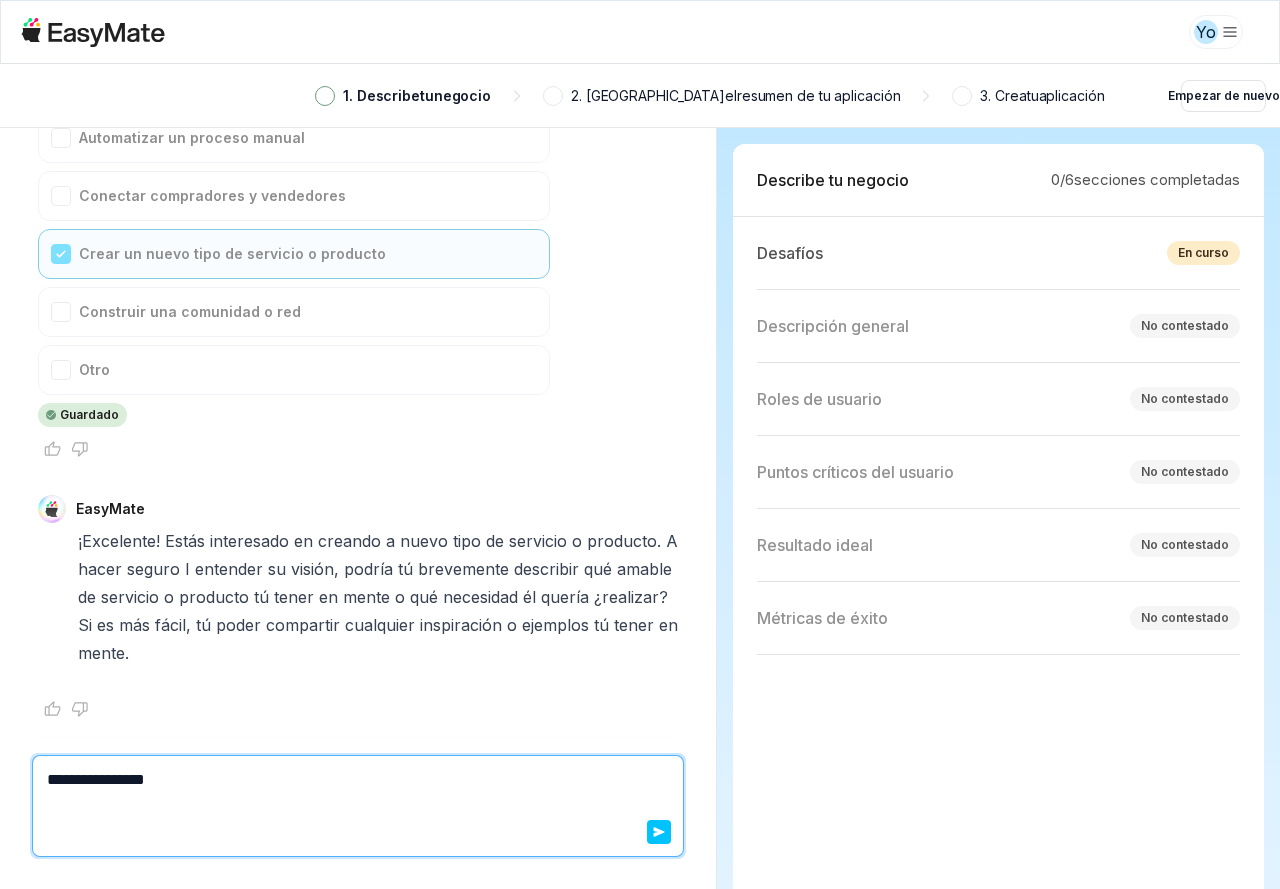 type on "*" 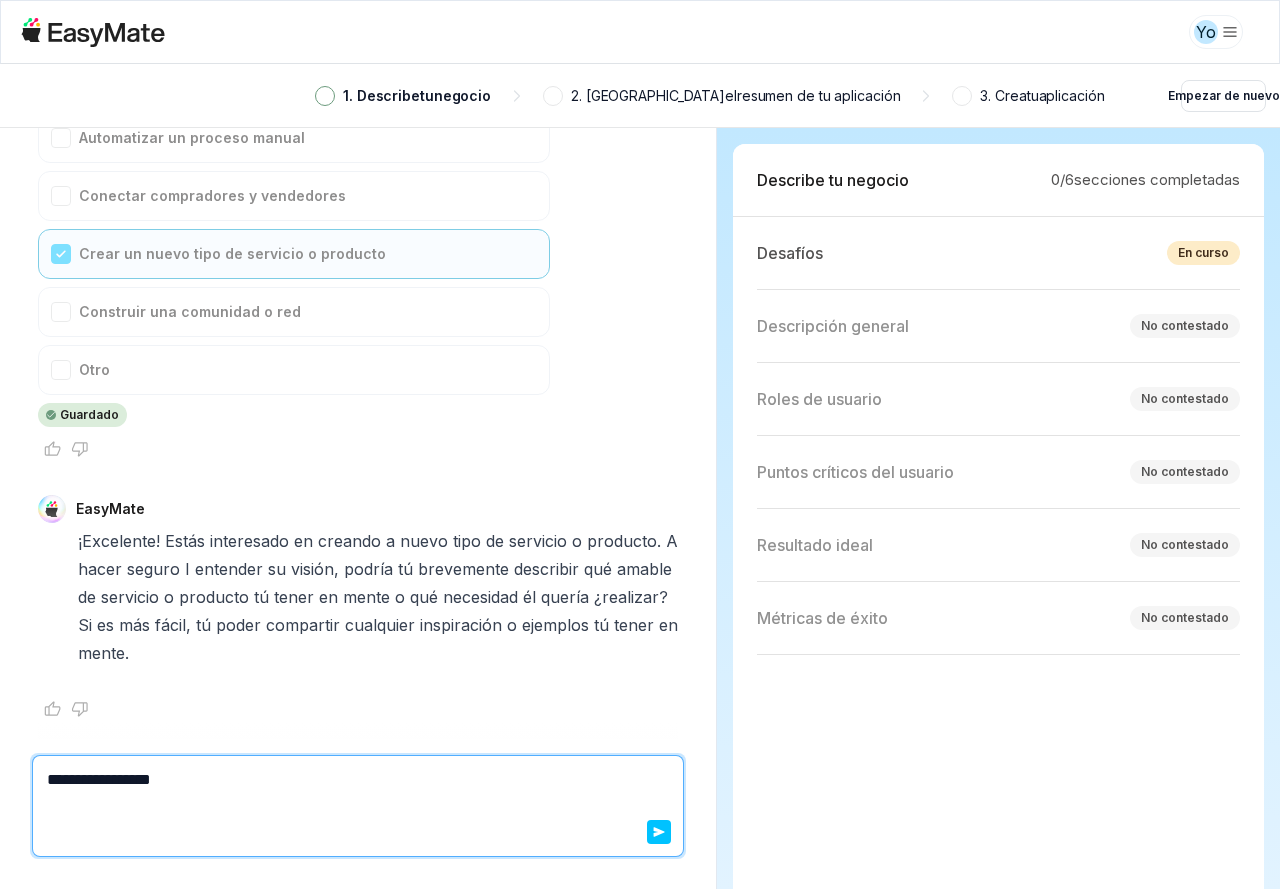 type on "*" 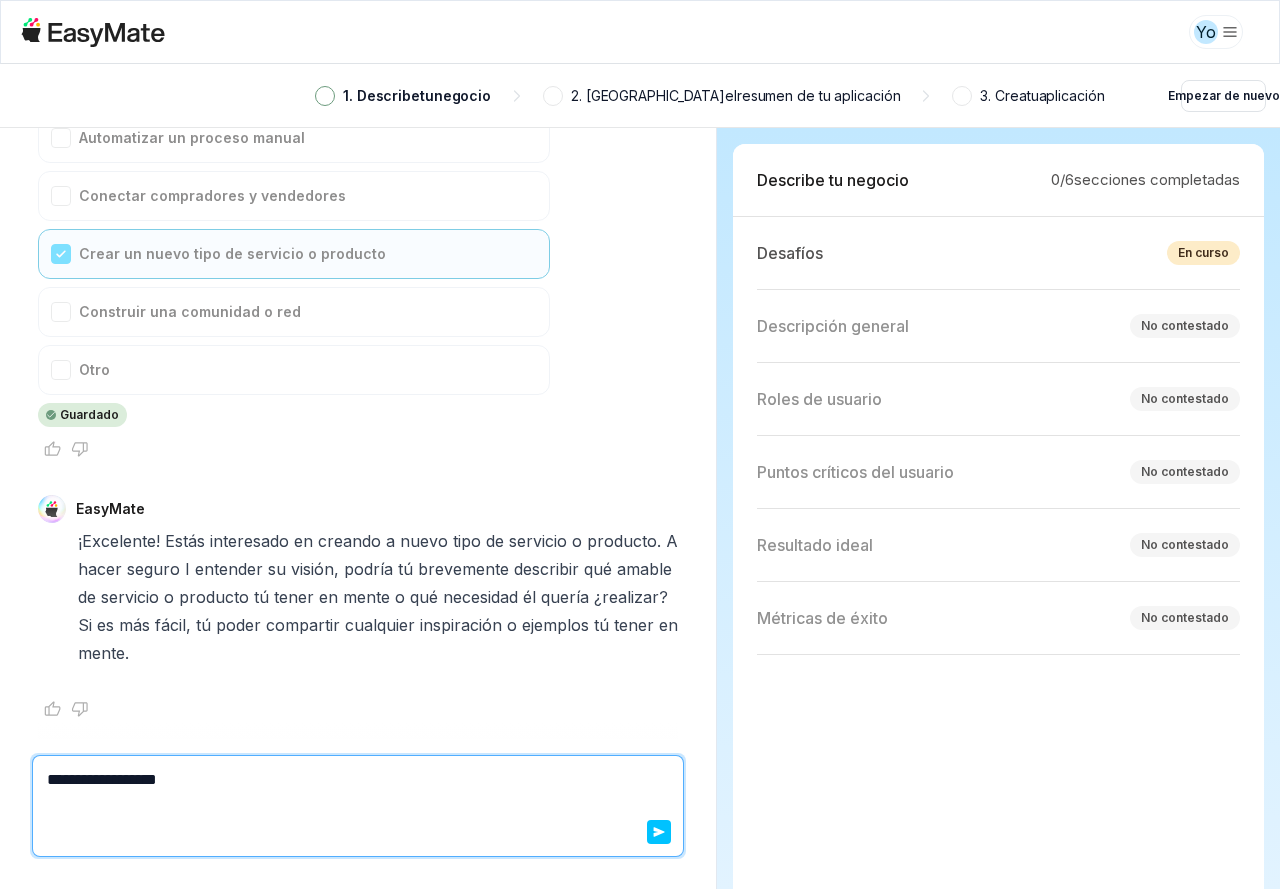type on "*" 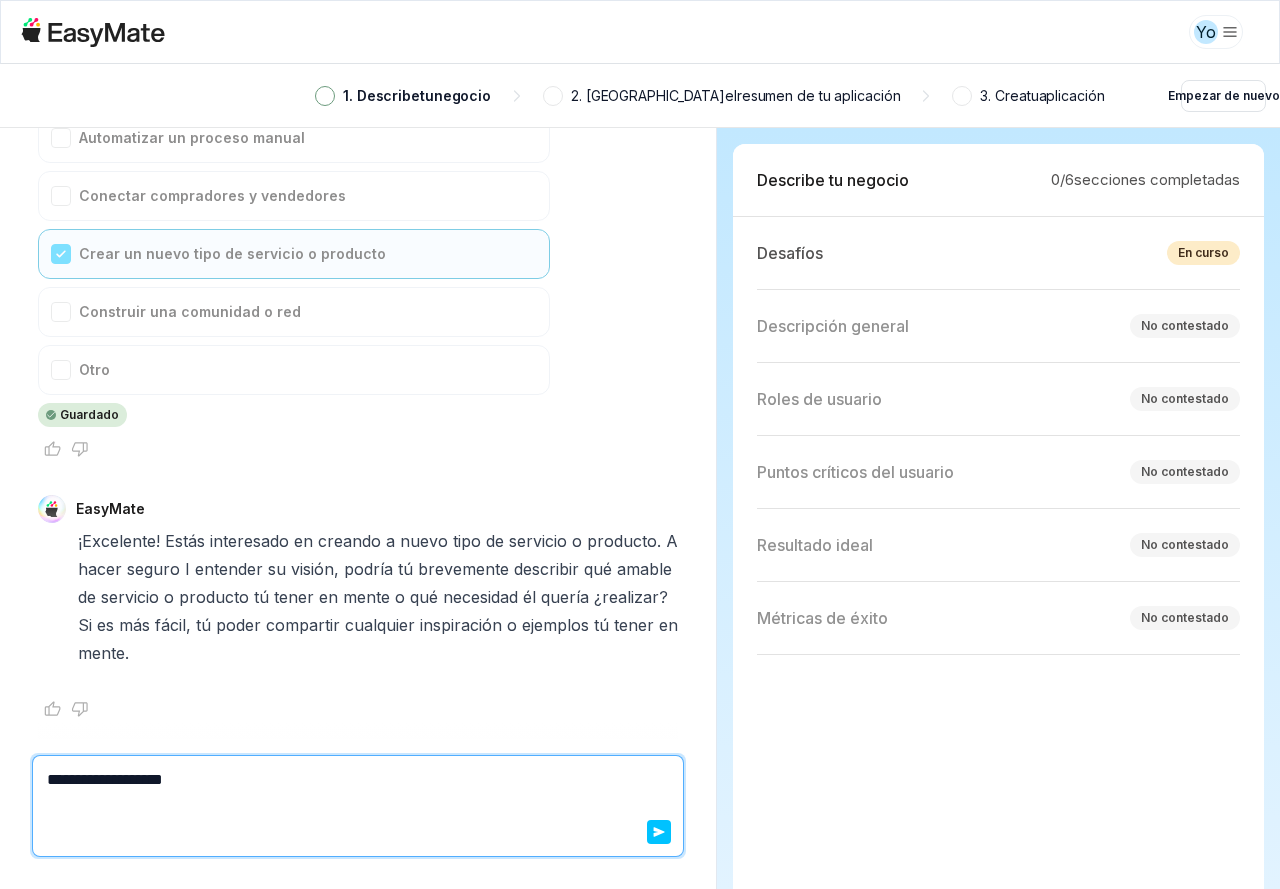 type on "*" 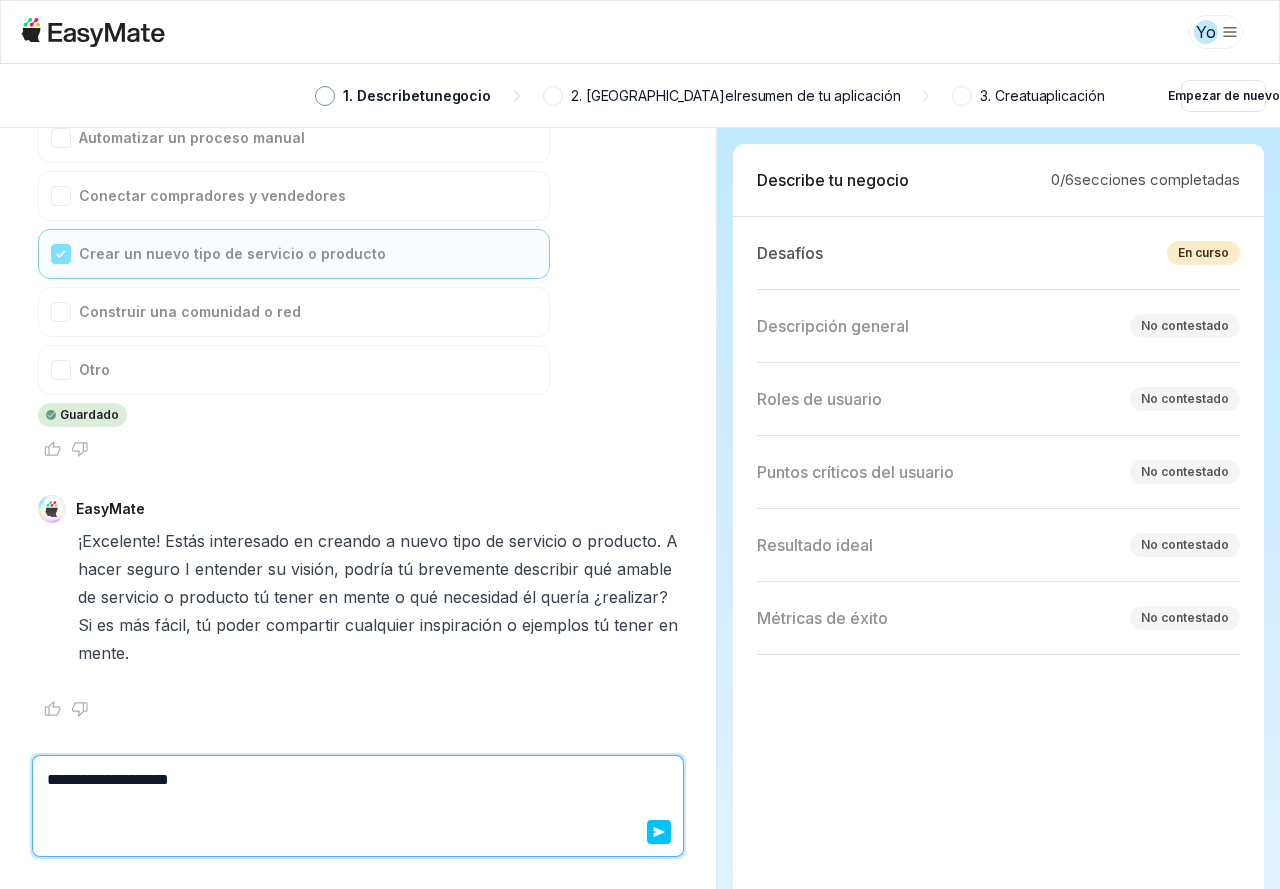 type on "*" 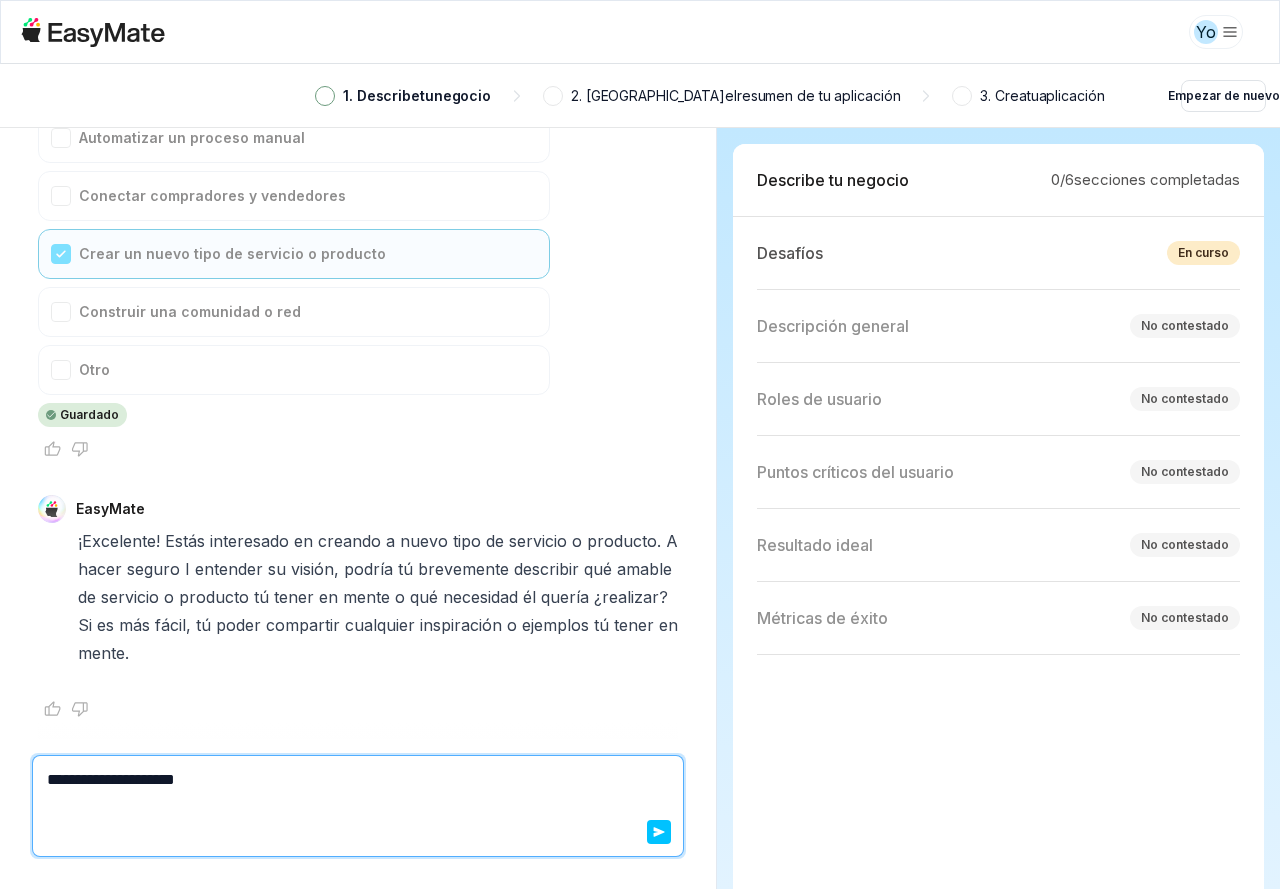type on "*" 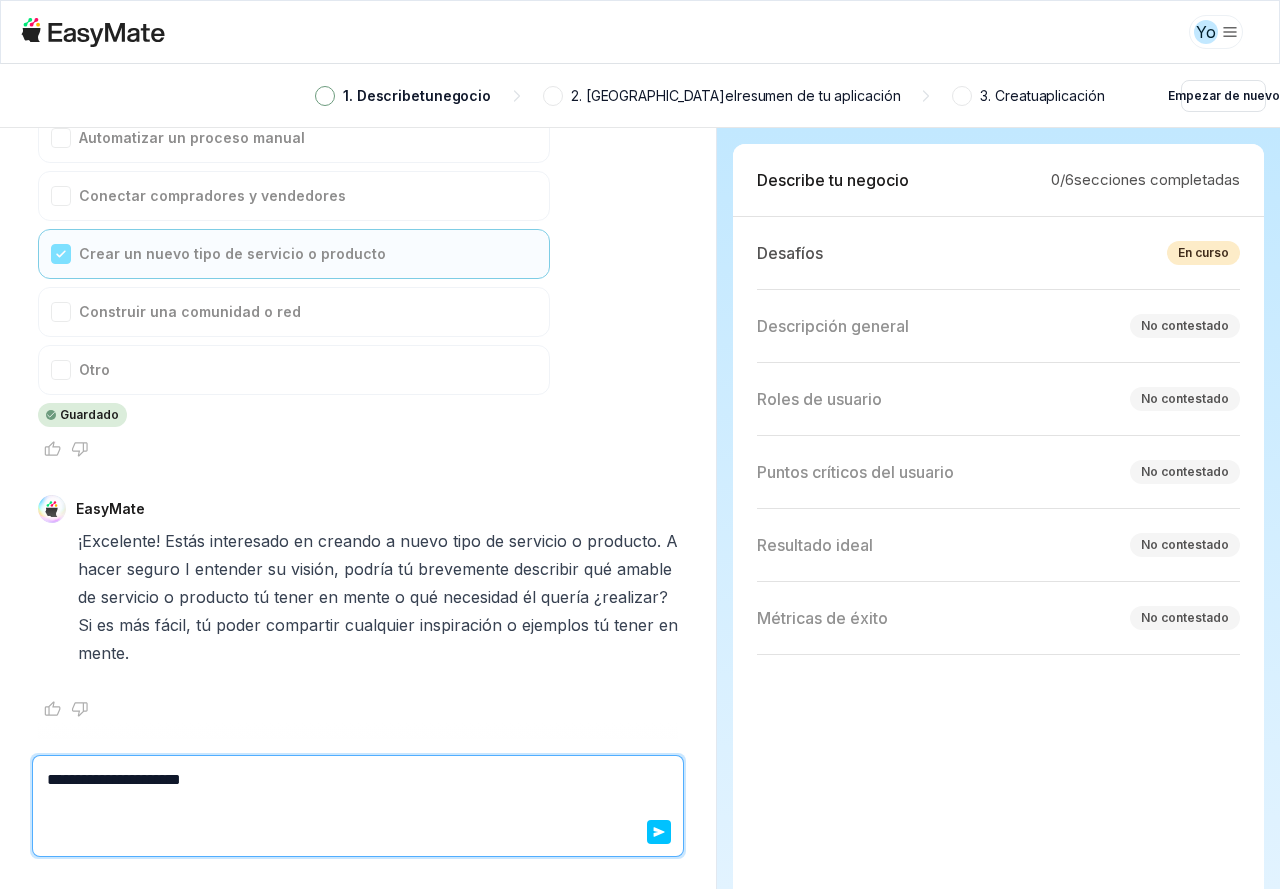 type on "*" 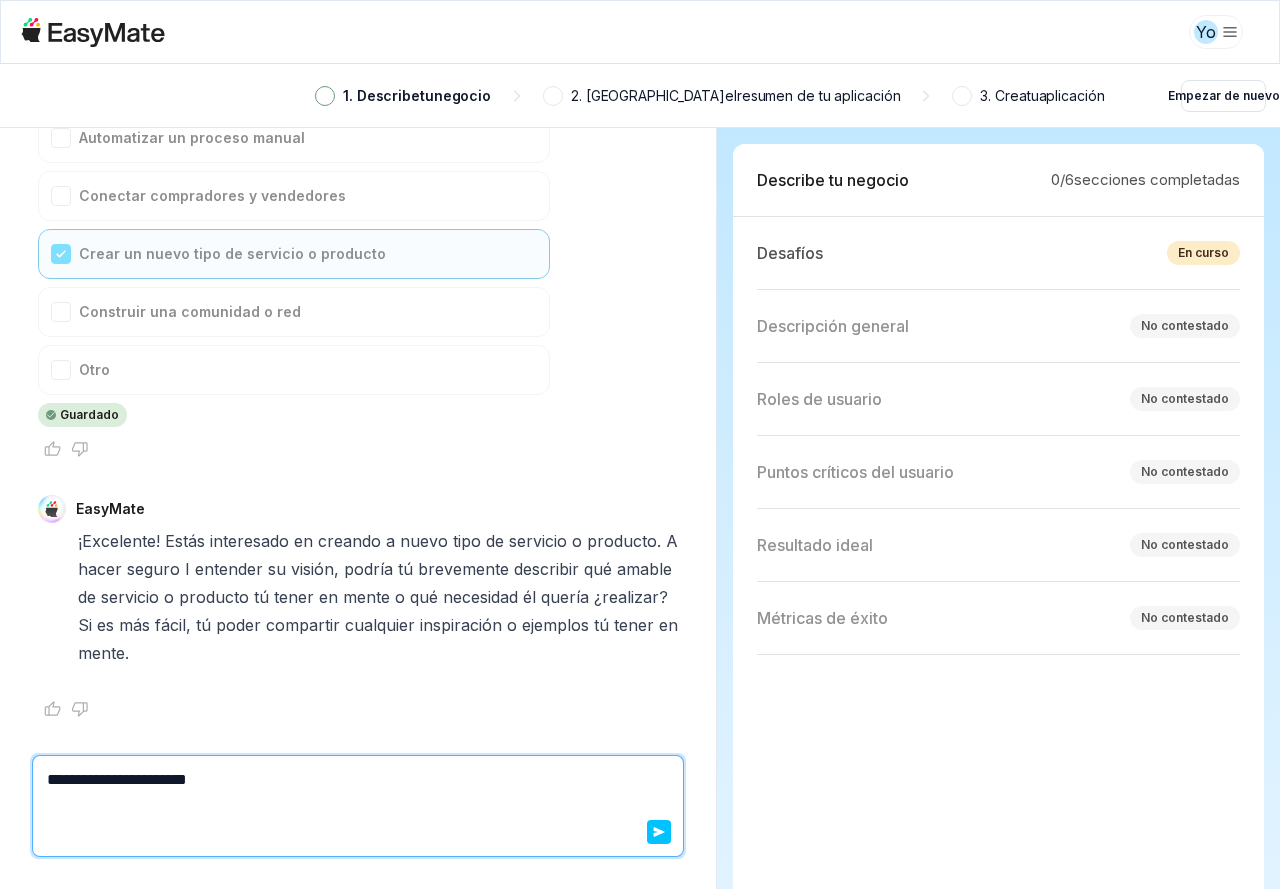 type on "*" 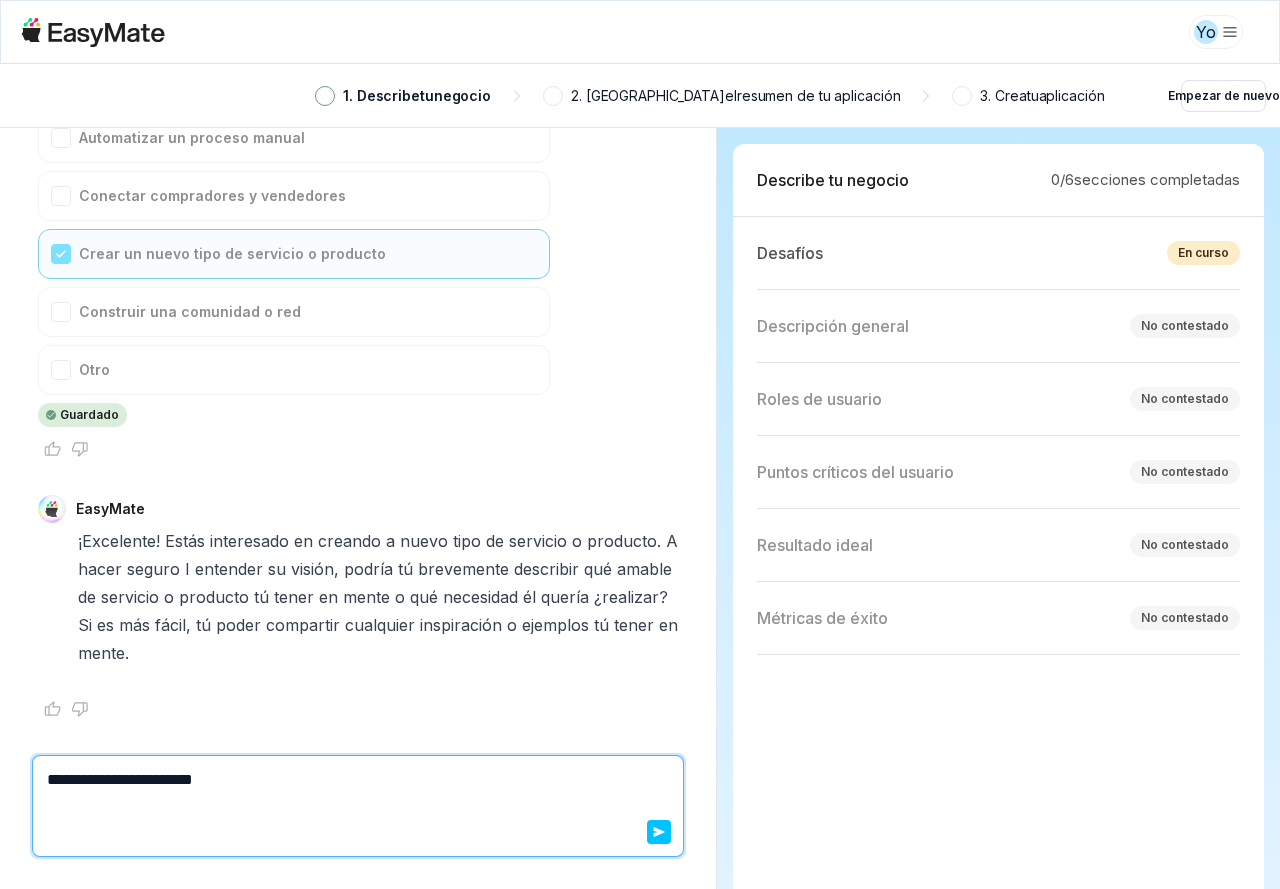 type on "*" 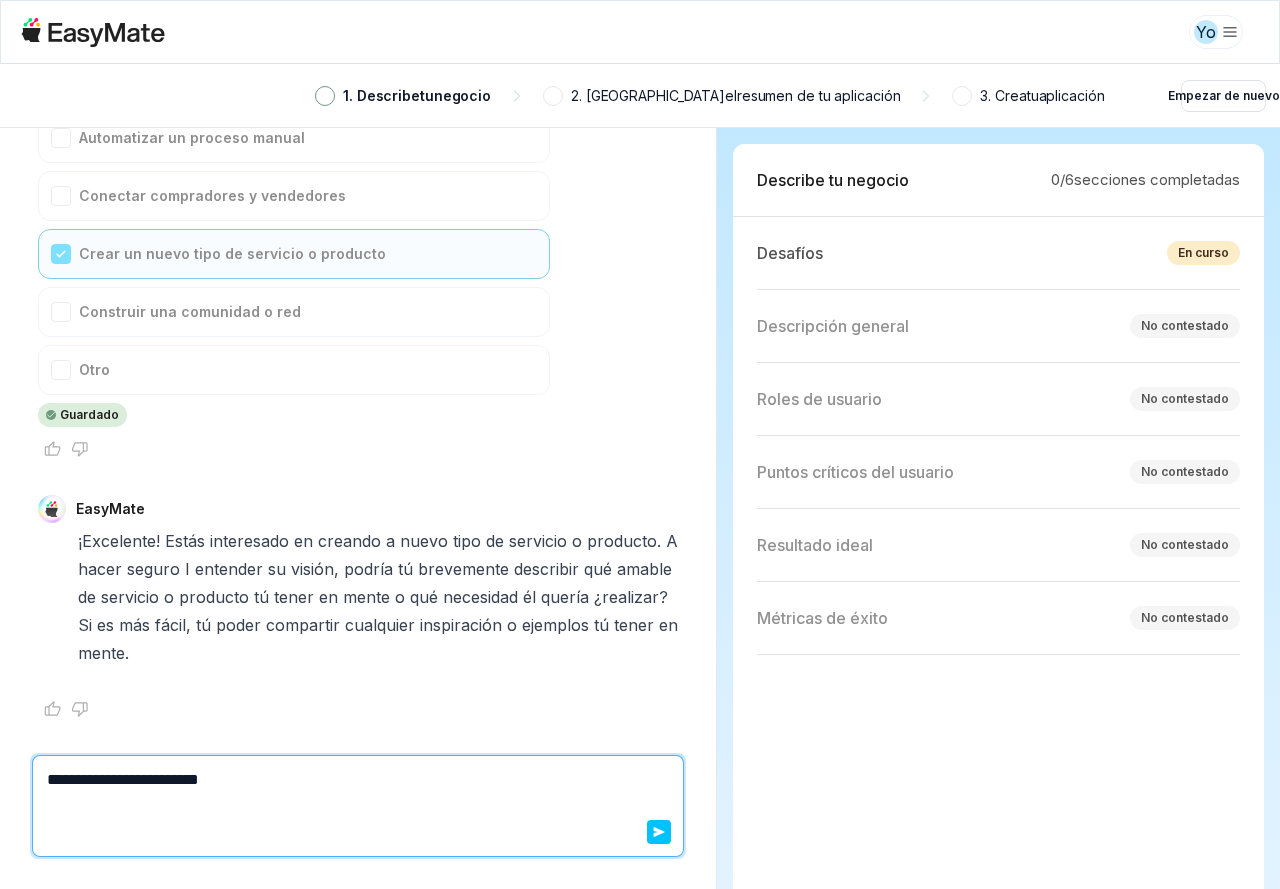 type on "*" 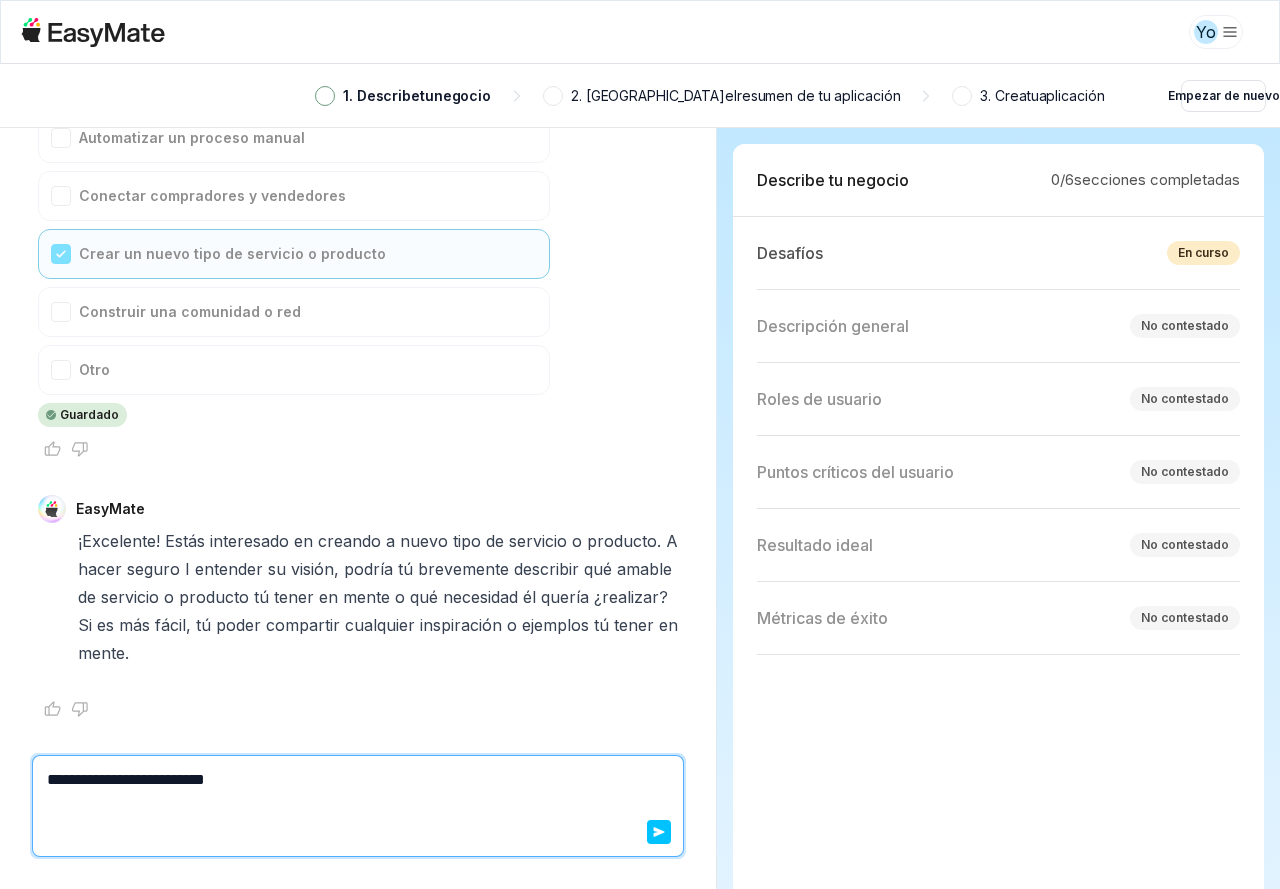 type on "*" 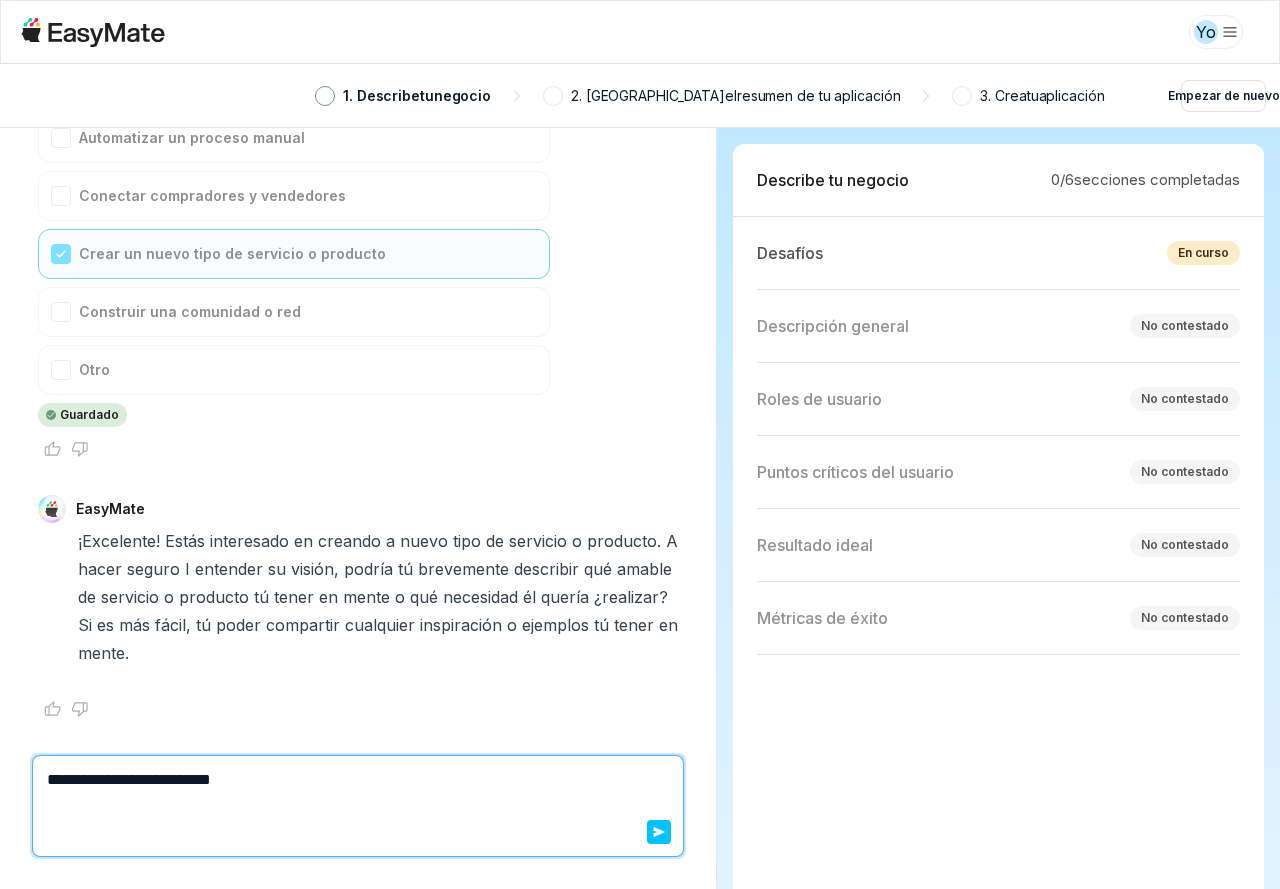 type on "*" 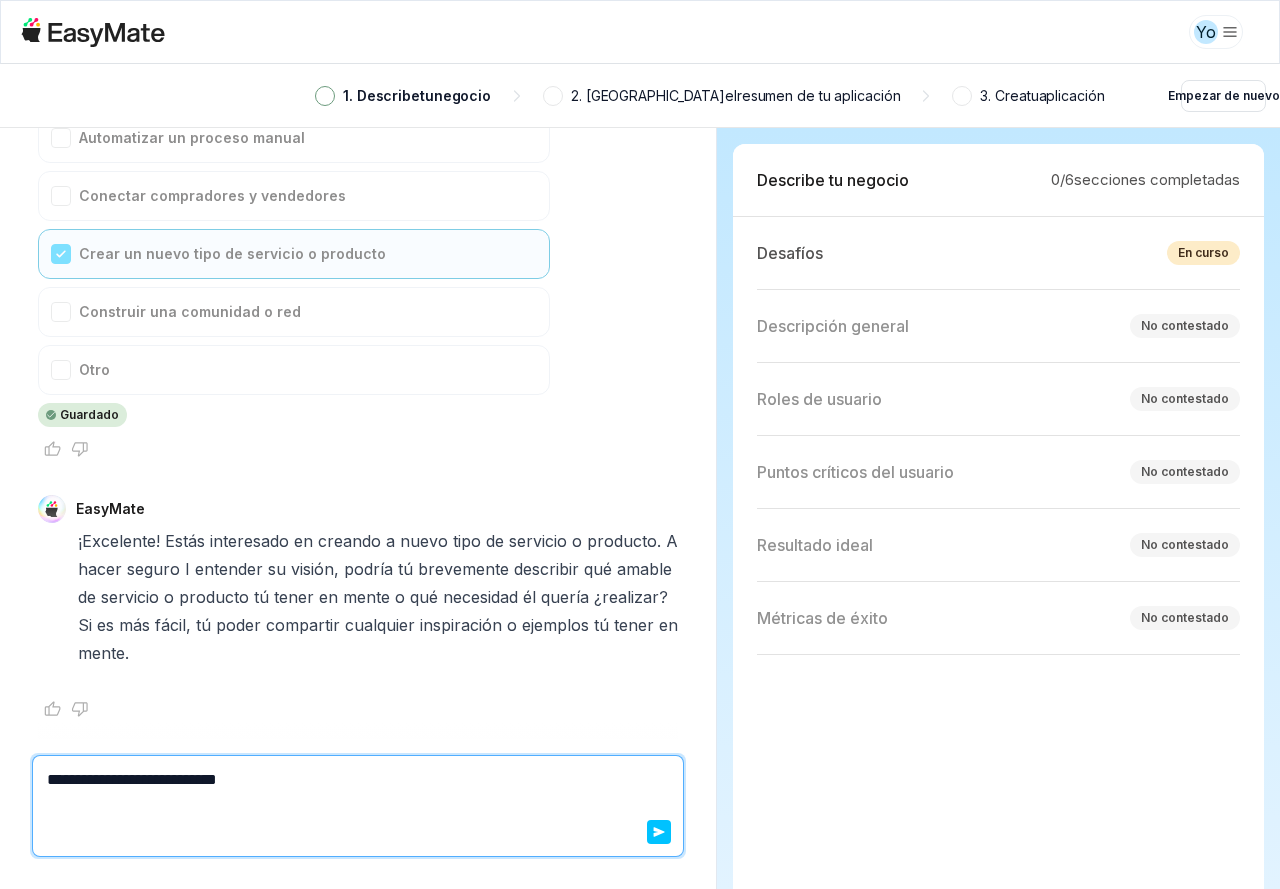 type on "*" 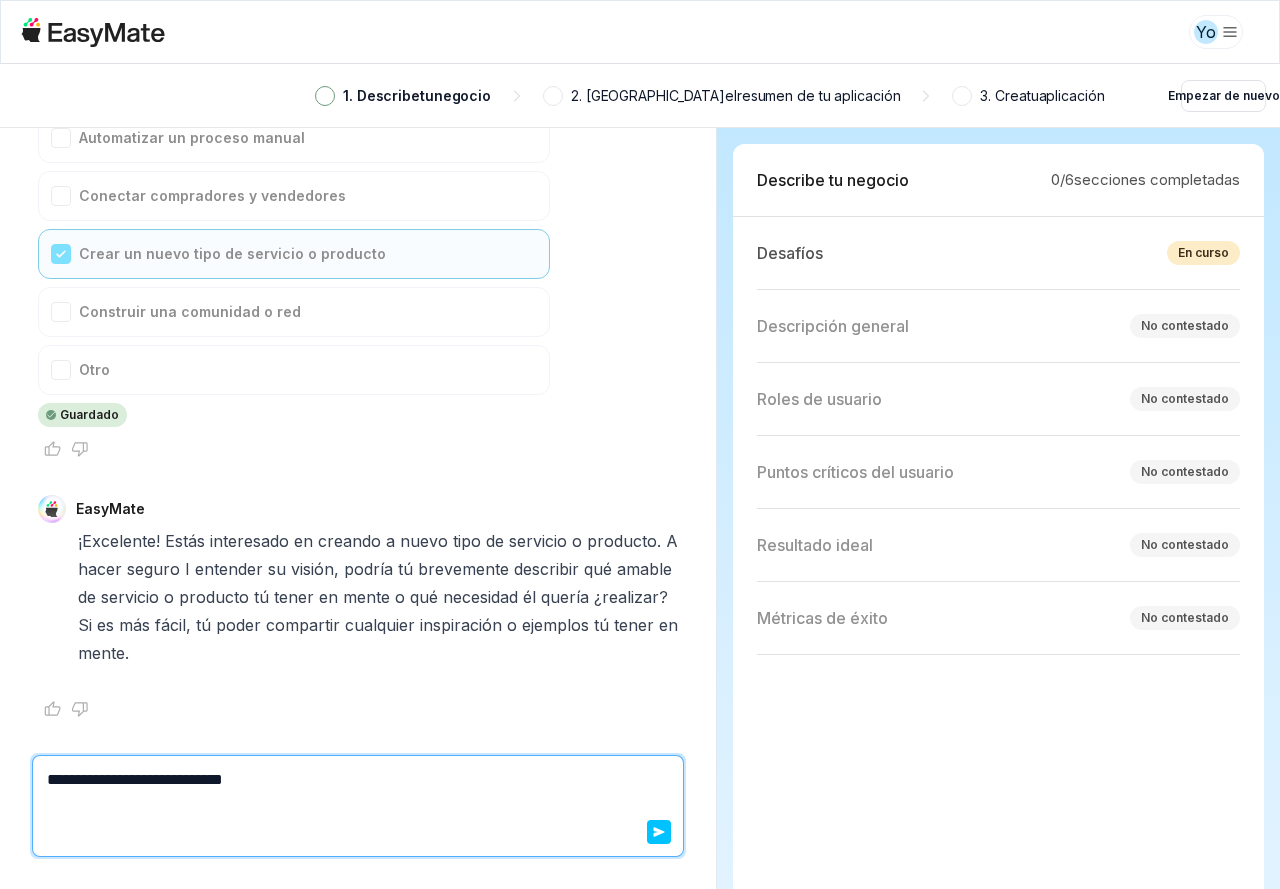 type on "**********" 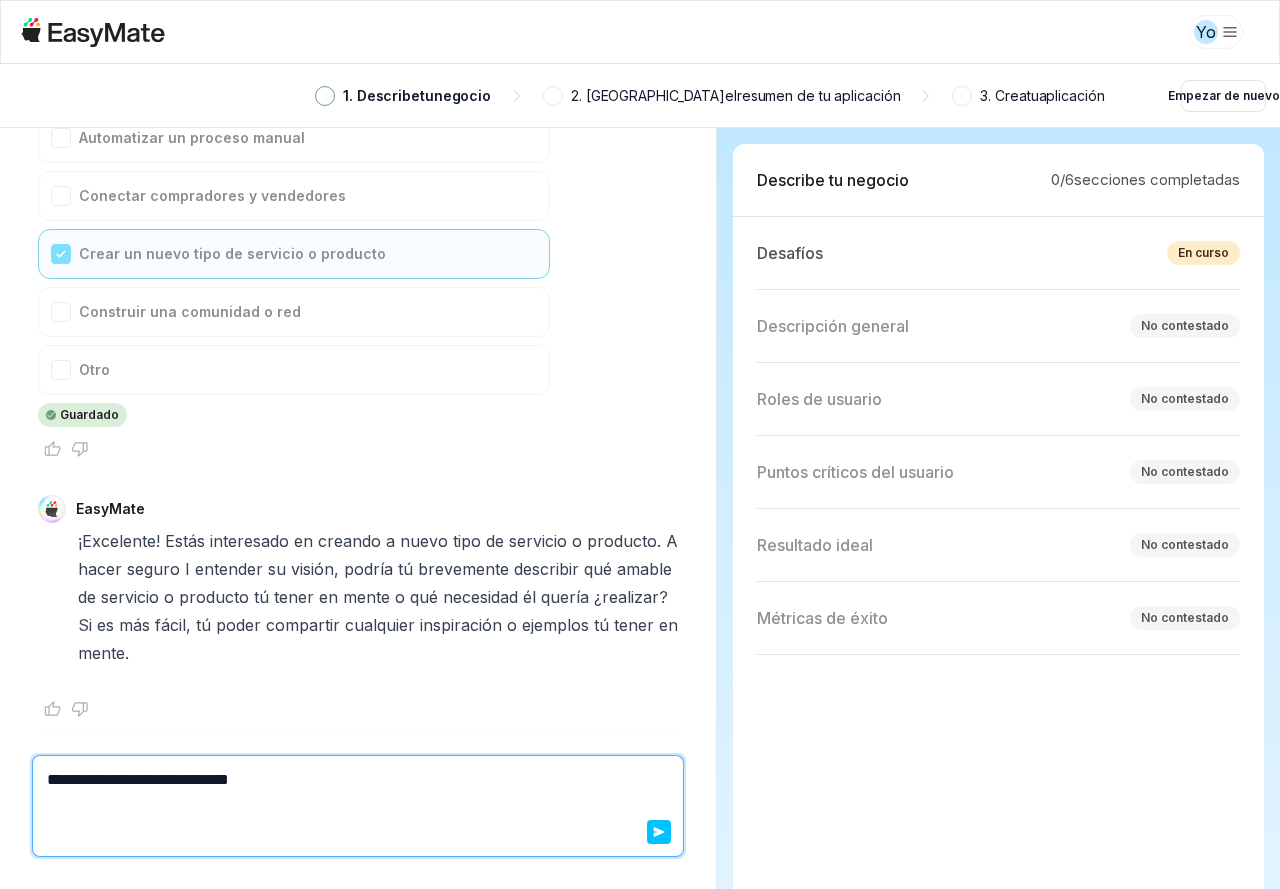 type on "*" 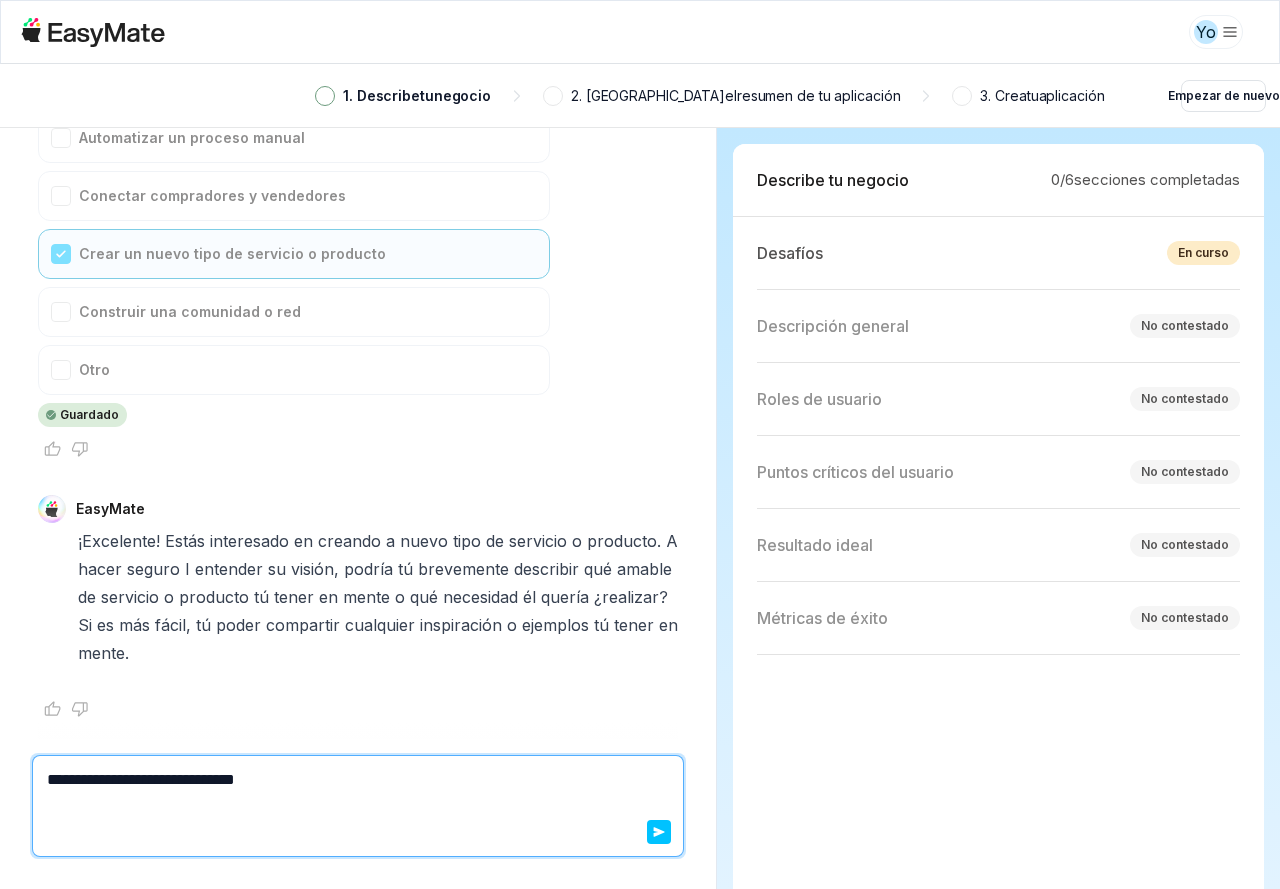 type on "*" 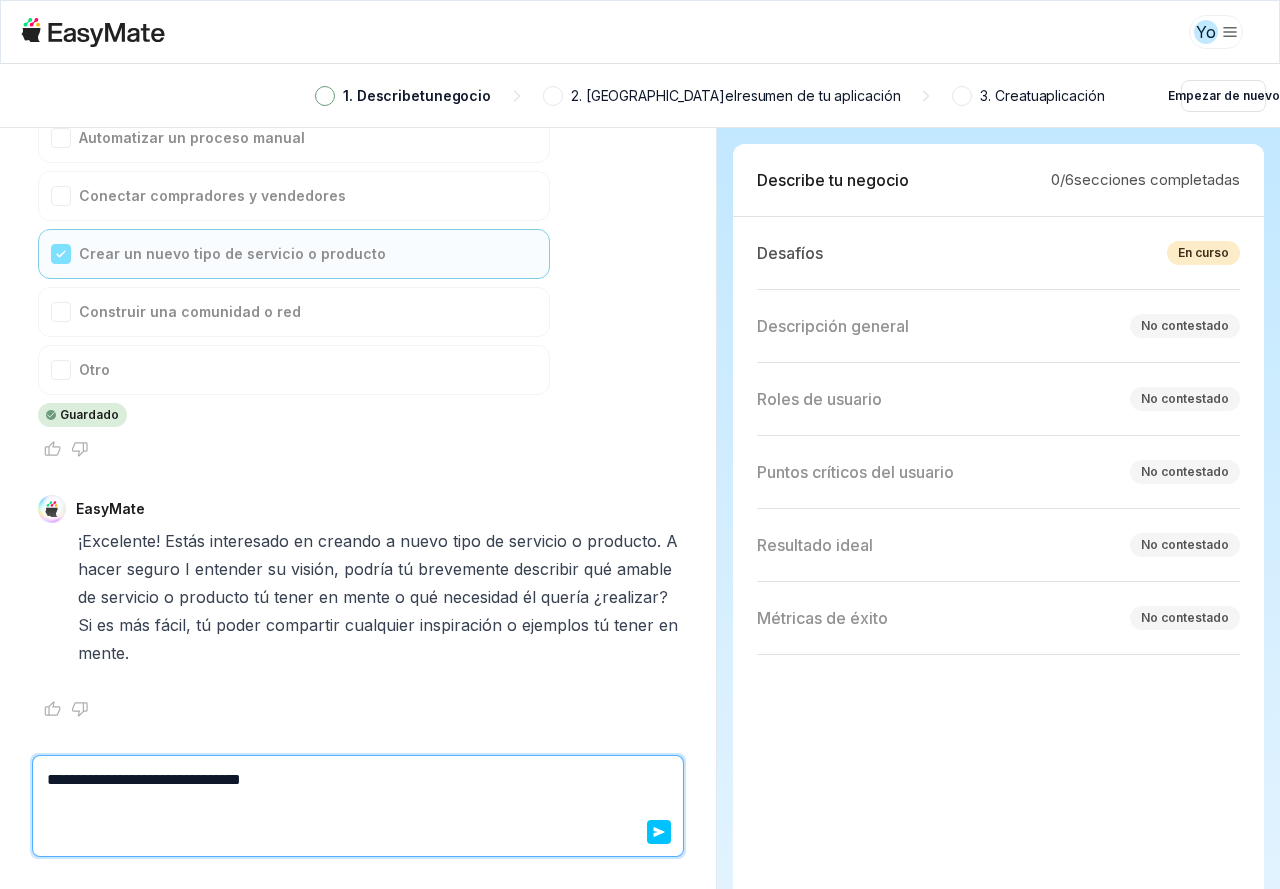 type on "*" 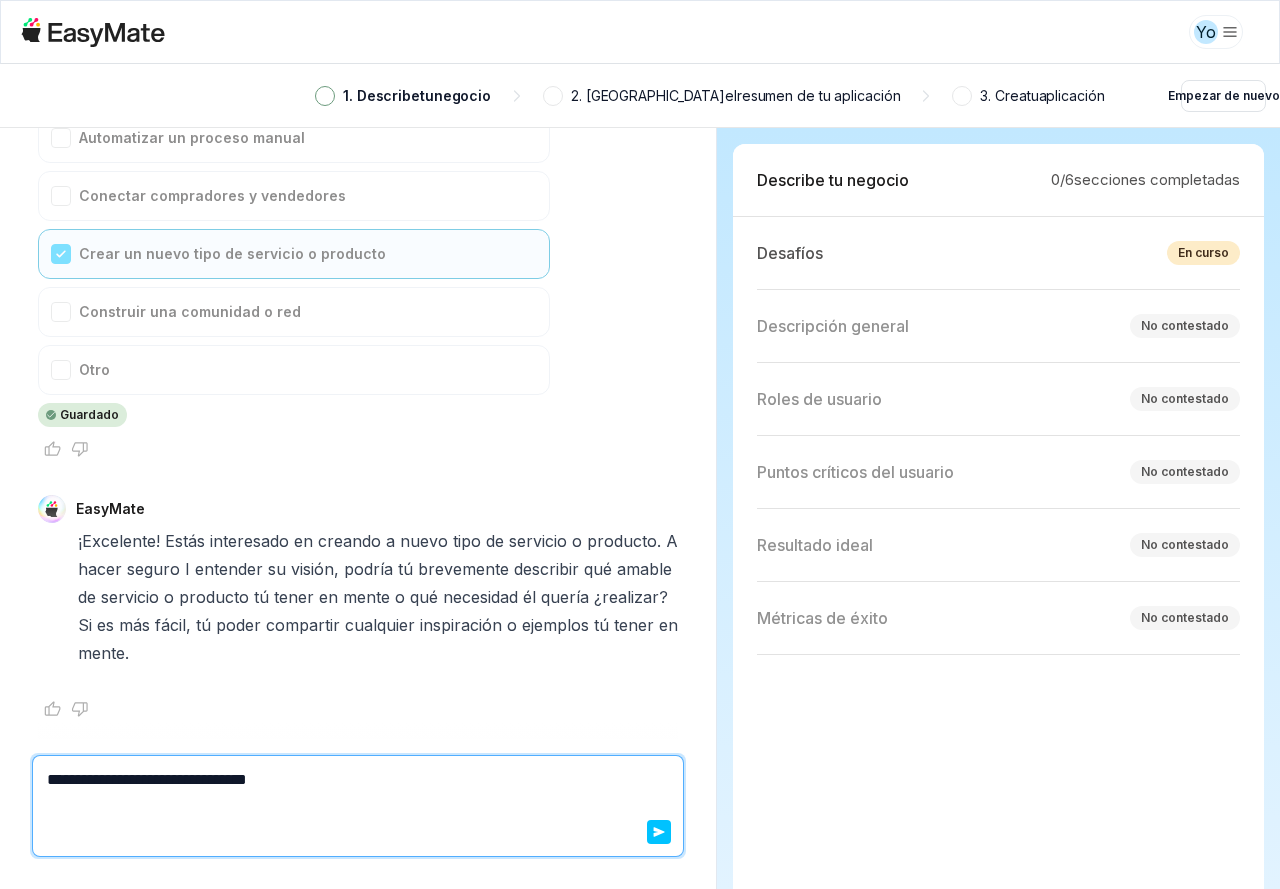 type on "*" 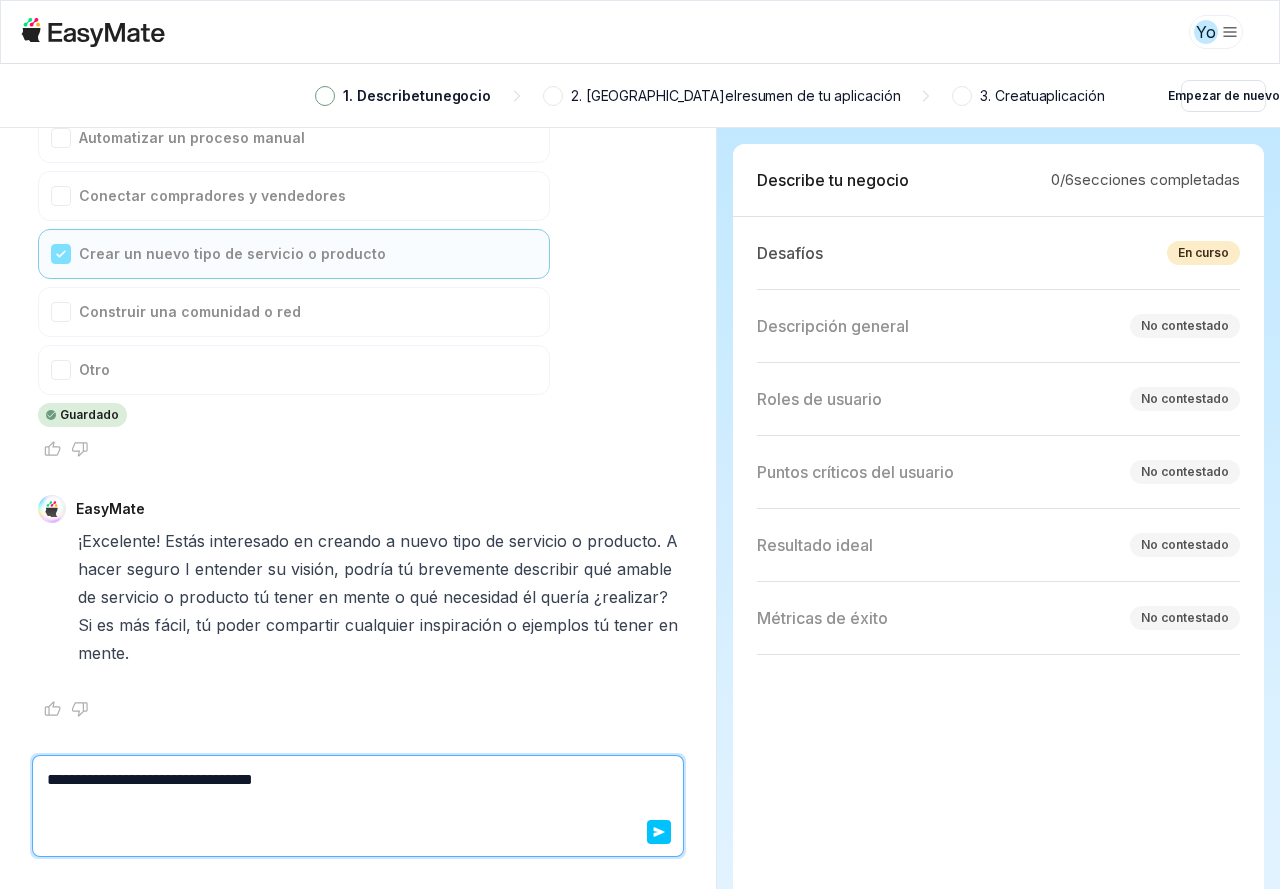 type on "*" 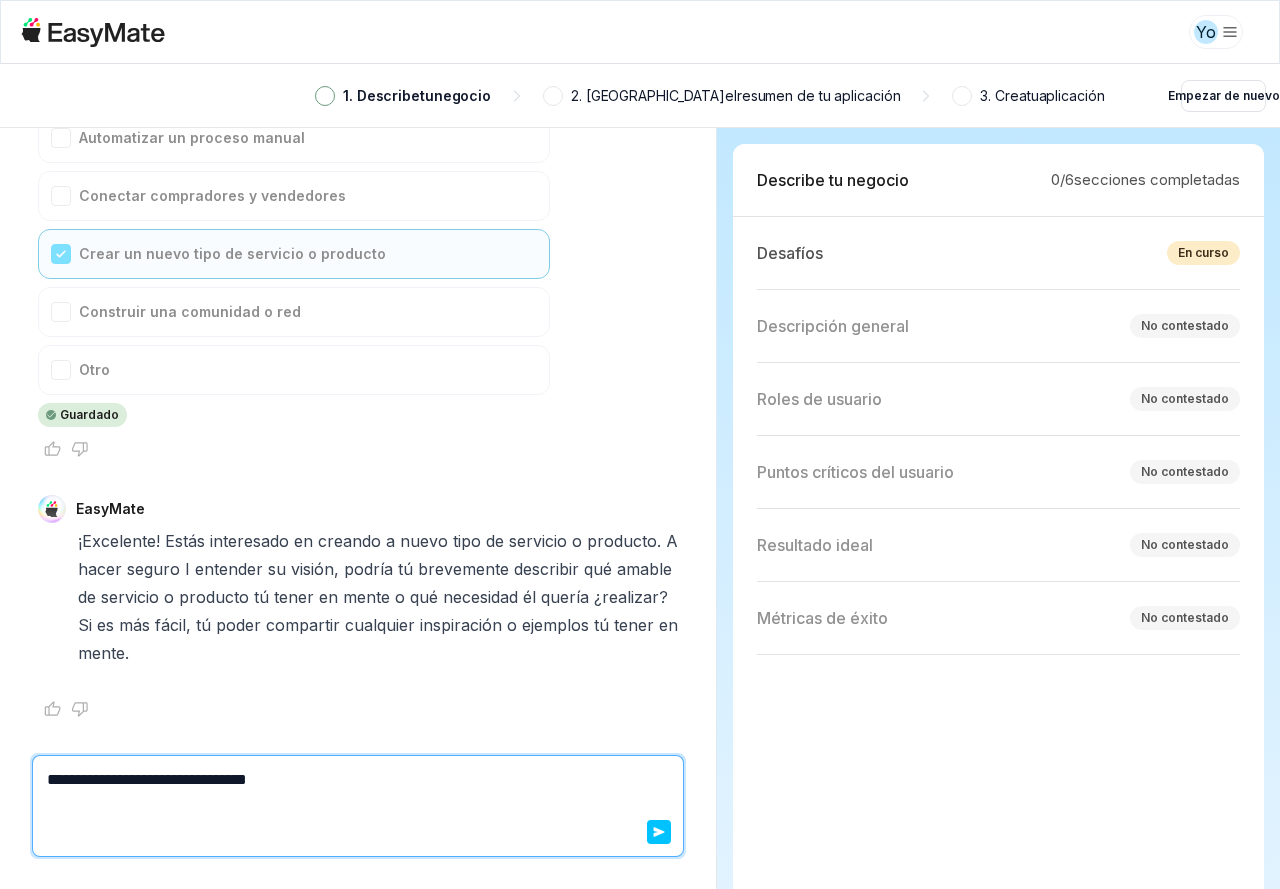 type on "*" 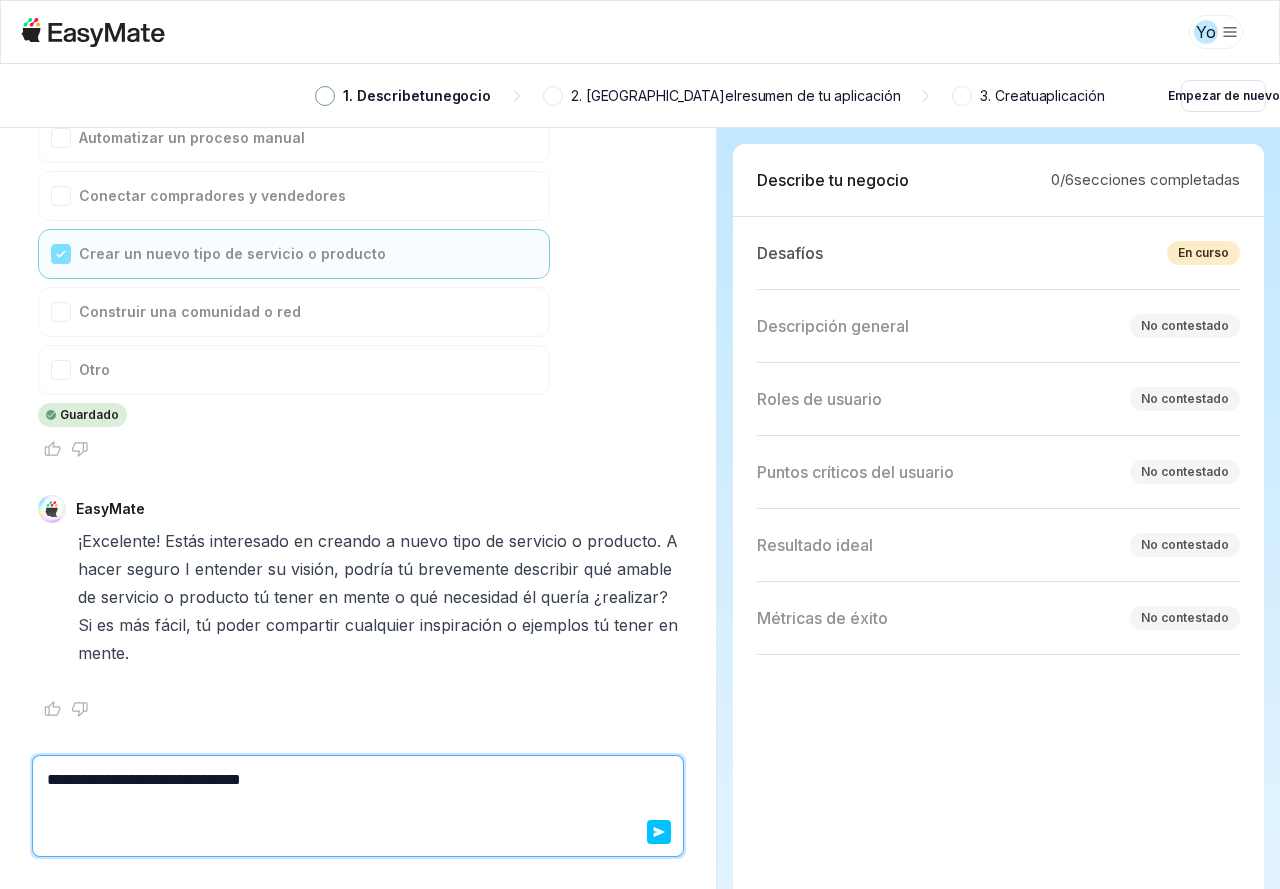 type on "*" 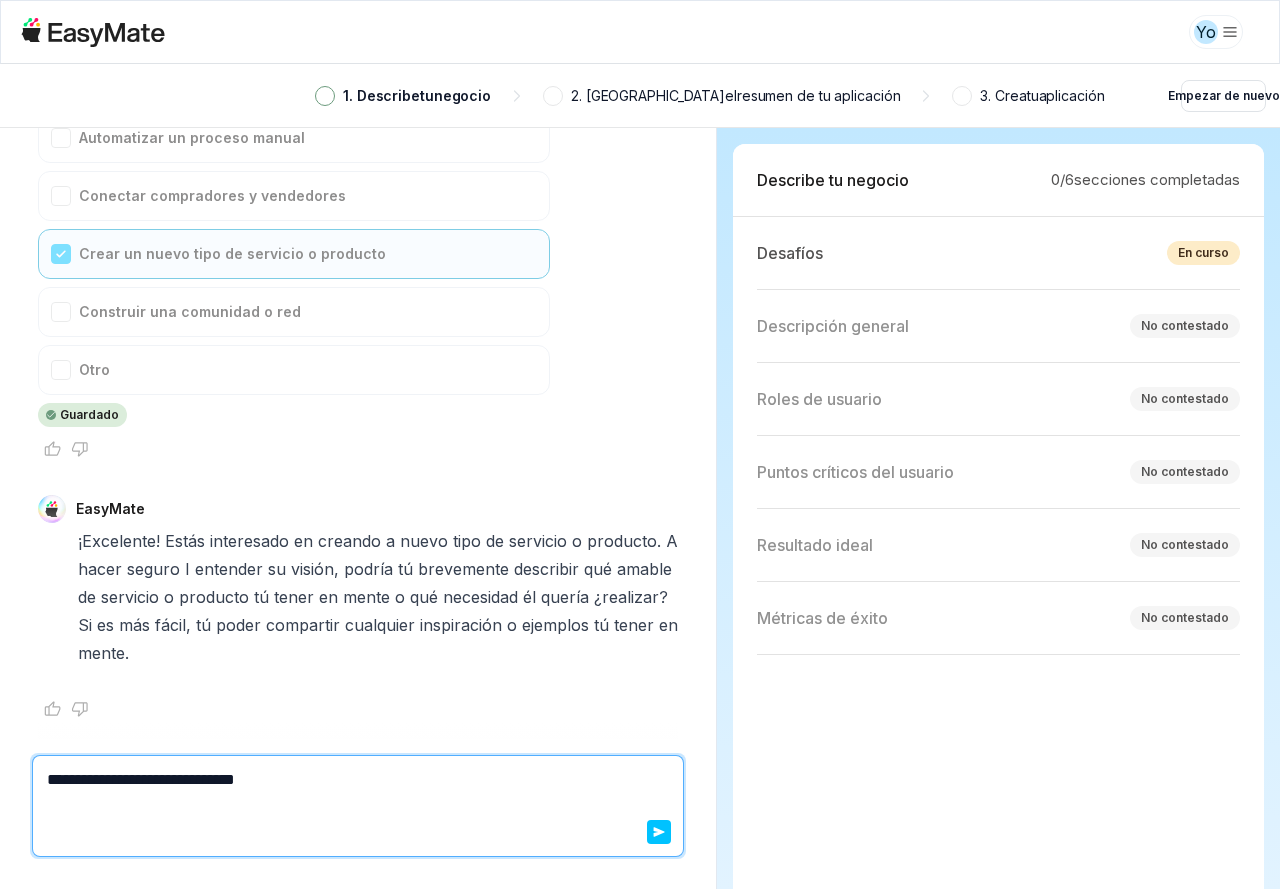 type on "*" 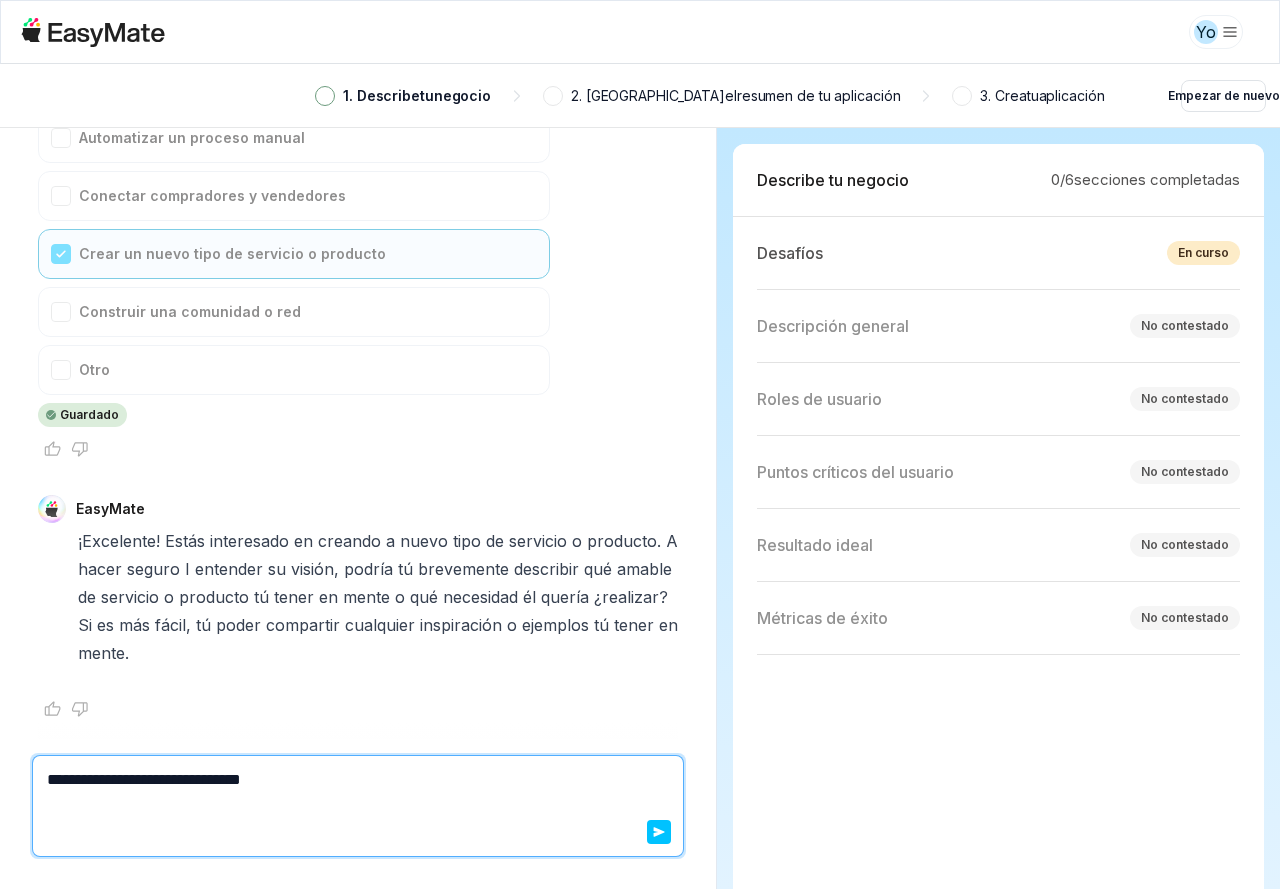 type on "*" 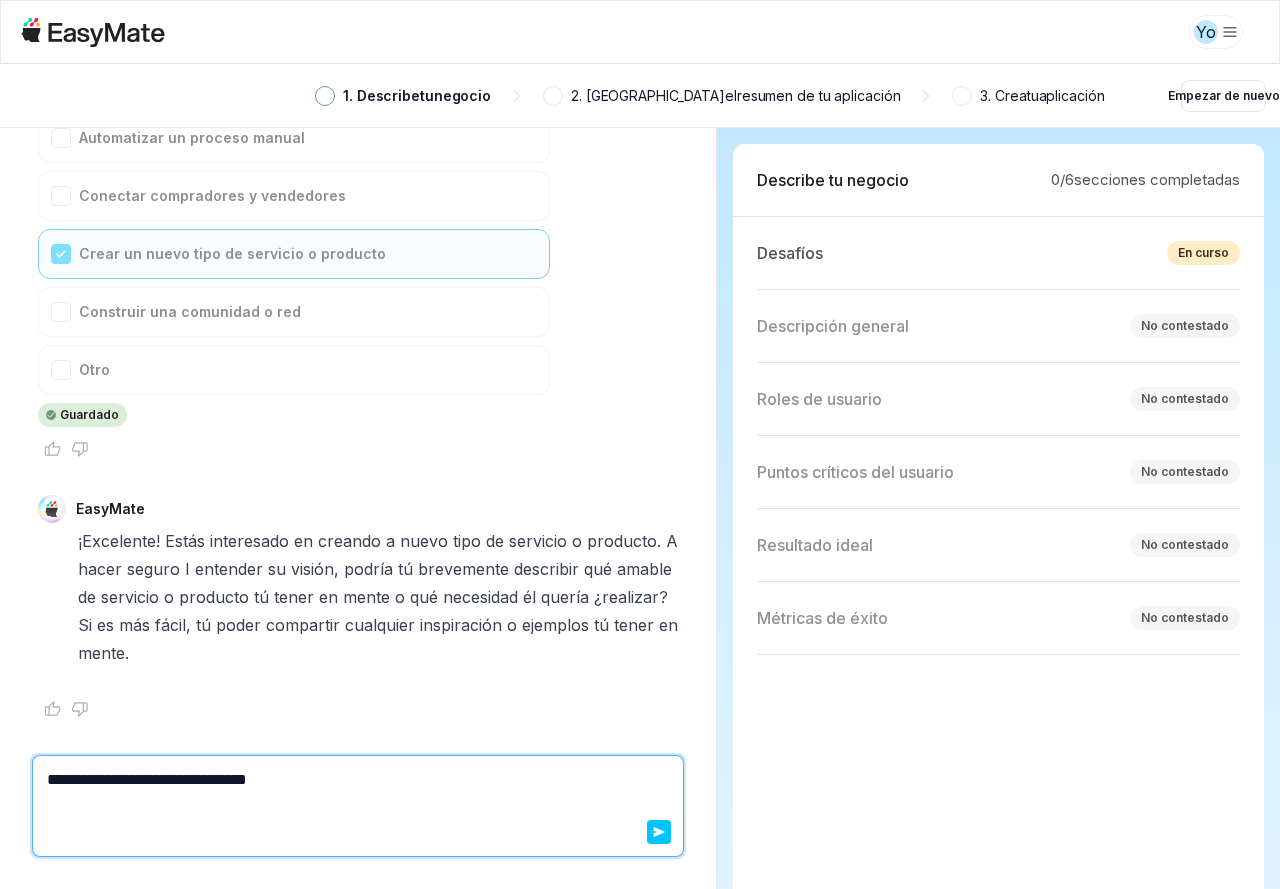 type on "*" 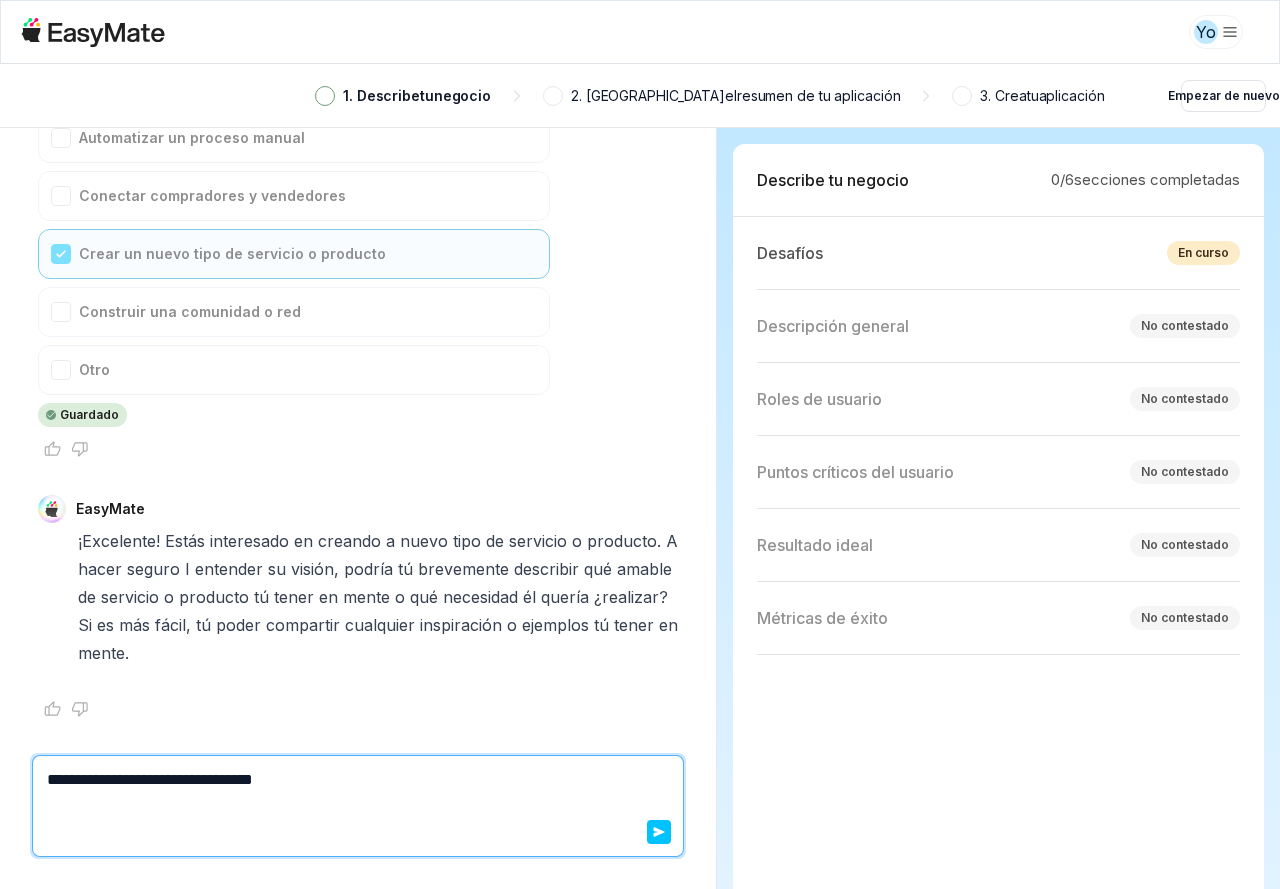 type on "*" 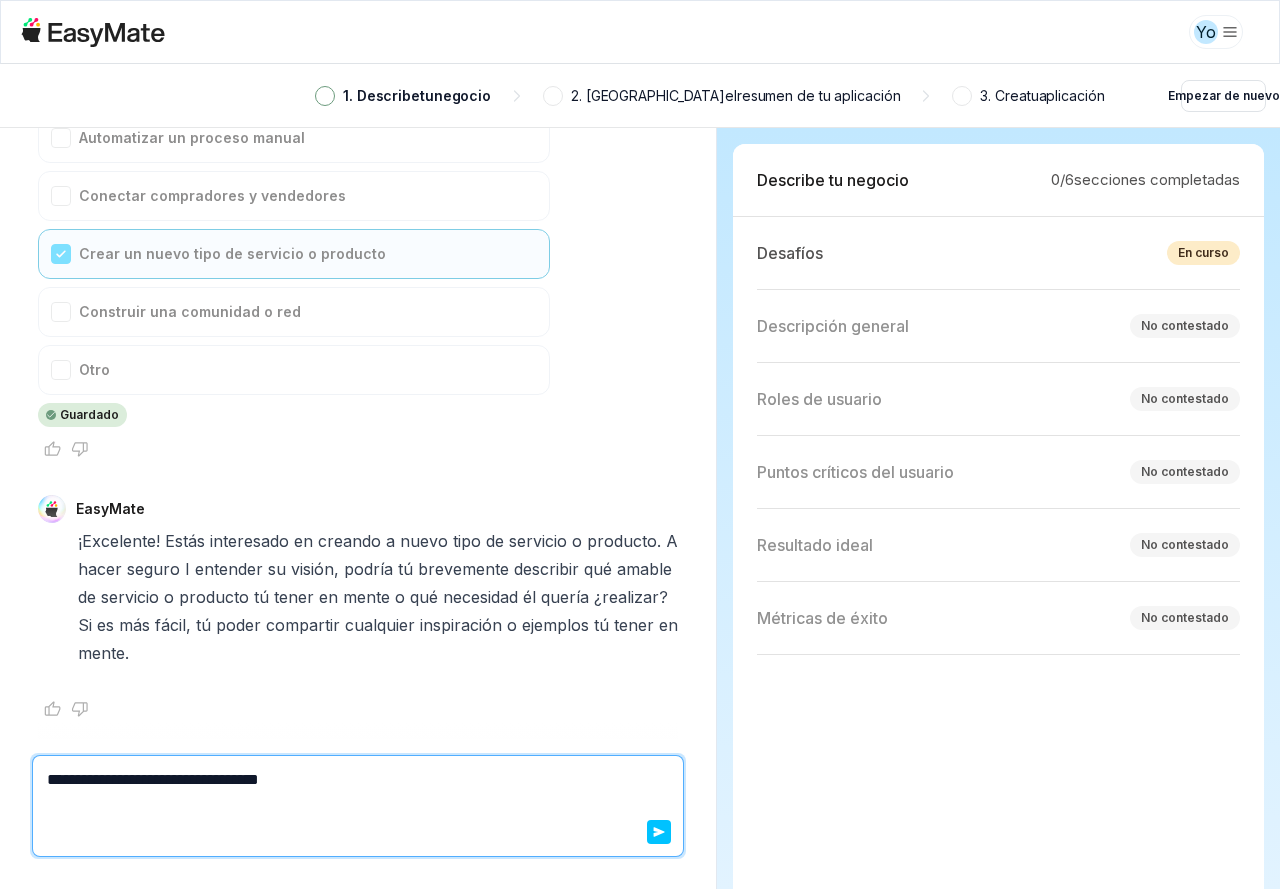 type on "*" 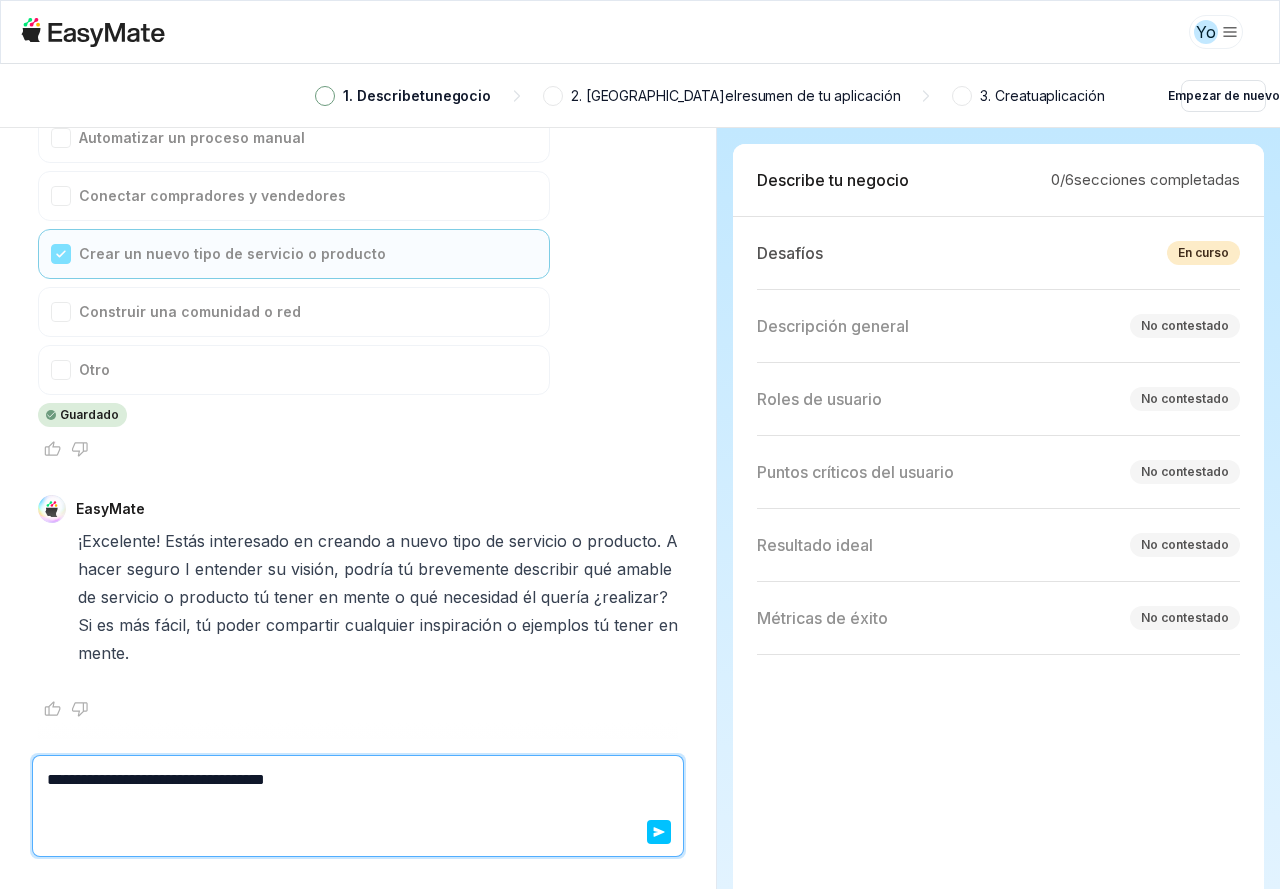 type on "*" 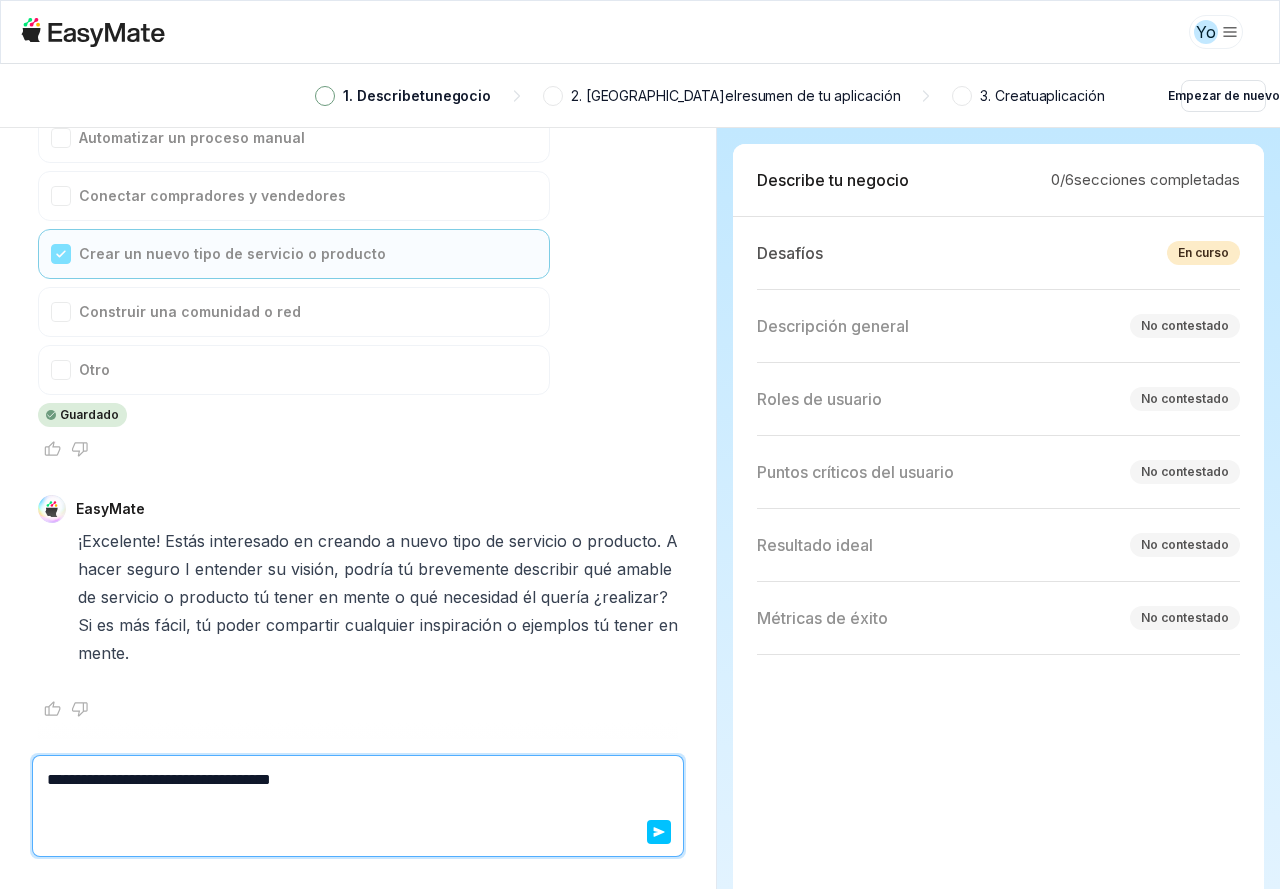 type on "*" 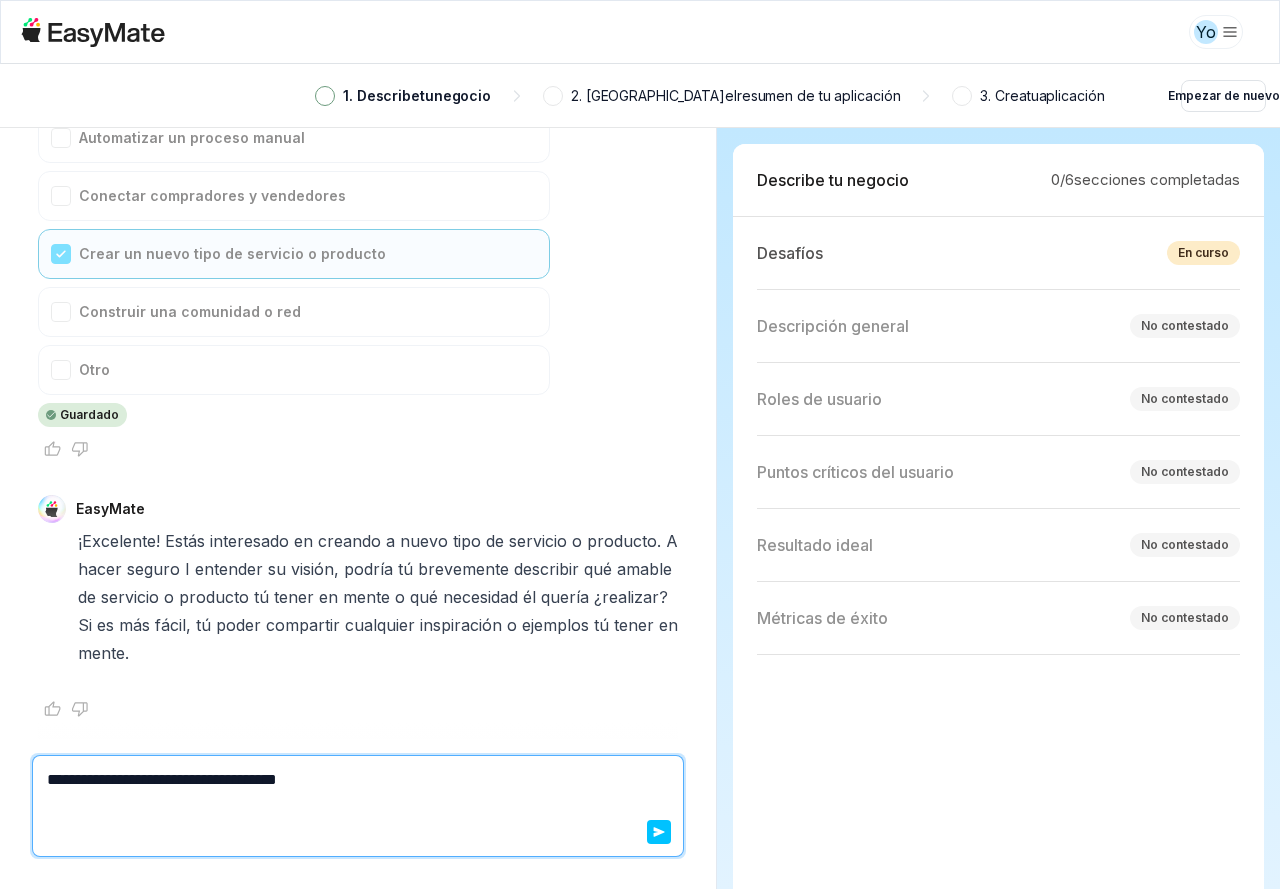 type on "*" 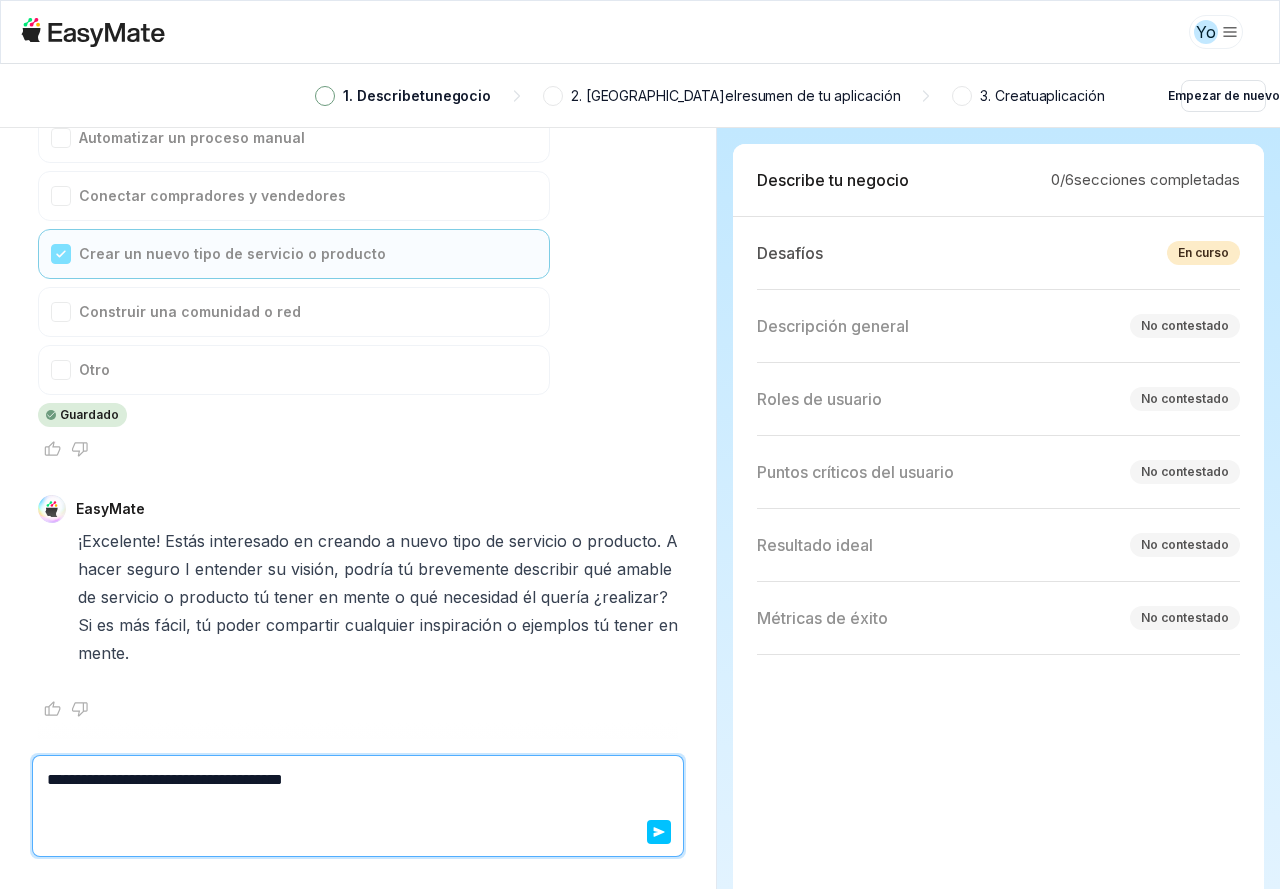 type on "*" 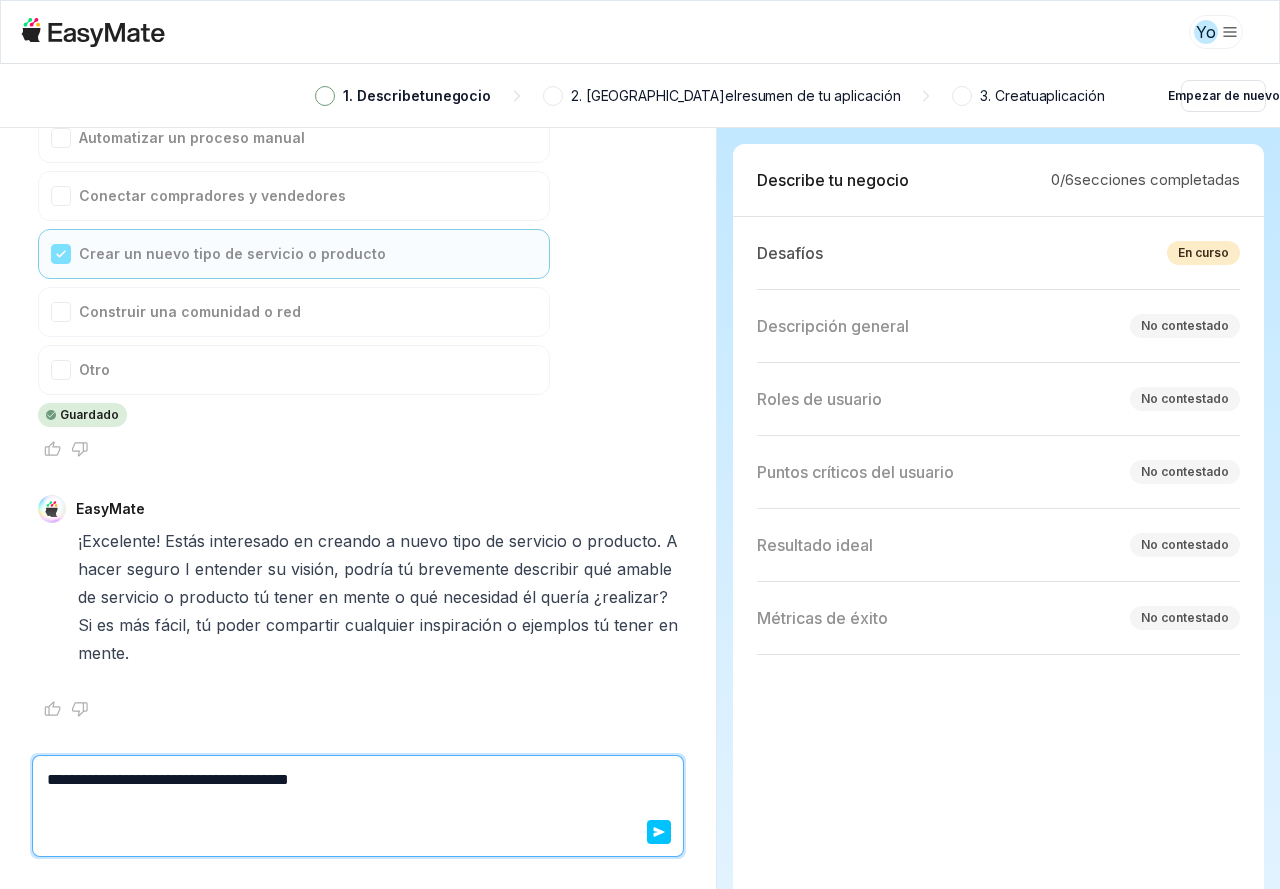 type on "*" 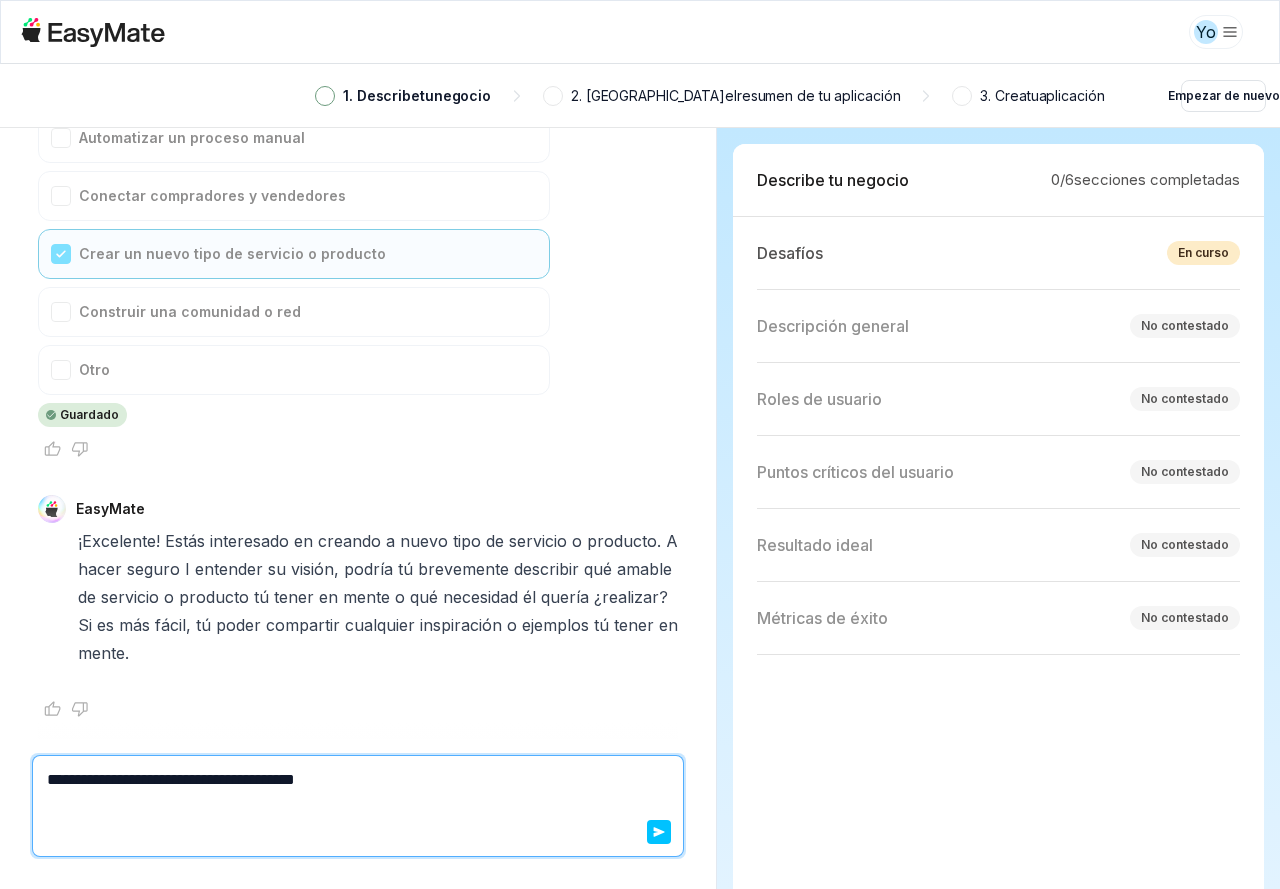 type on "*" 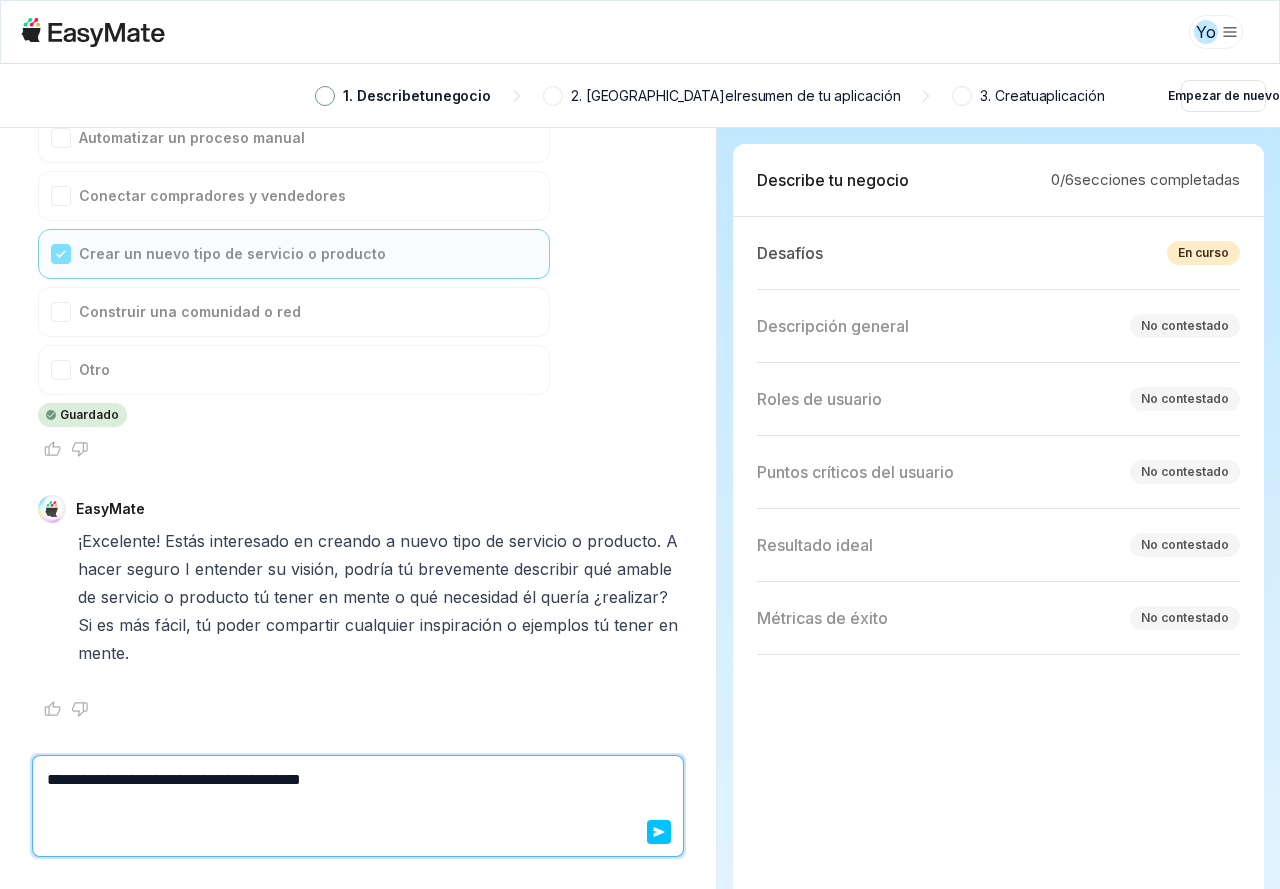 type on "*" 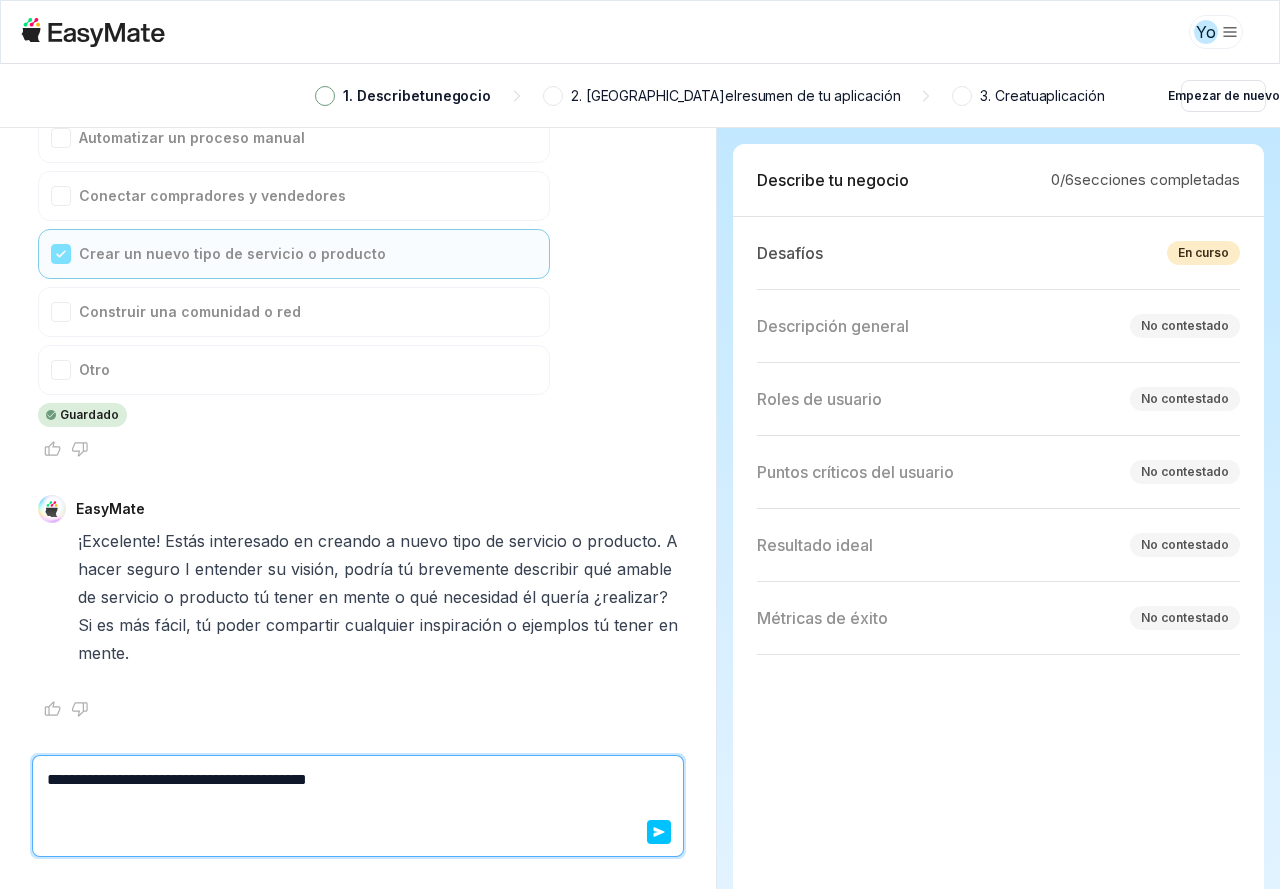 type on "*" 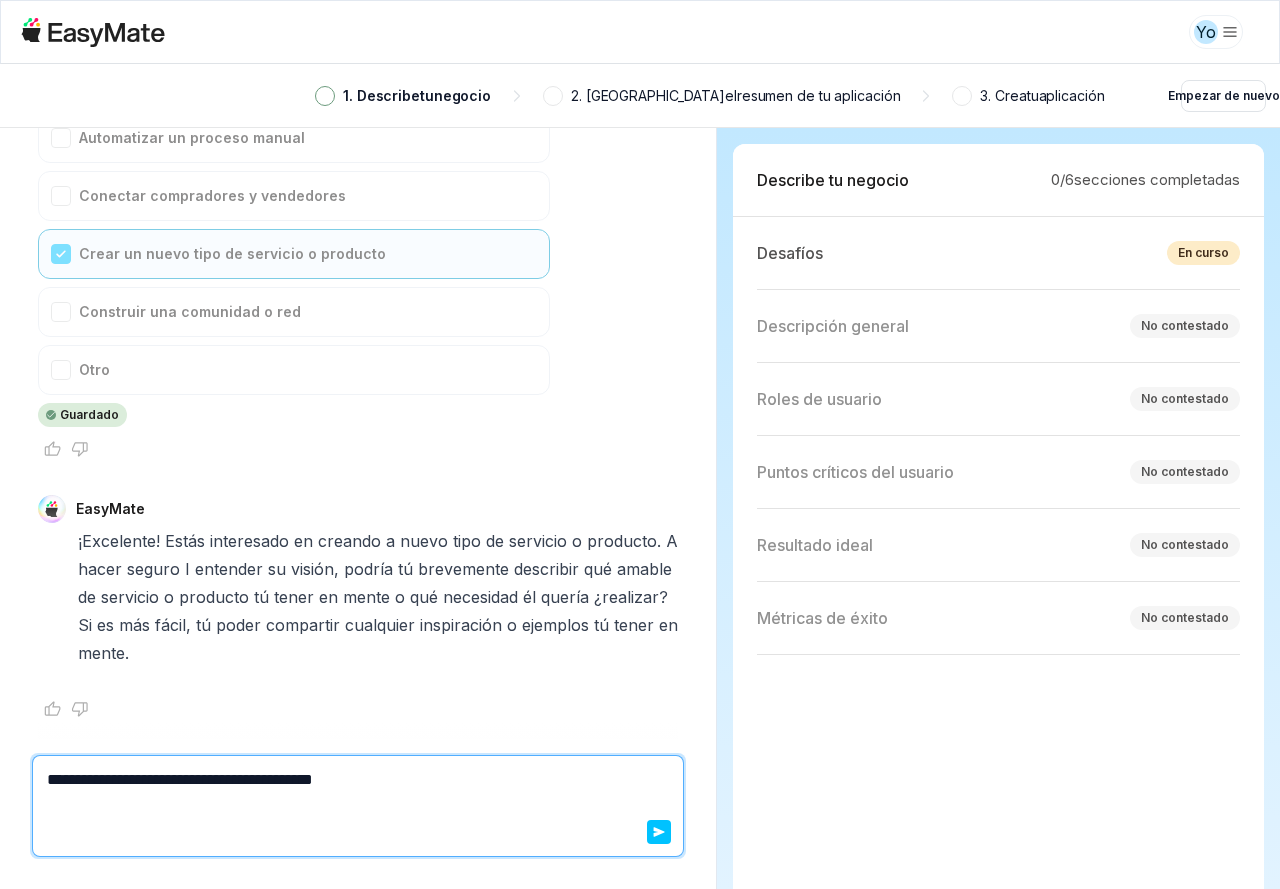 type on "*" 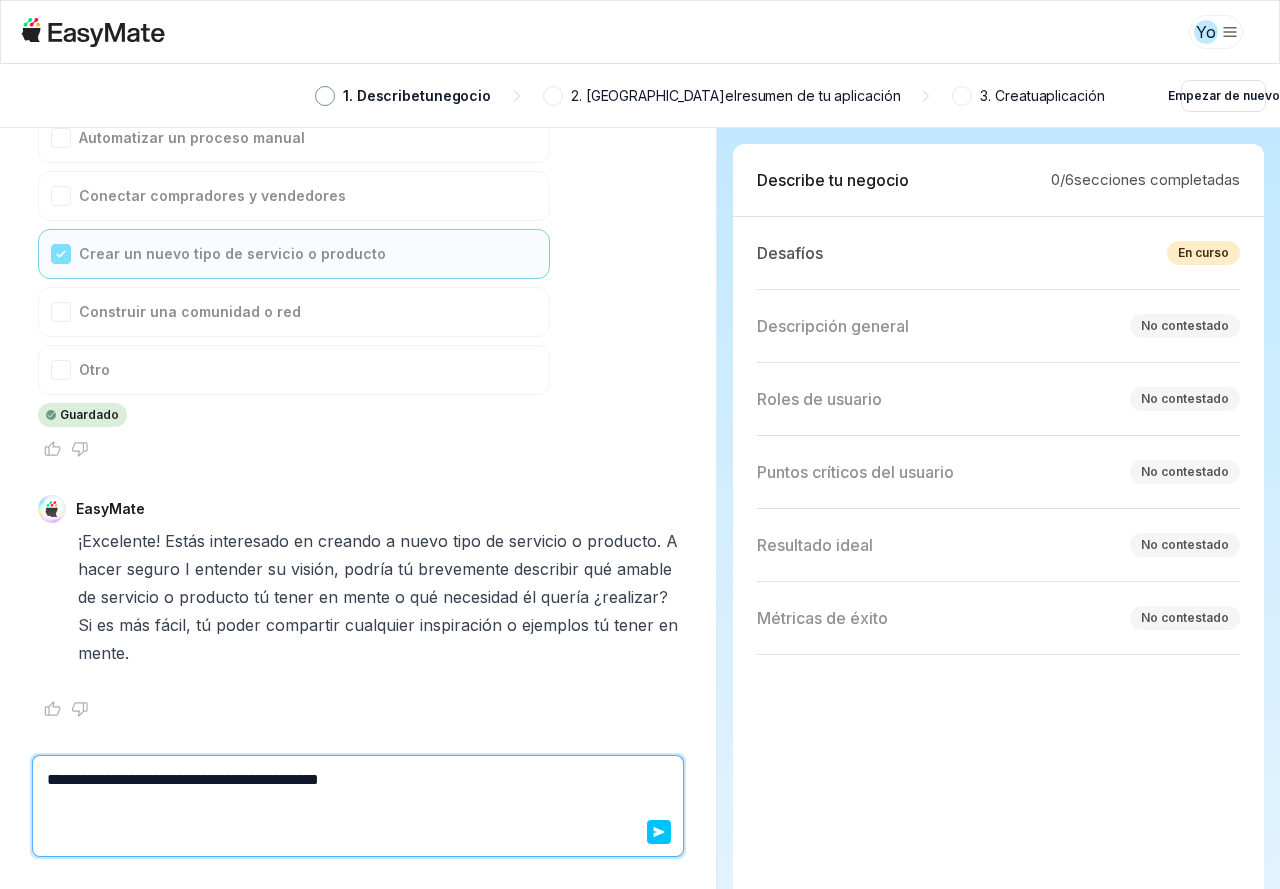 type on "*" 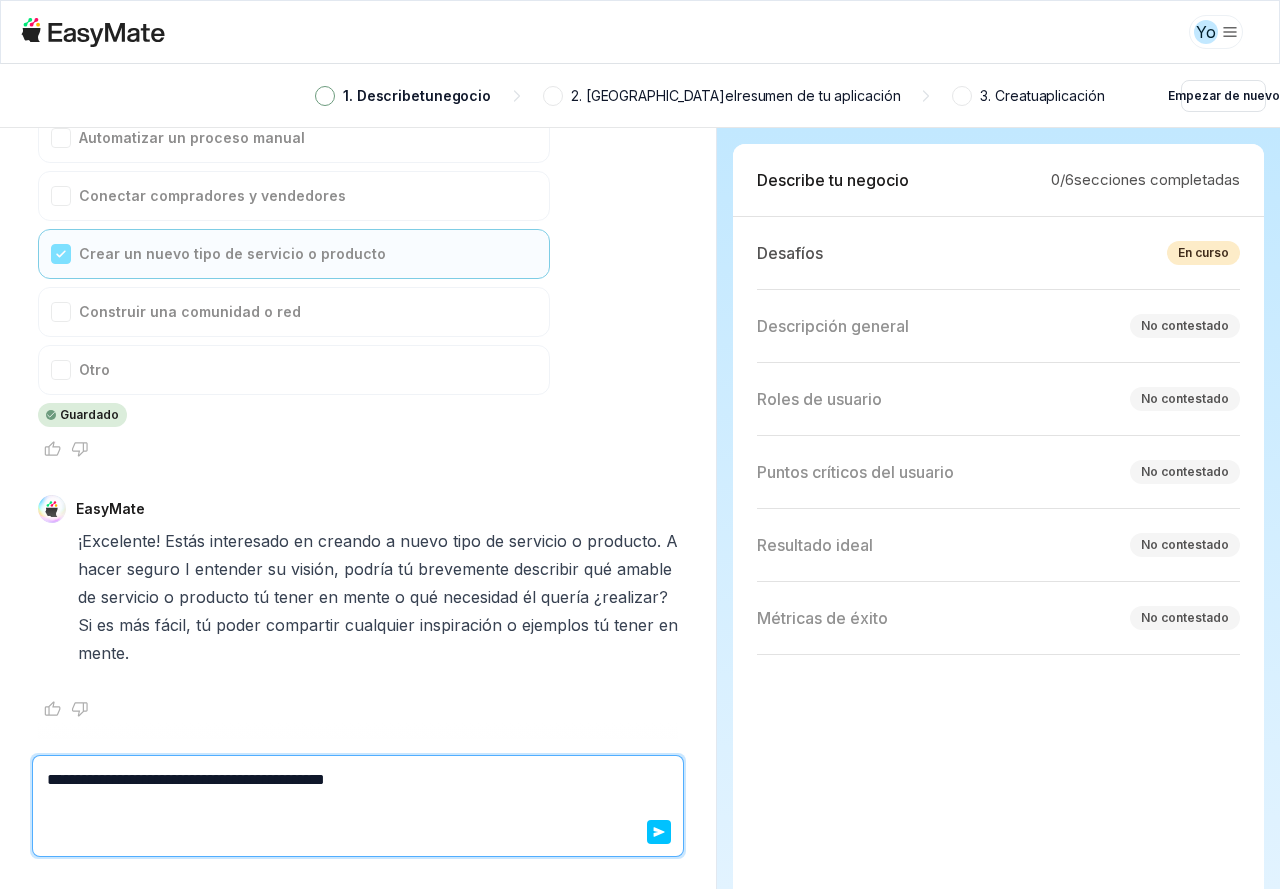 type on "*" 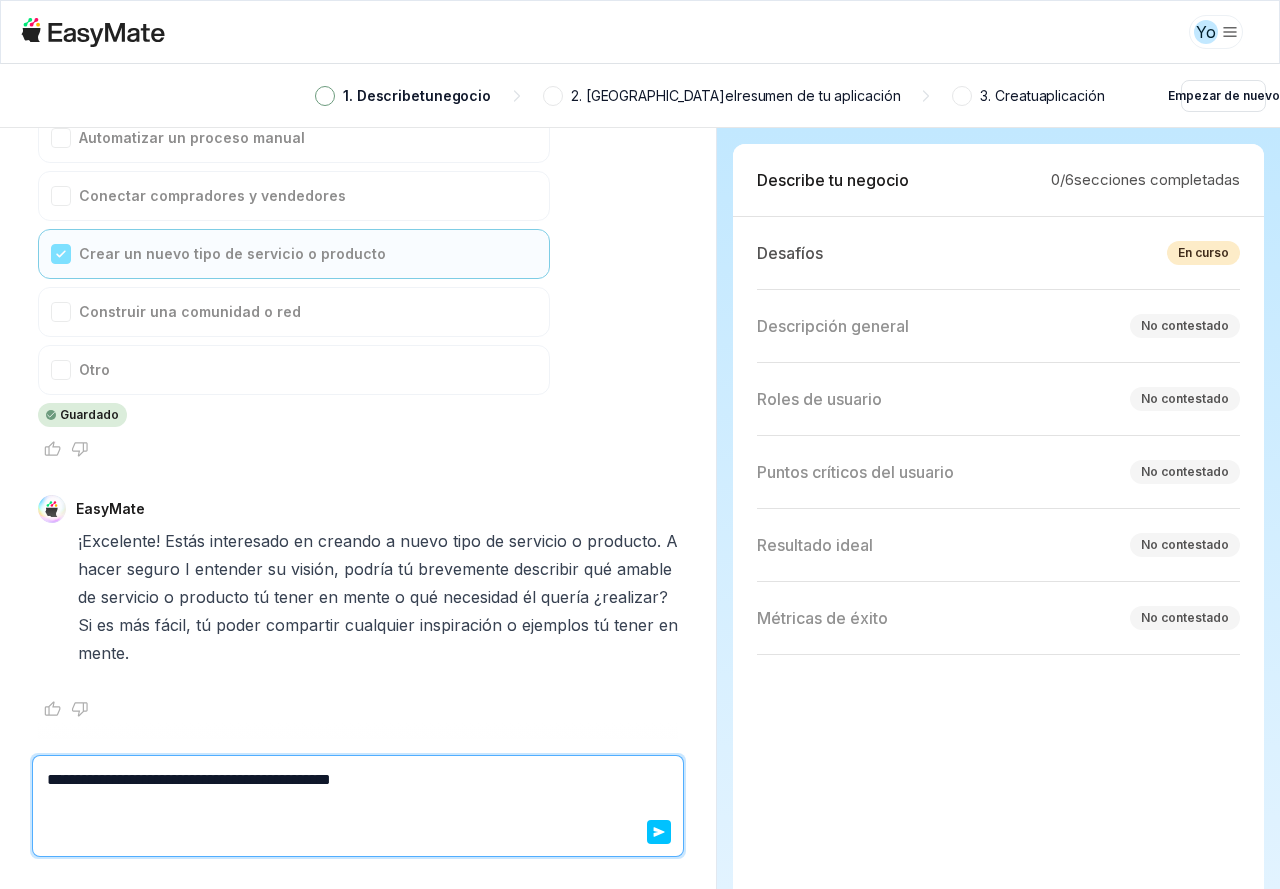 type on "*" 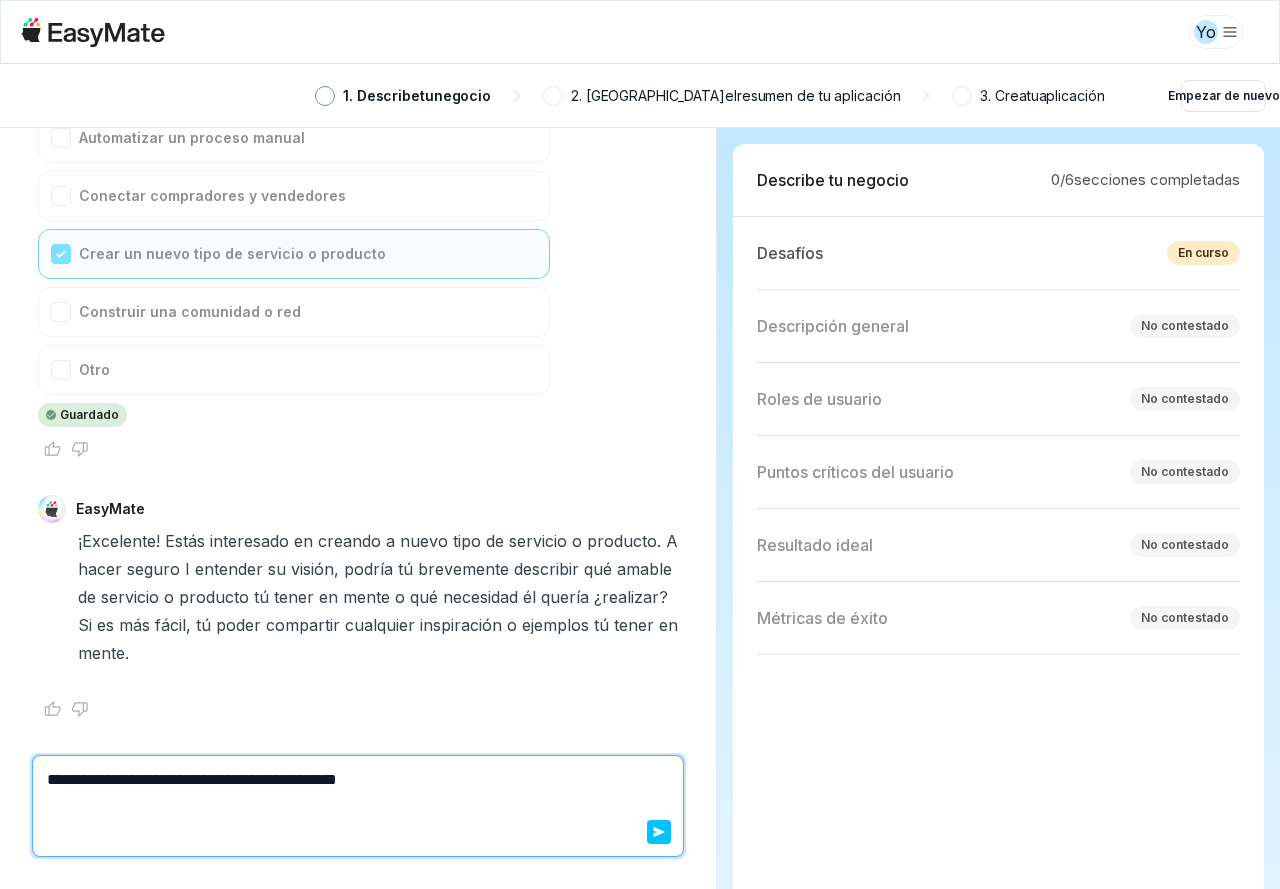 type on "*" 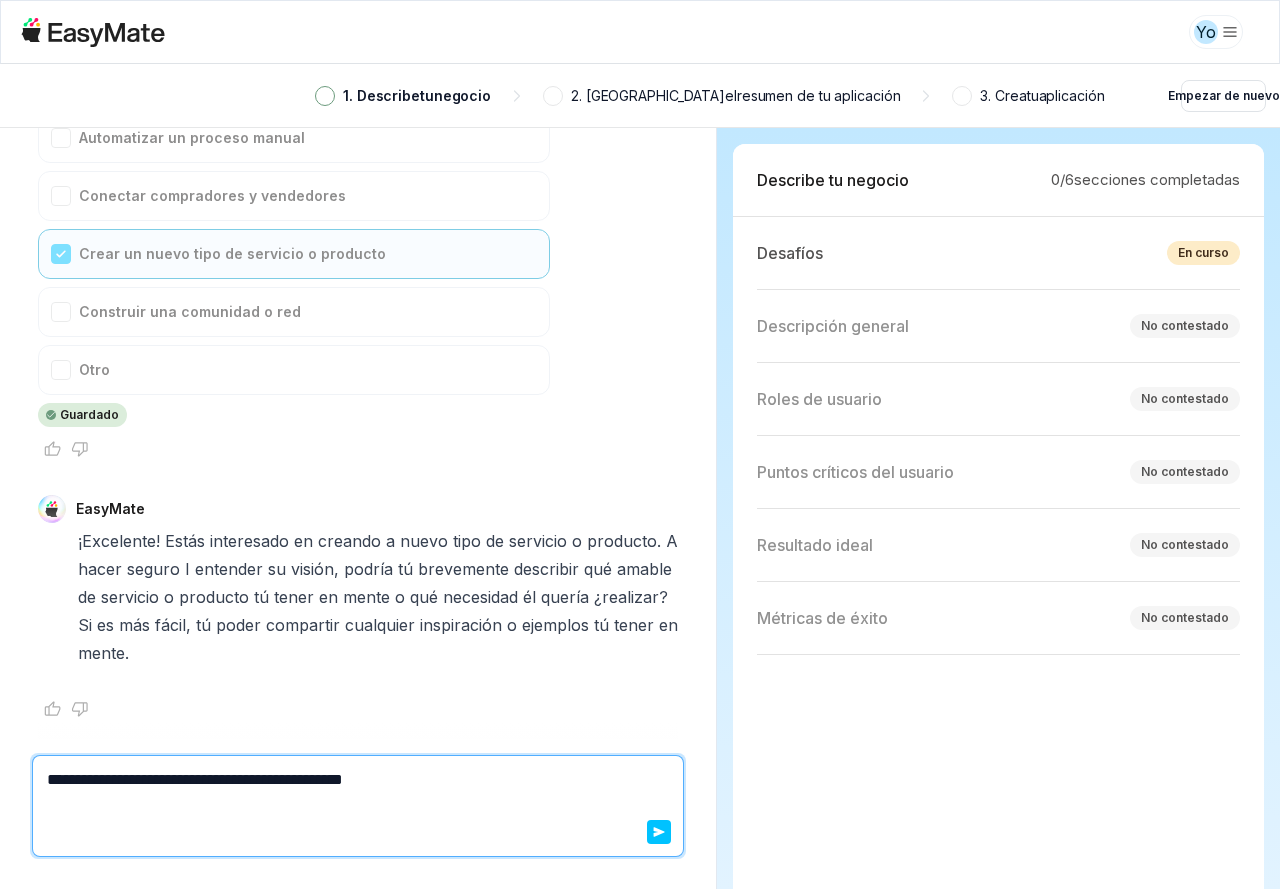 type on "**********" 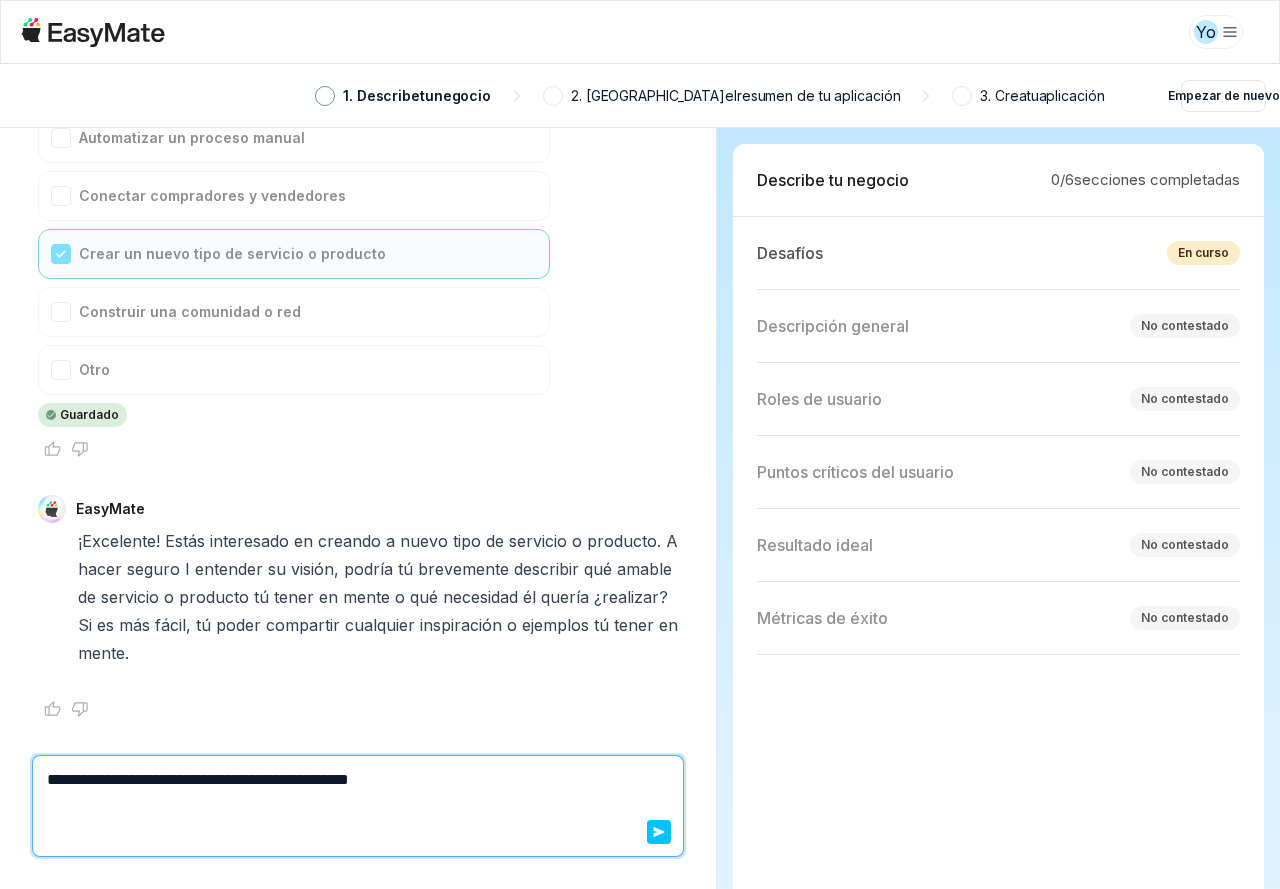 type on "*" 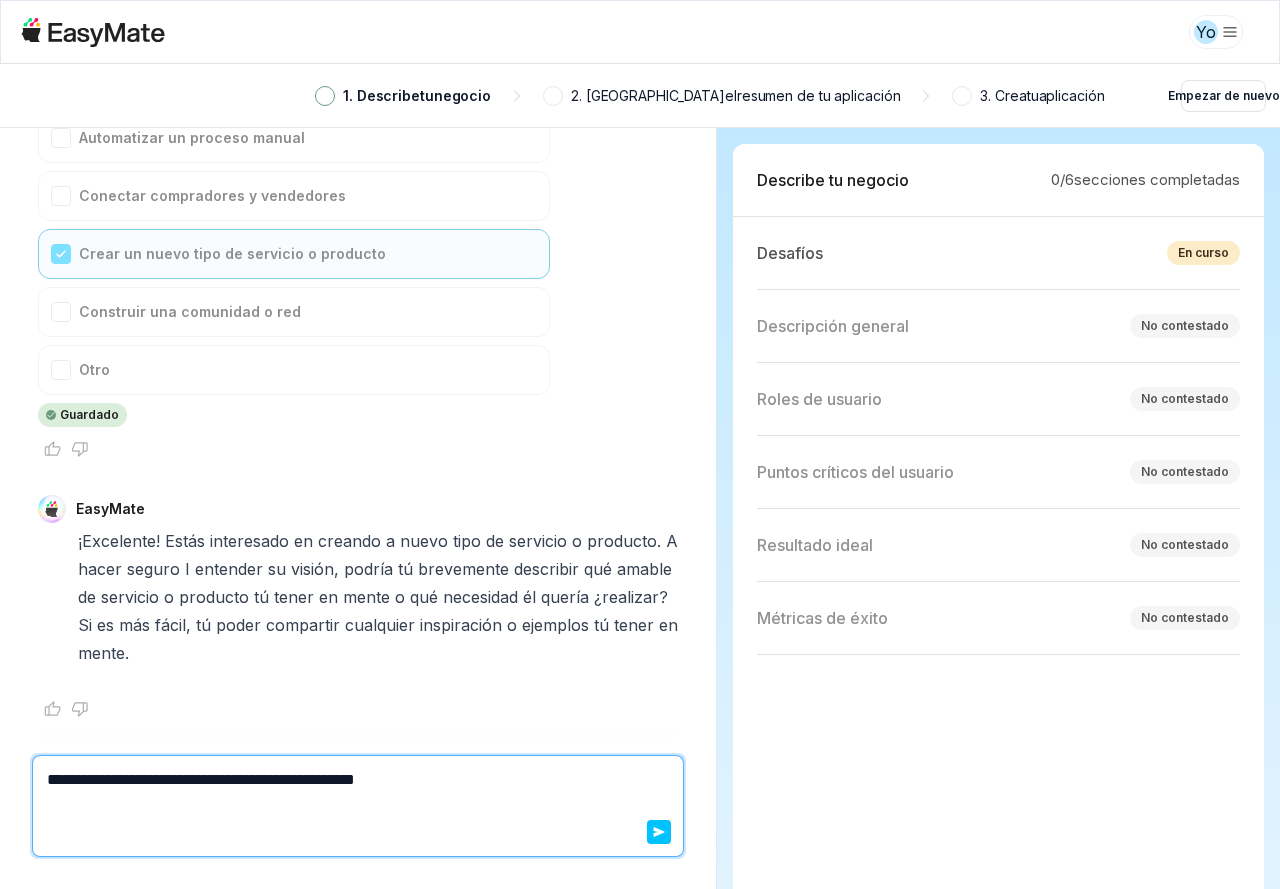 type on "*" 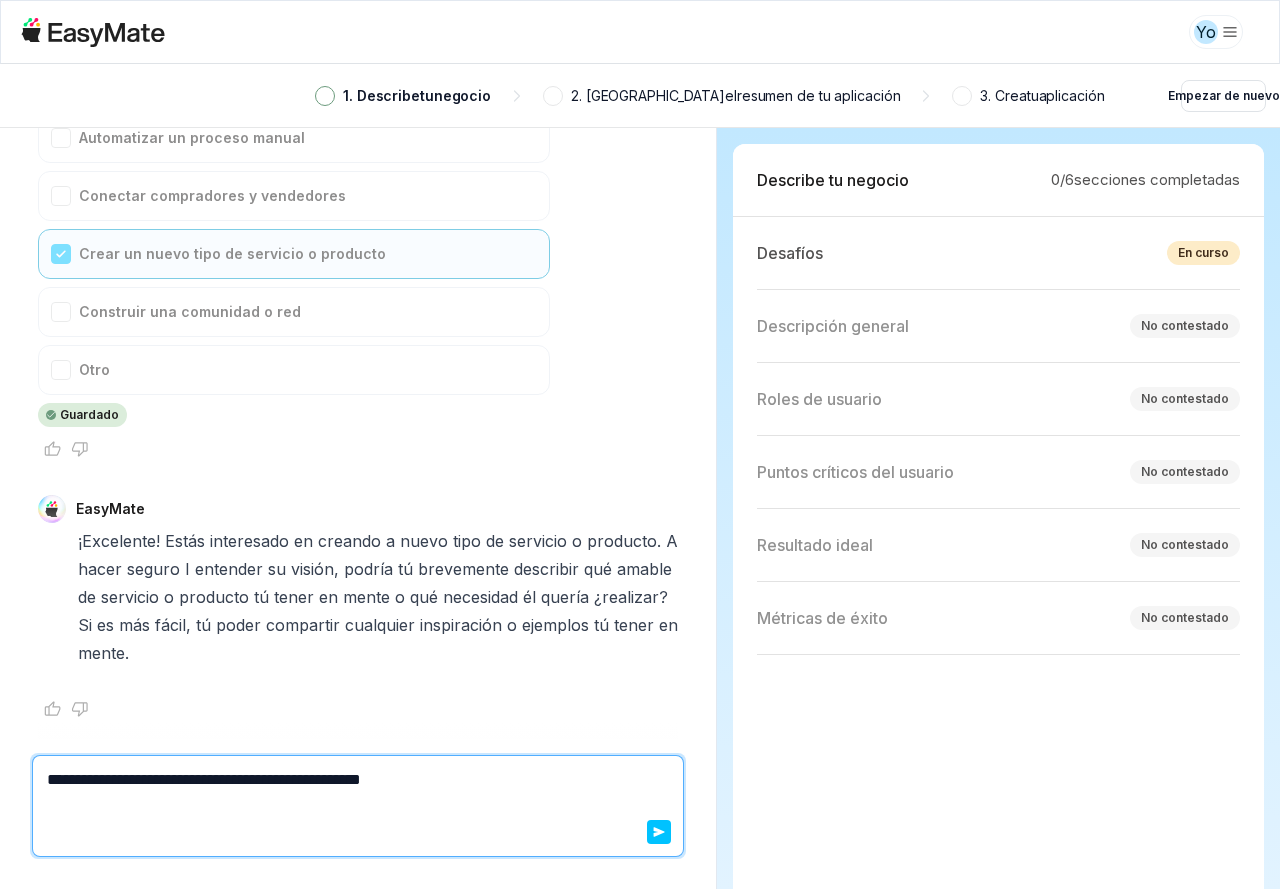 type on "*" 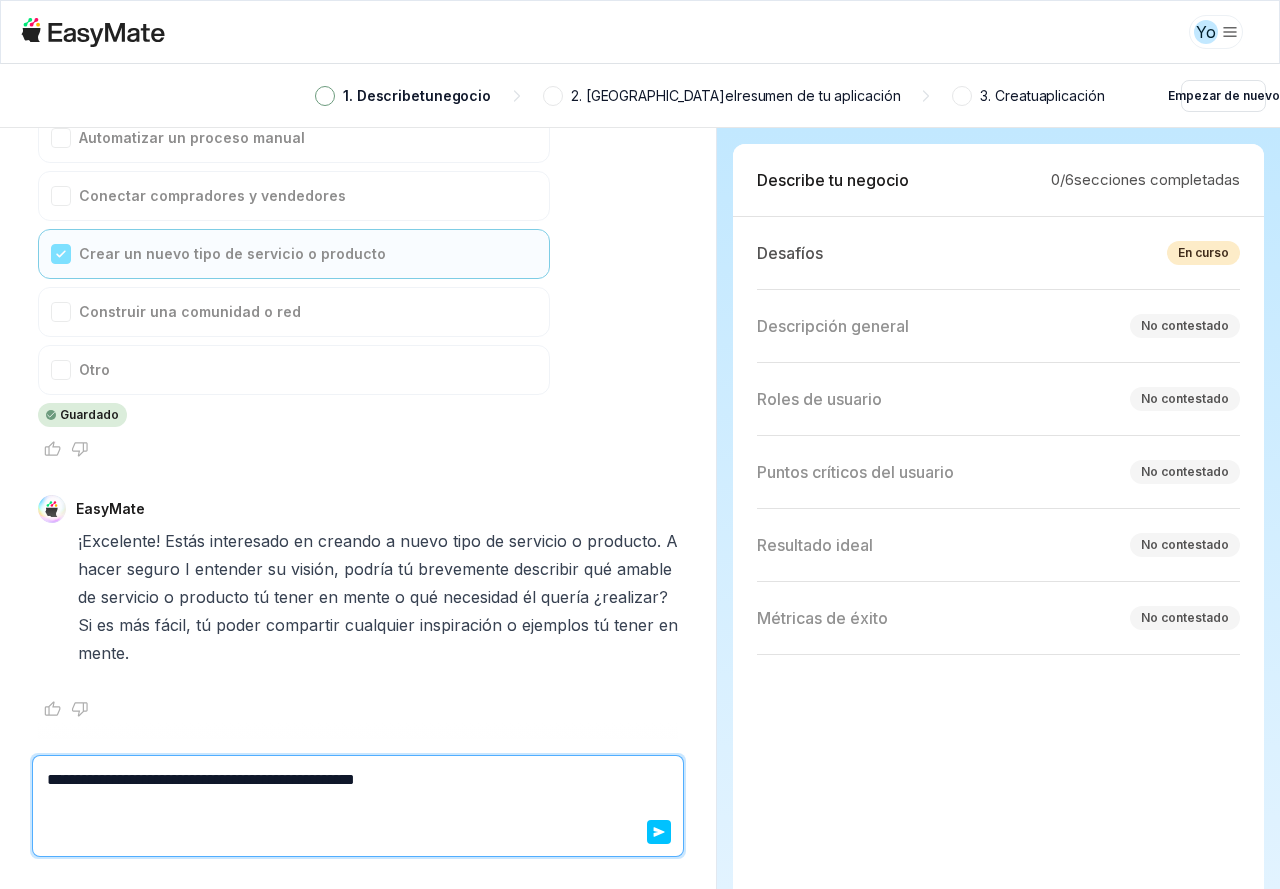 type on "*" 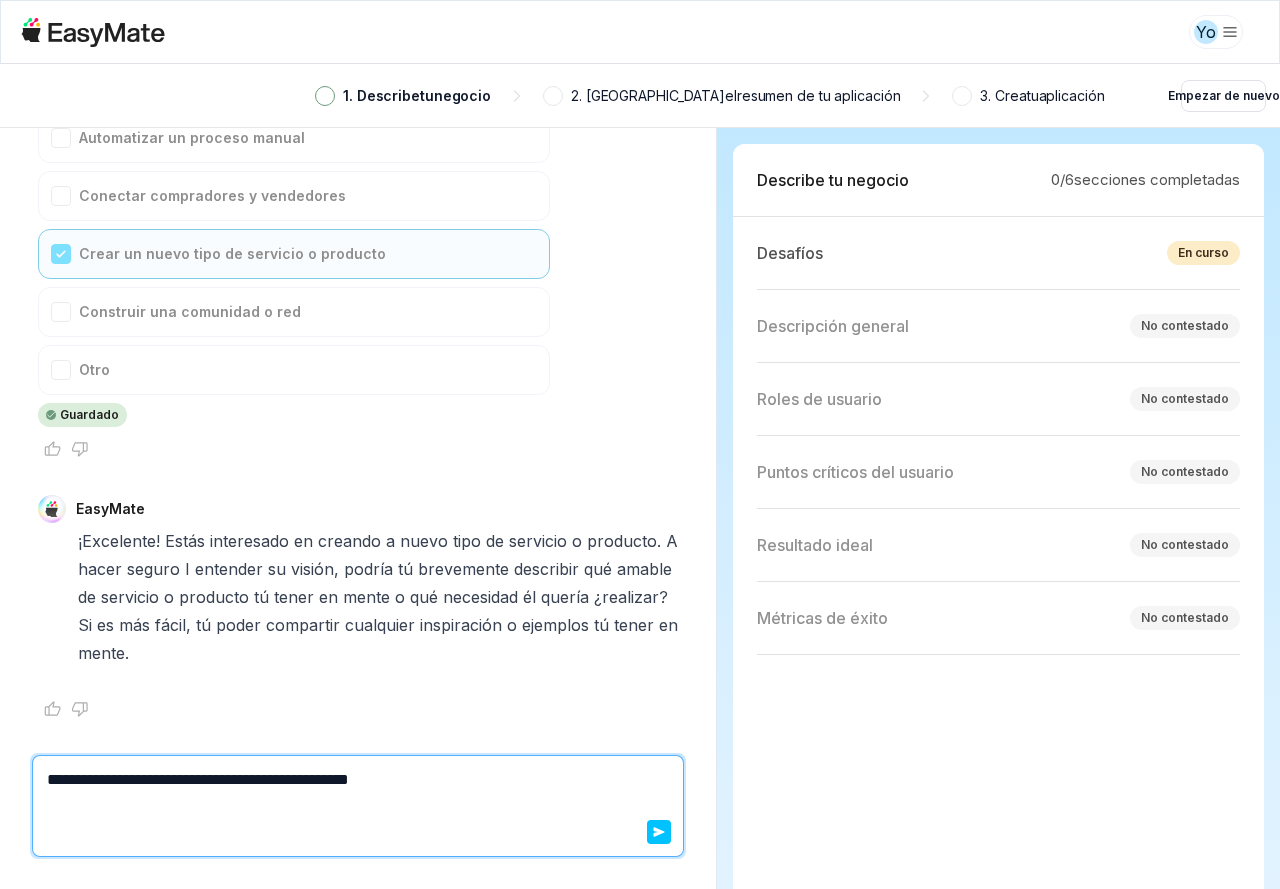 type on "*" 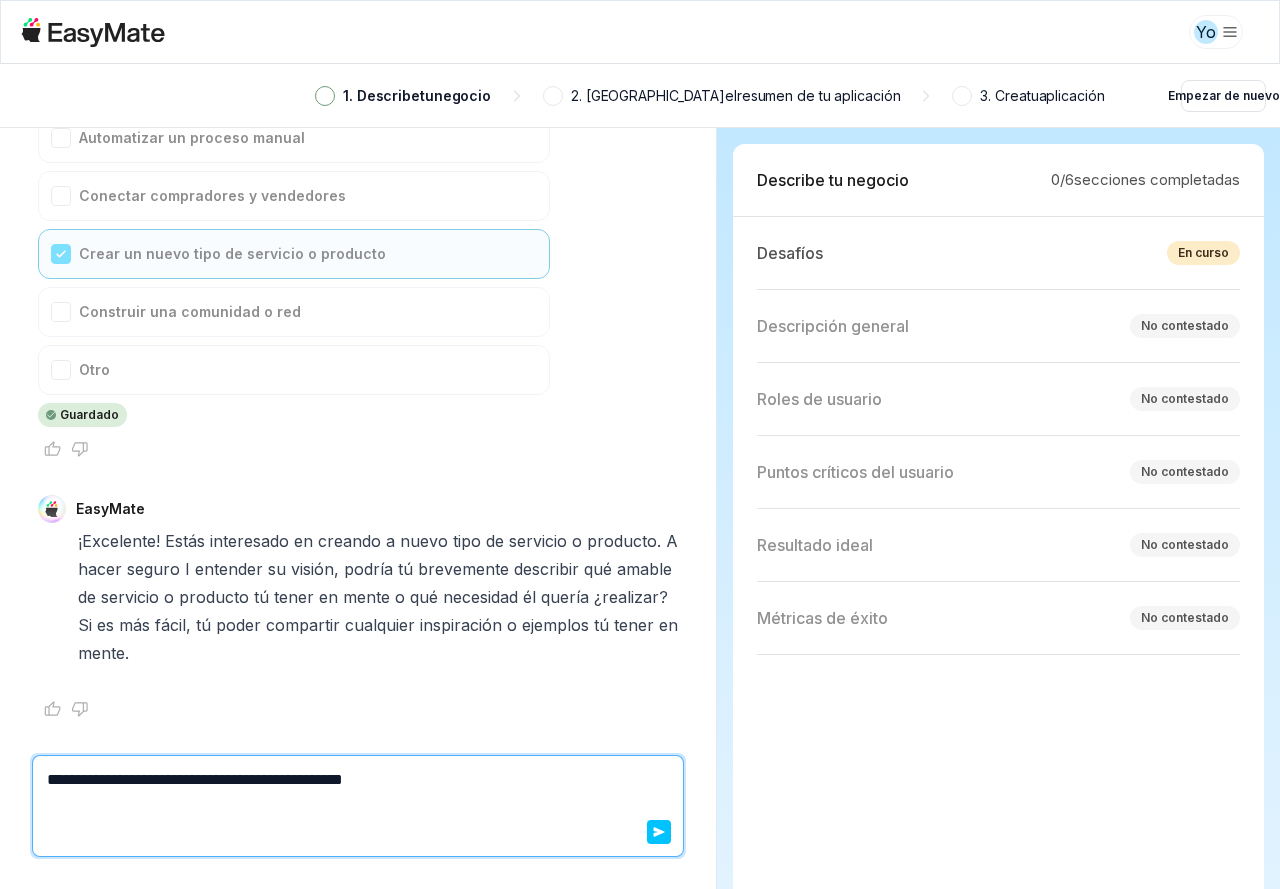 type on "*" 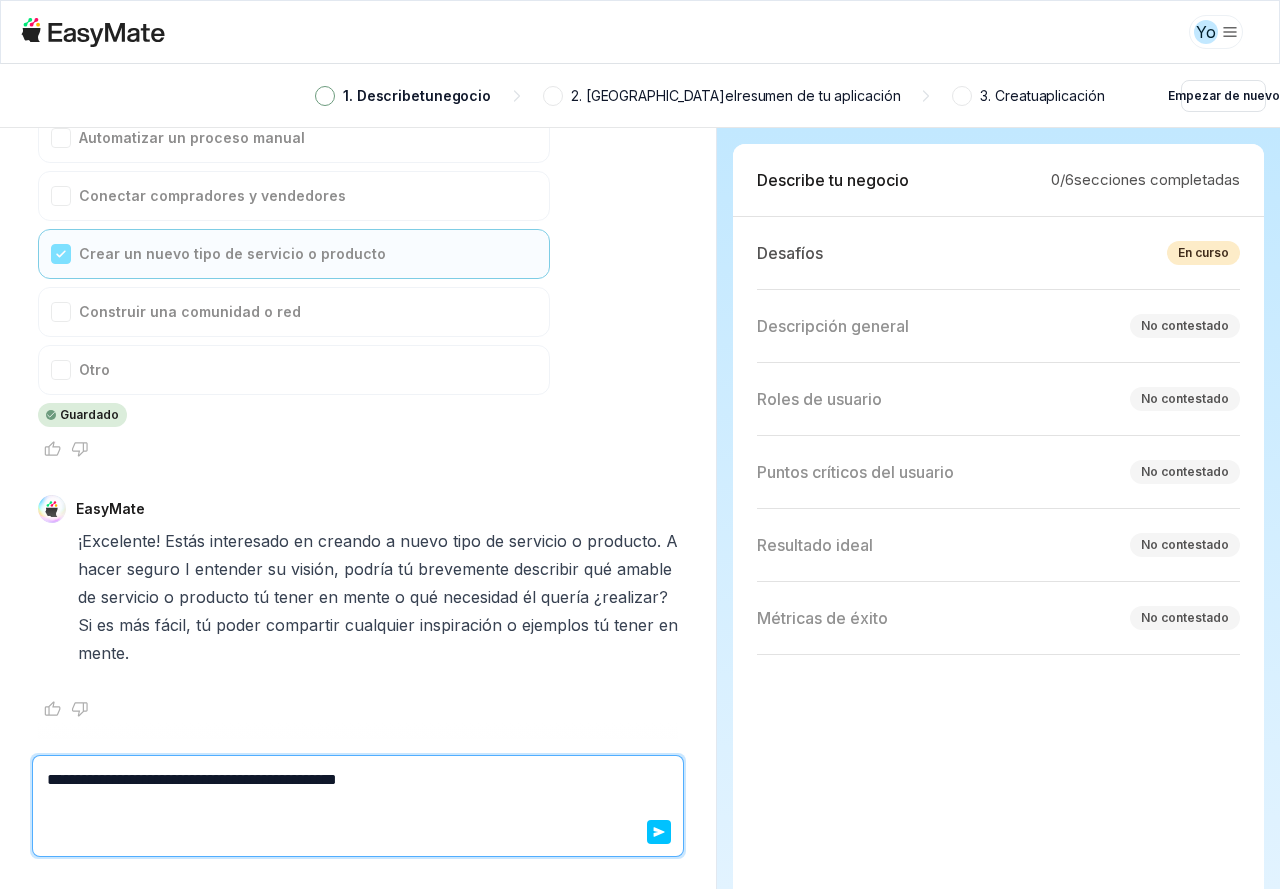 type on "*" 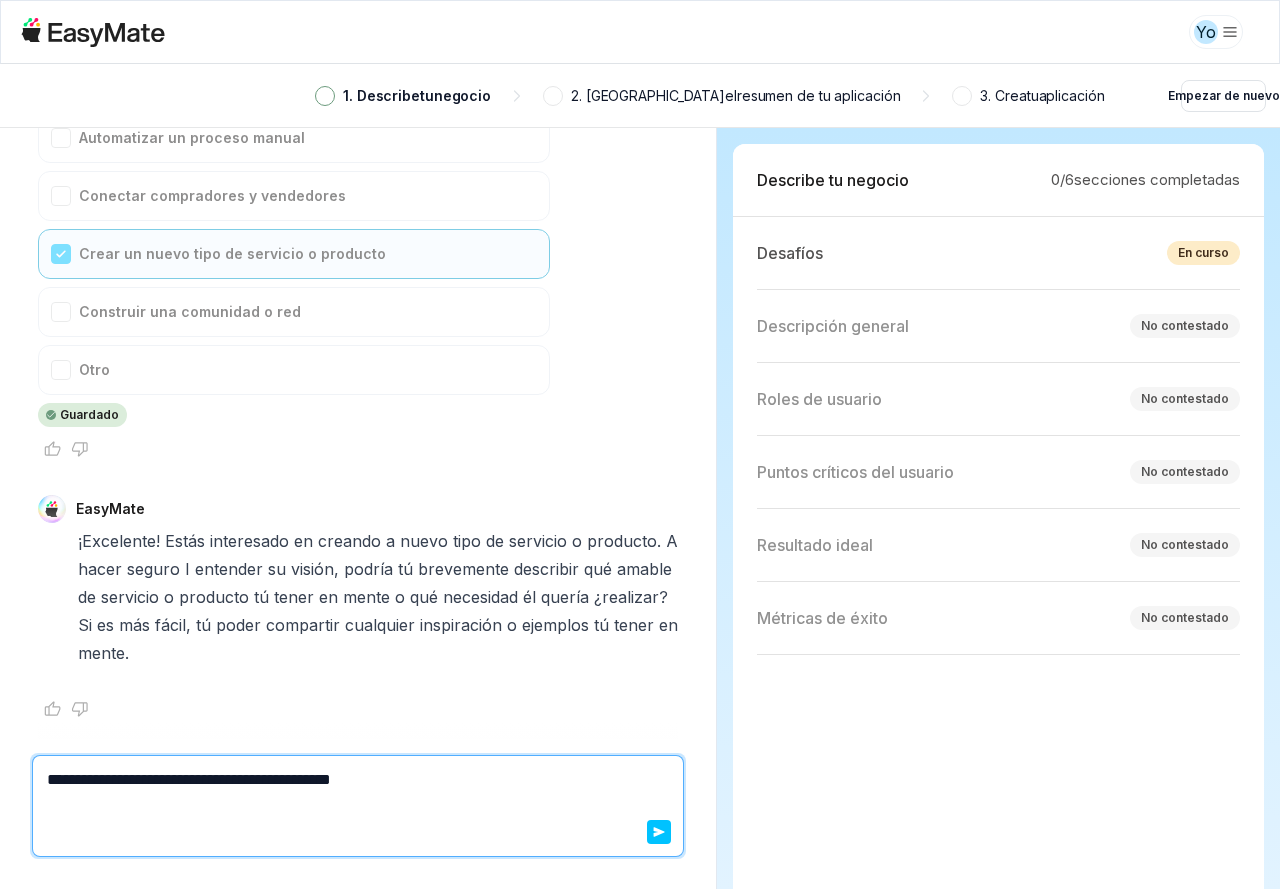 type on "*" 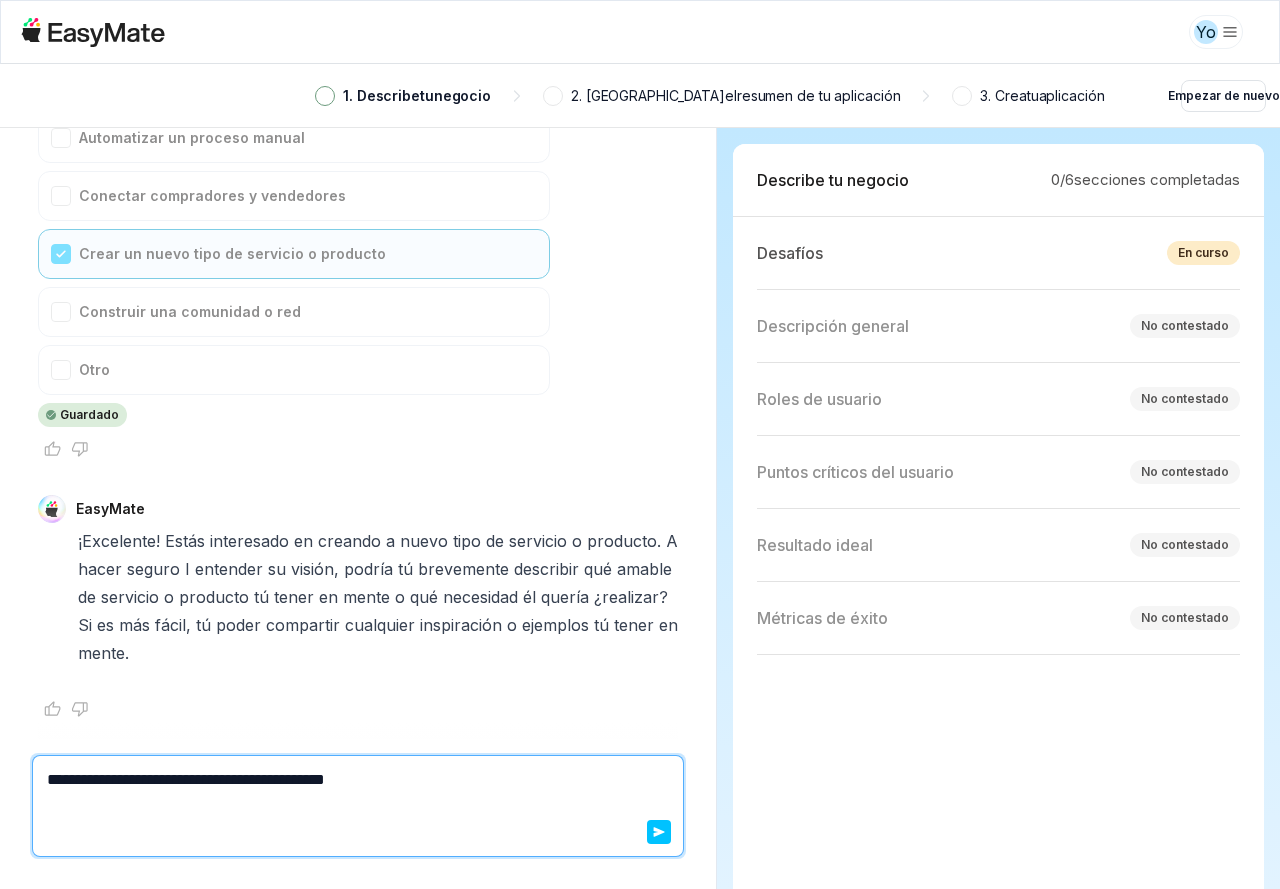 type on "*" 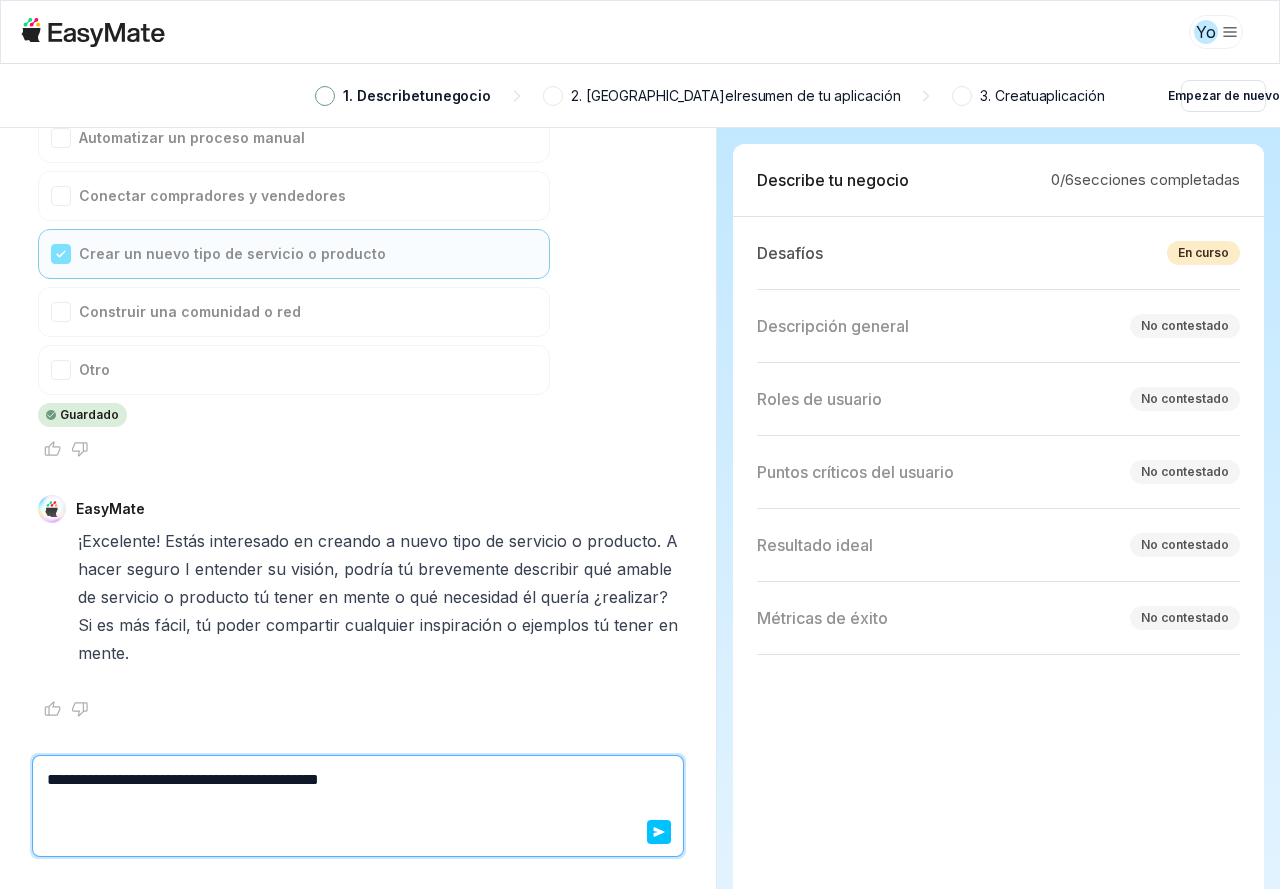 type on "*" 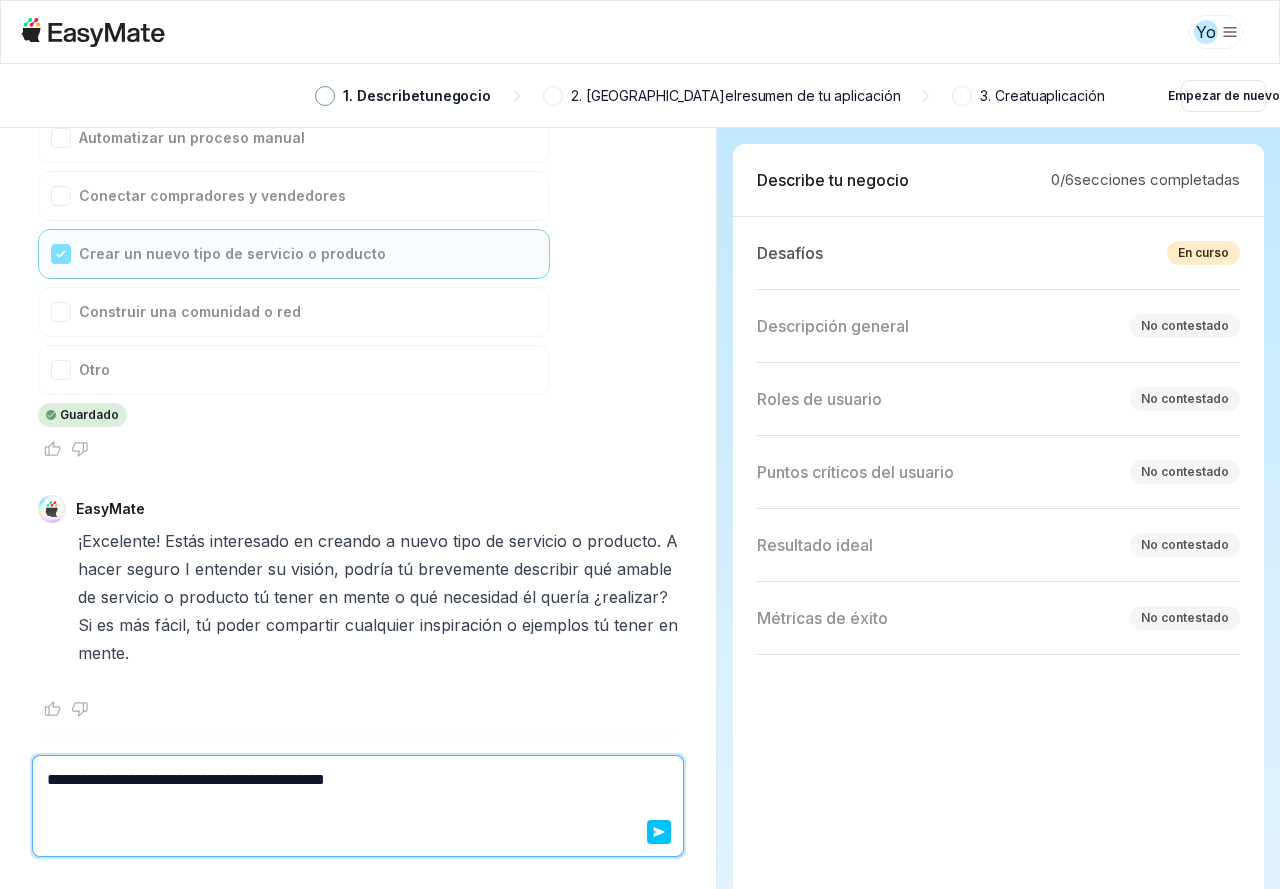 type on "*" 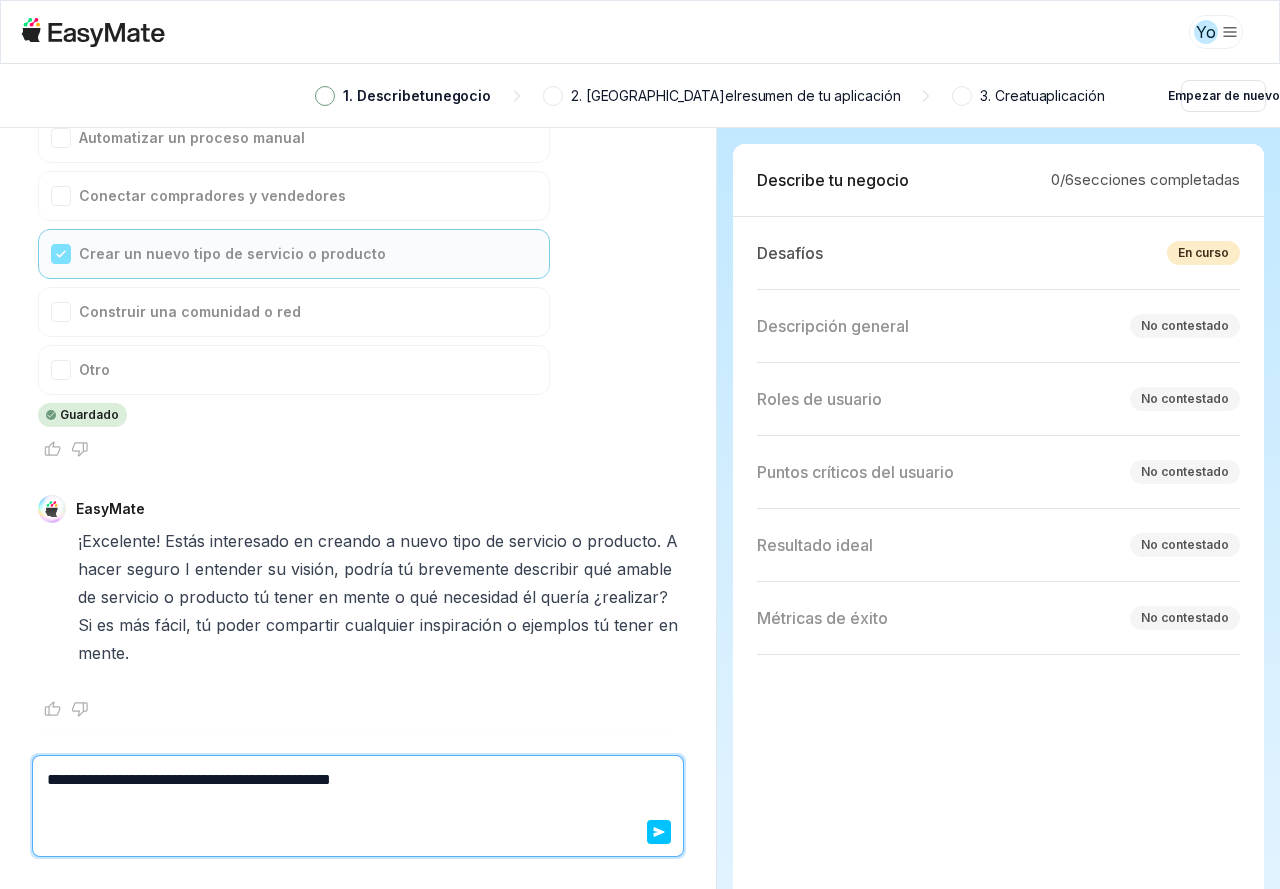 type on "*" 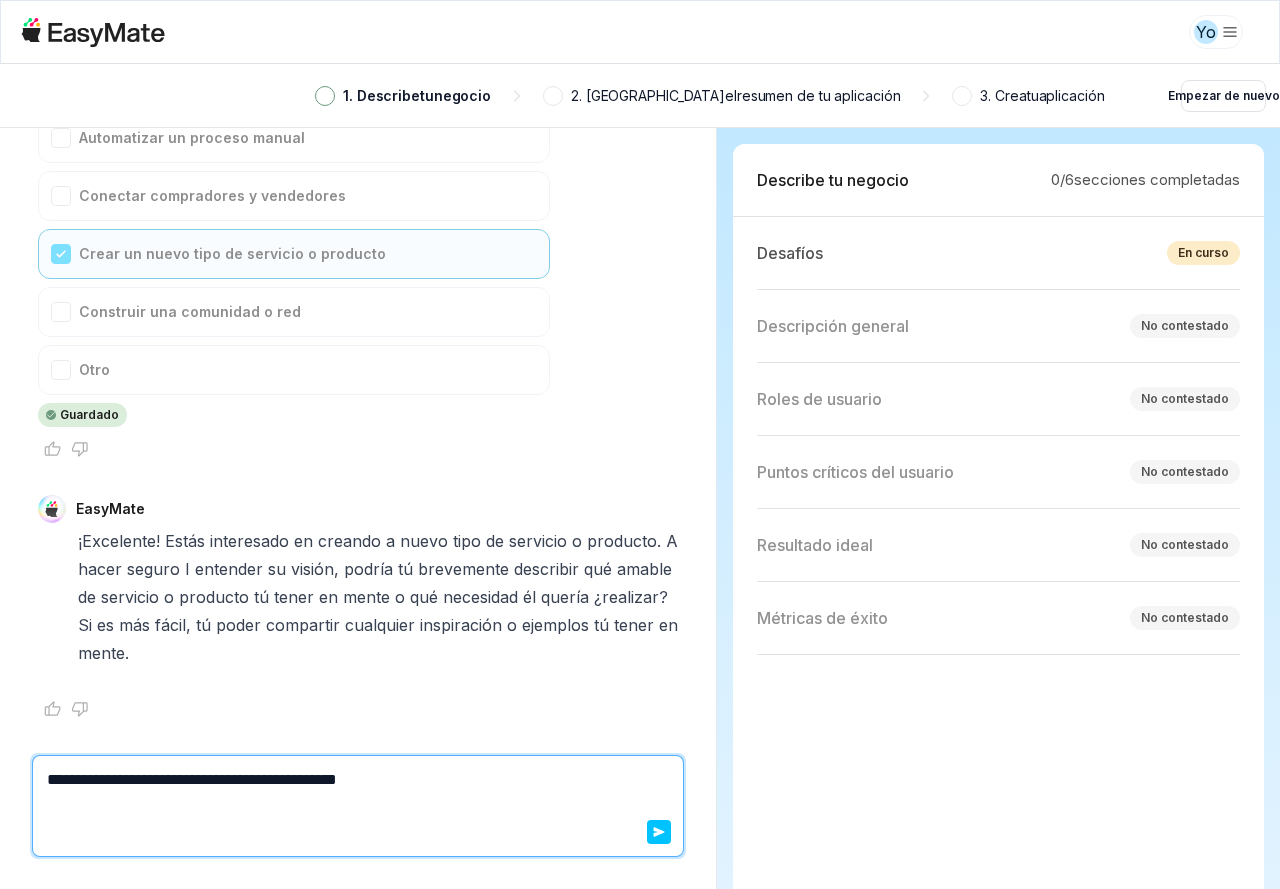 type on "*" 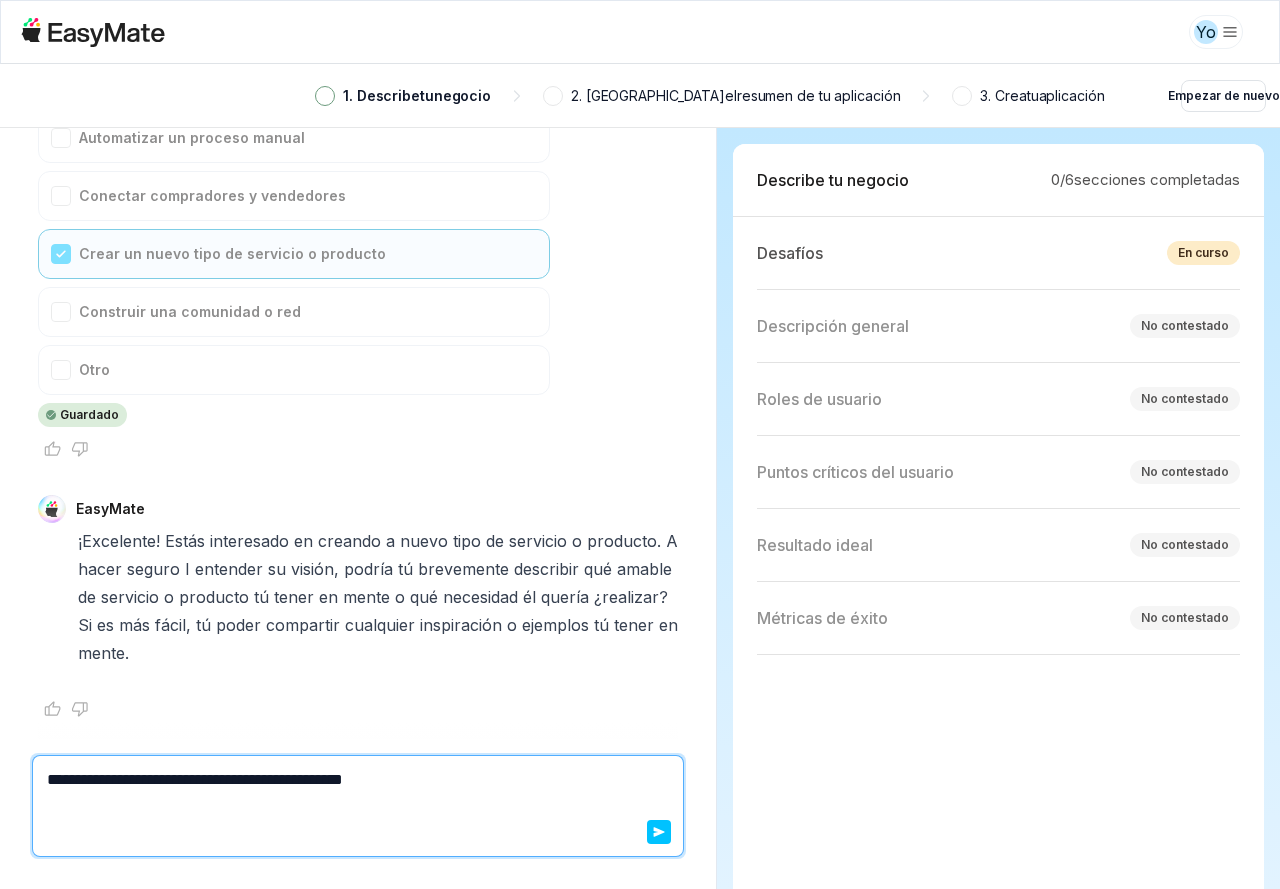type on "*" 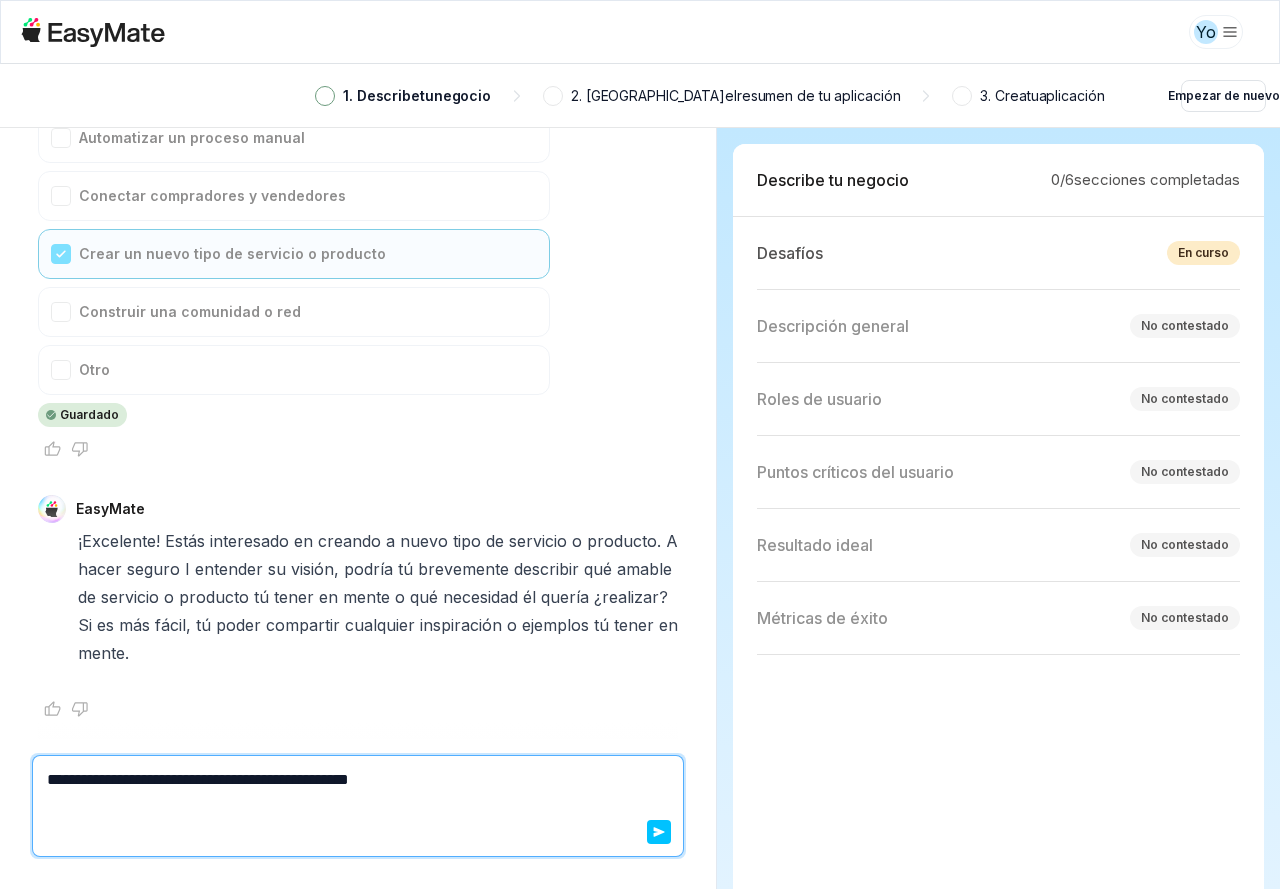 type on "*" 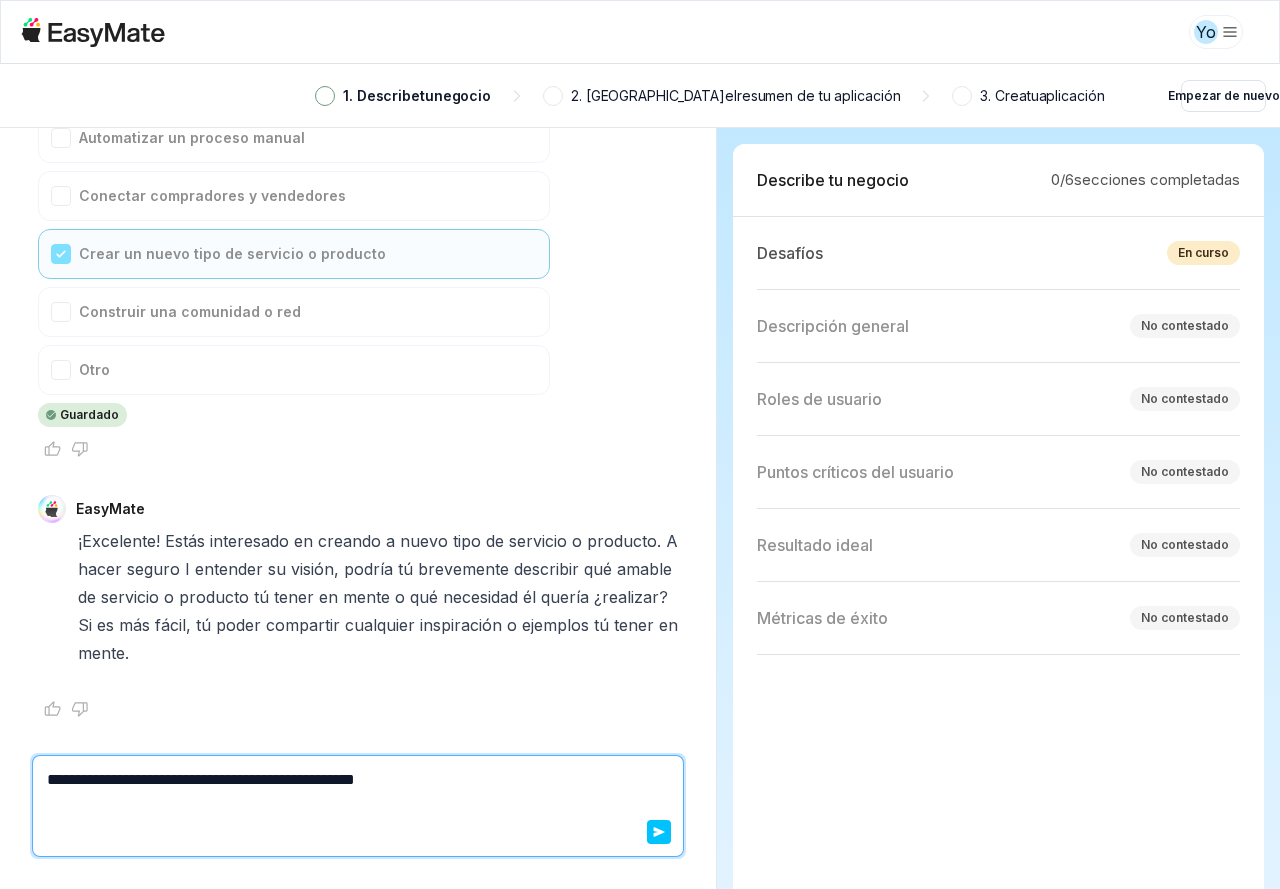 type on "*" 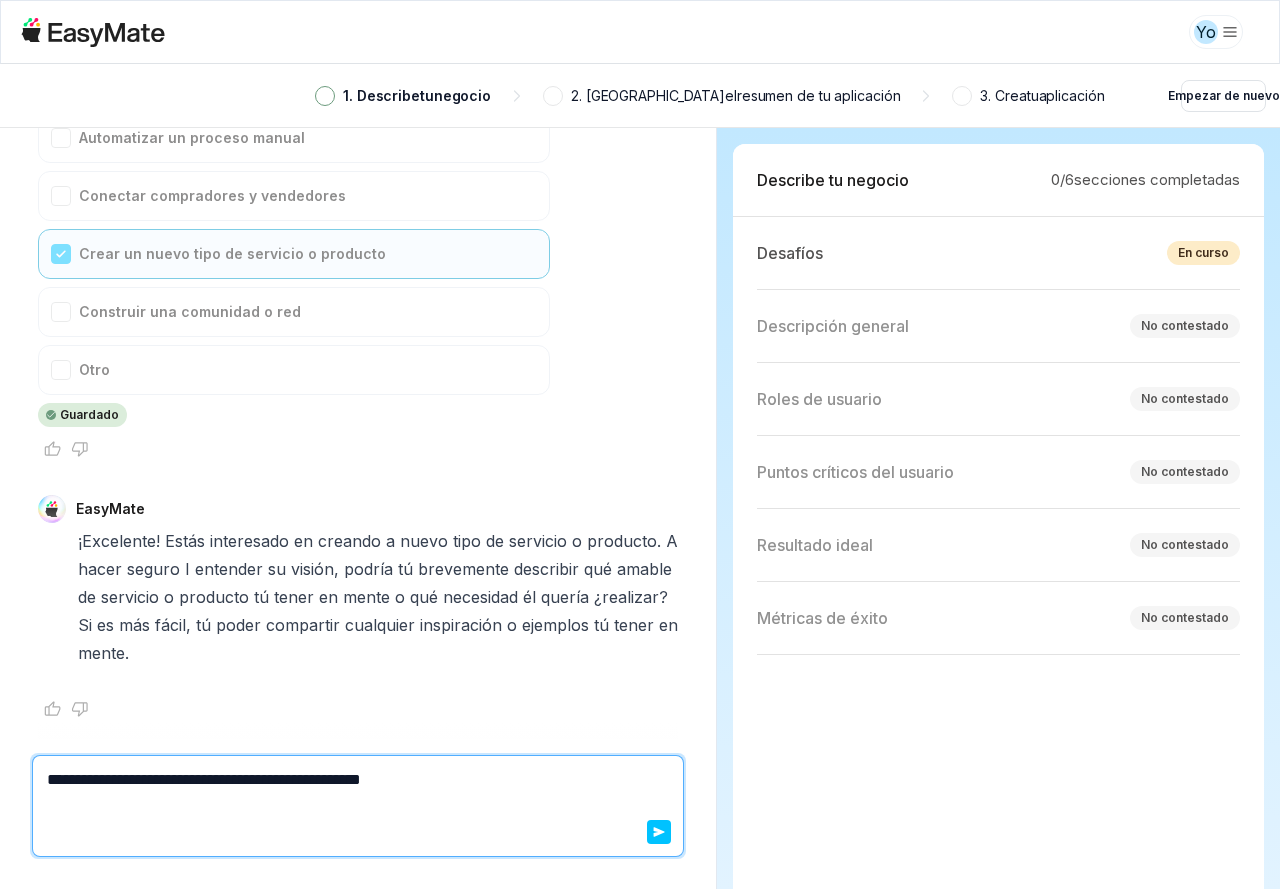 type on "*" 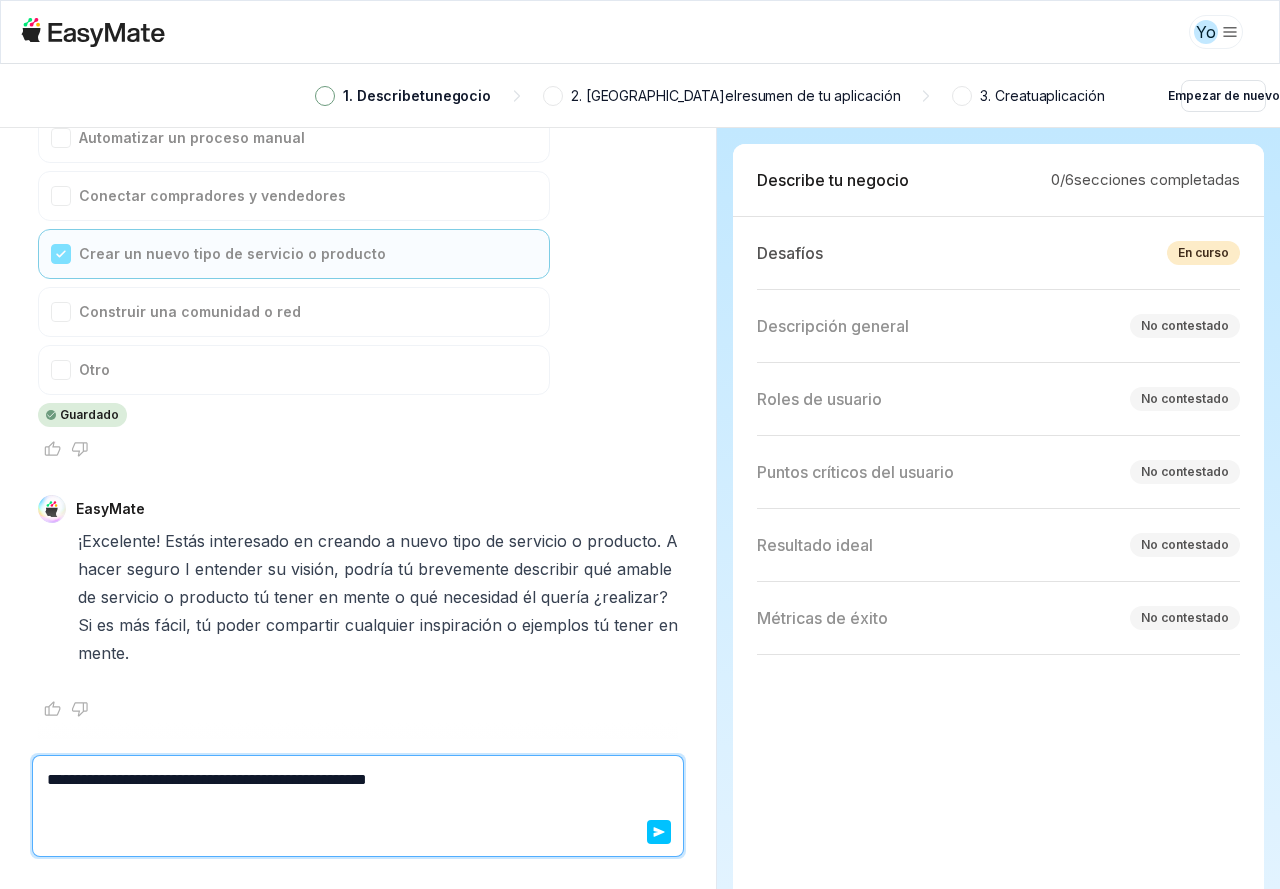 type on "*" 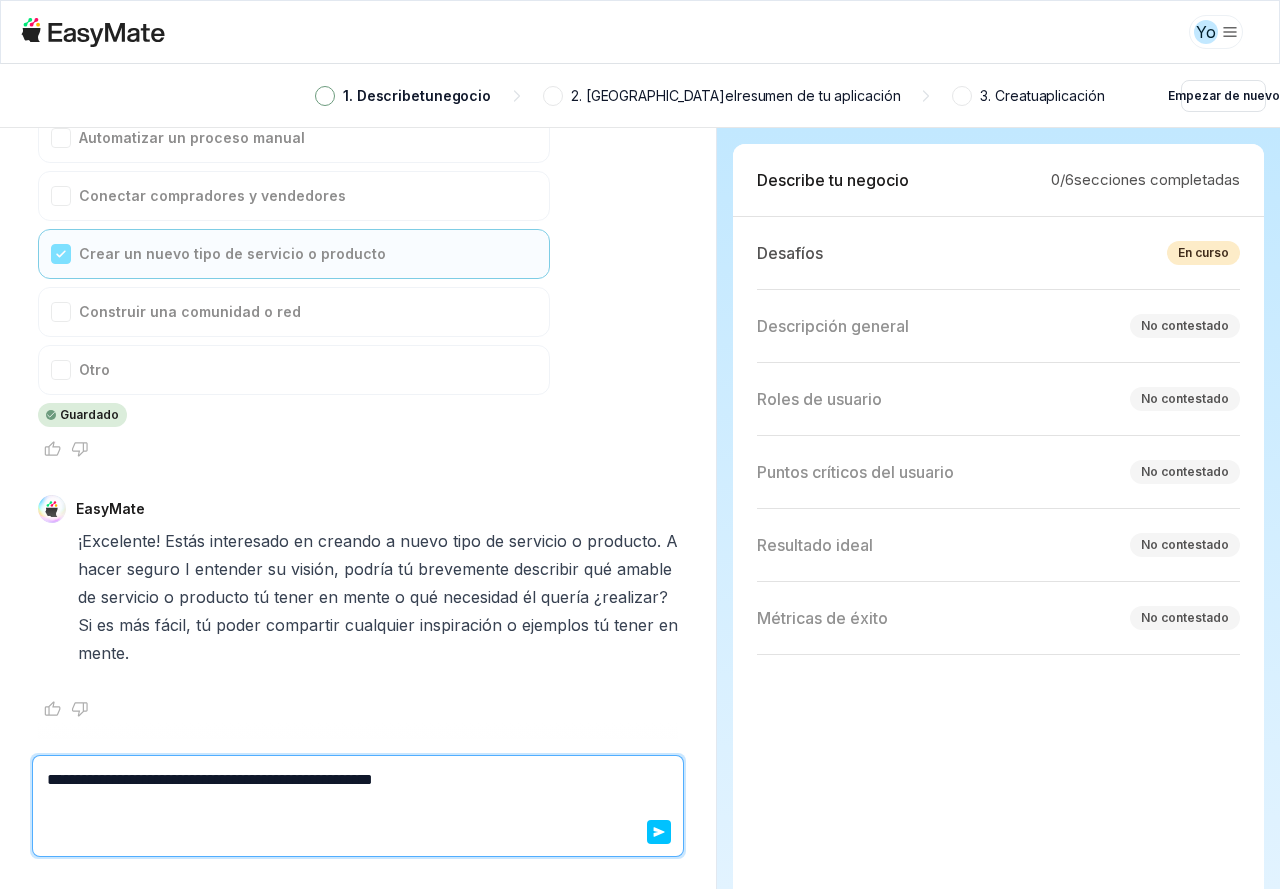 type on "*" 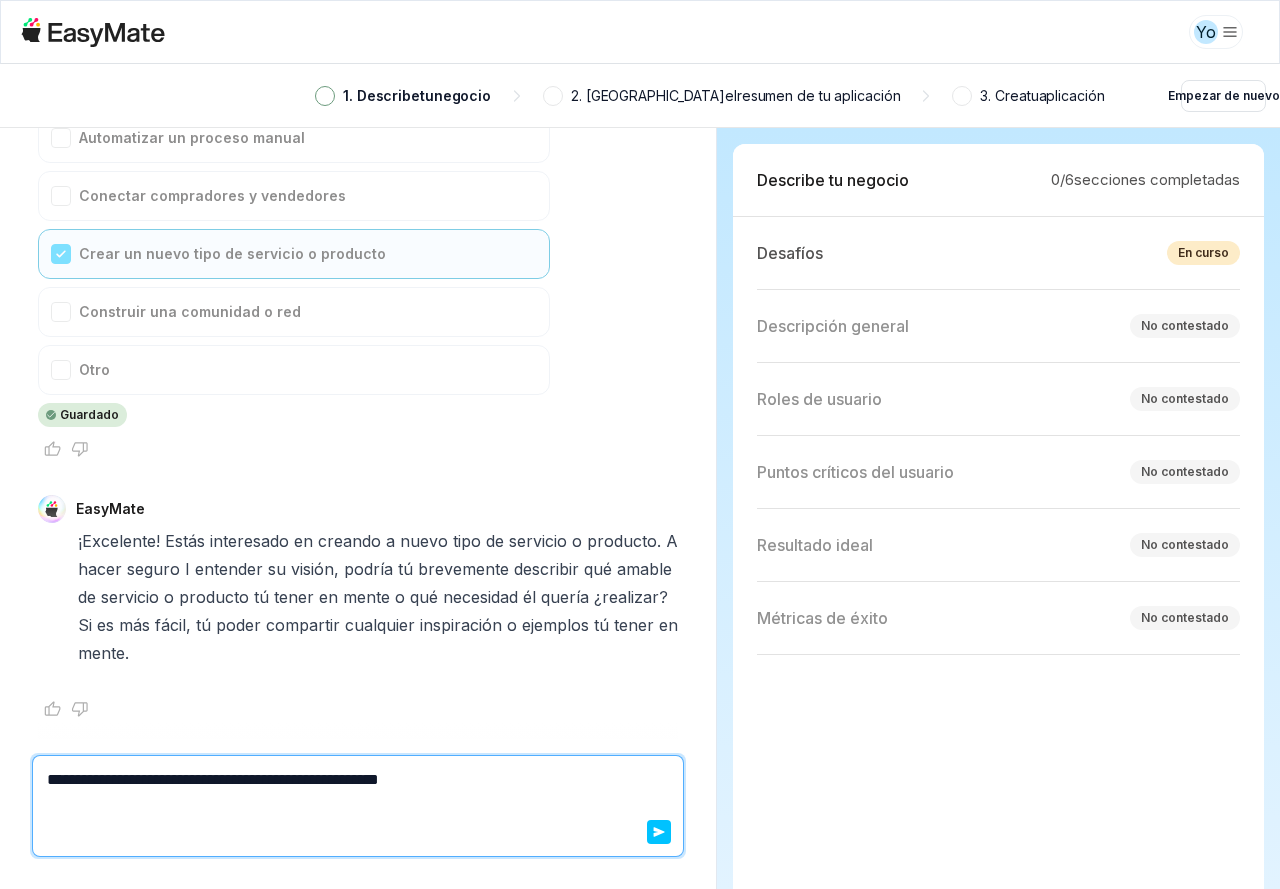 type on "*" 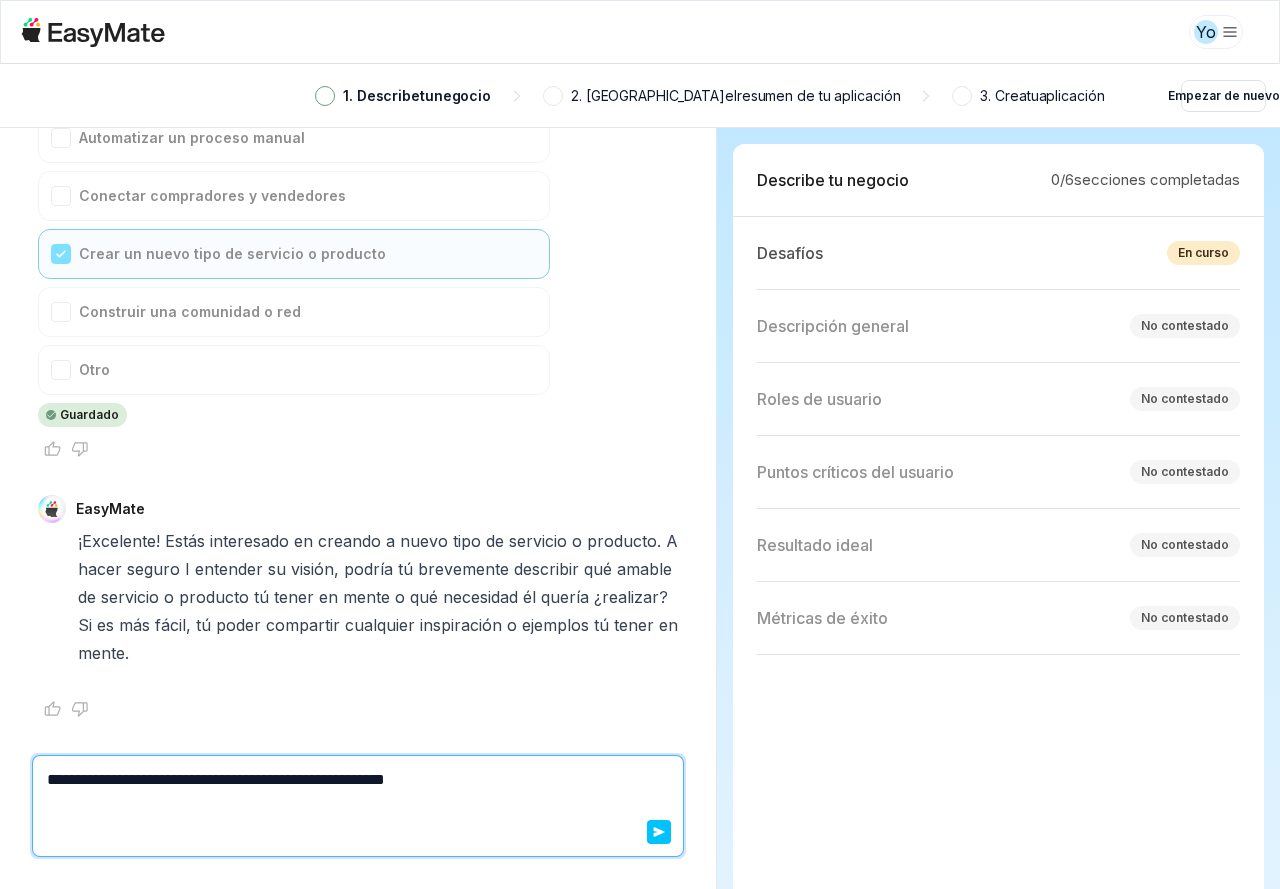 type on "*" 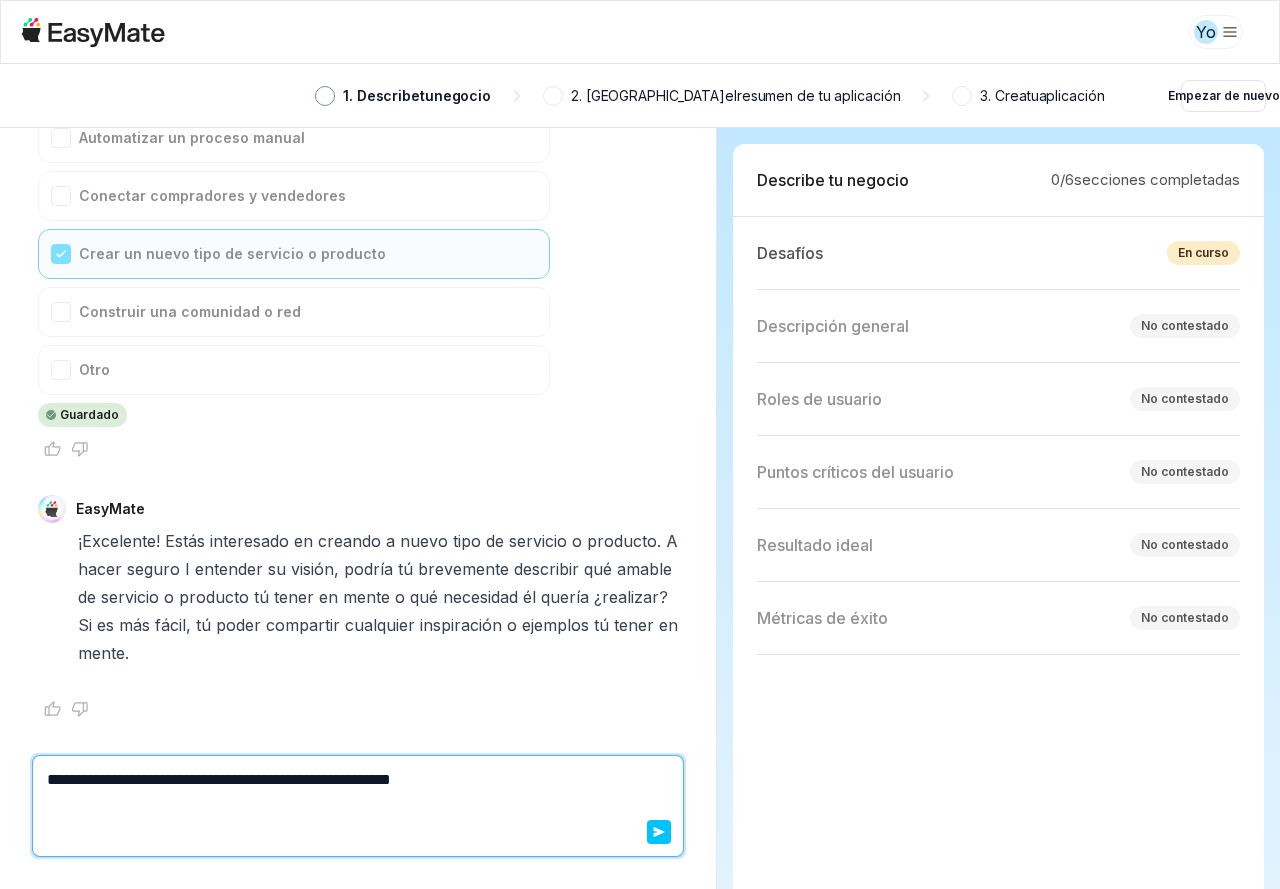 type on "*" 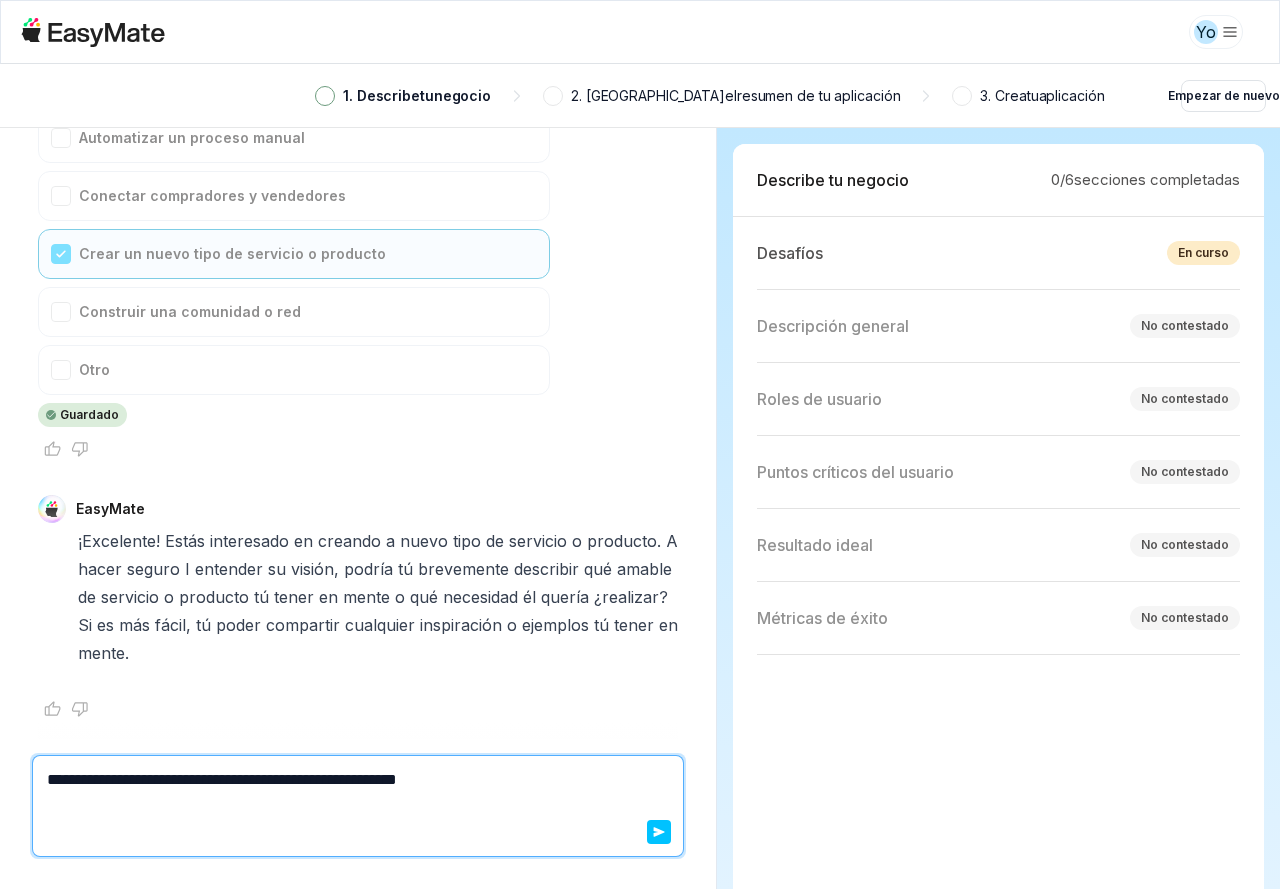 type on "**********" 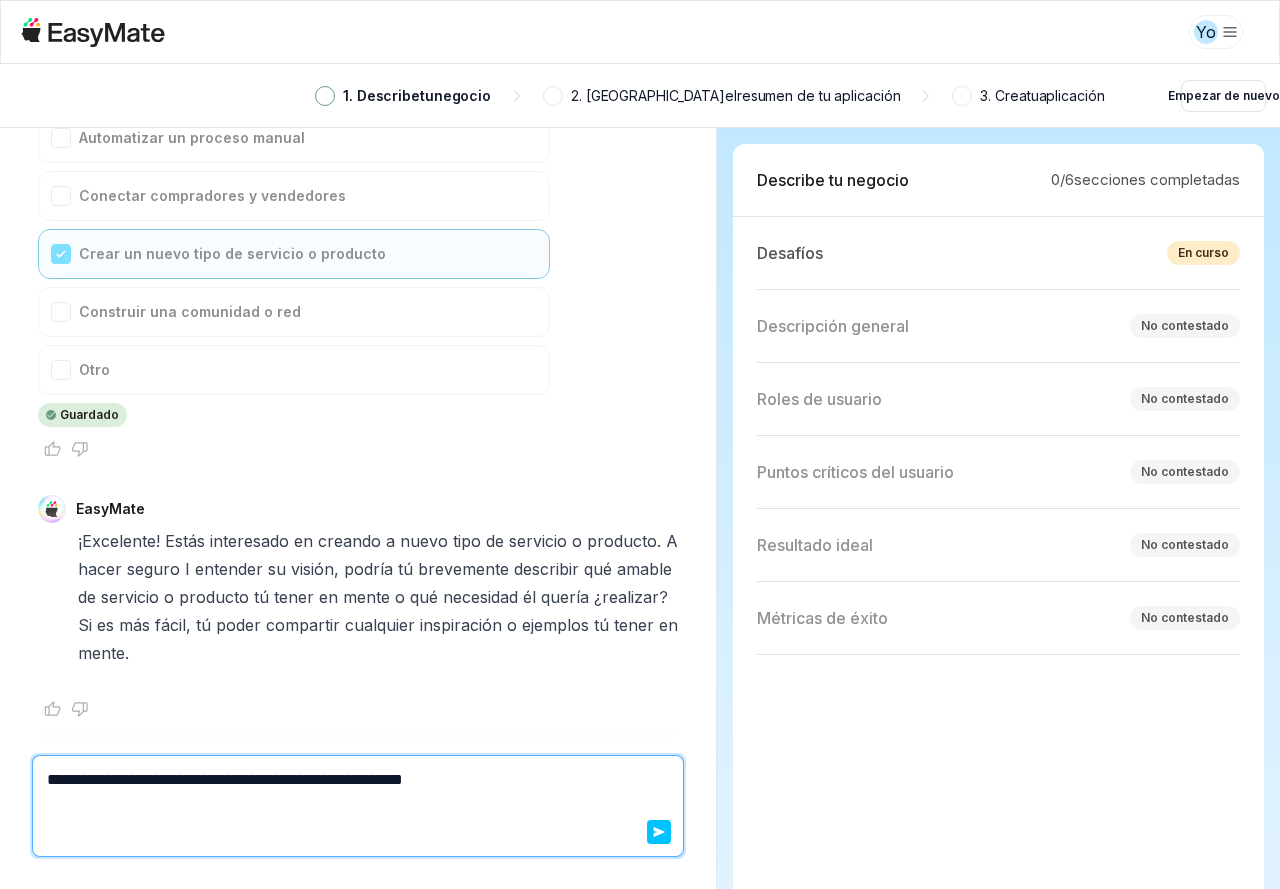 type on "*" 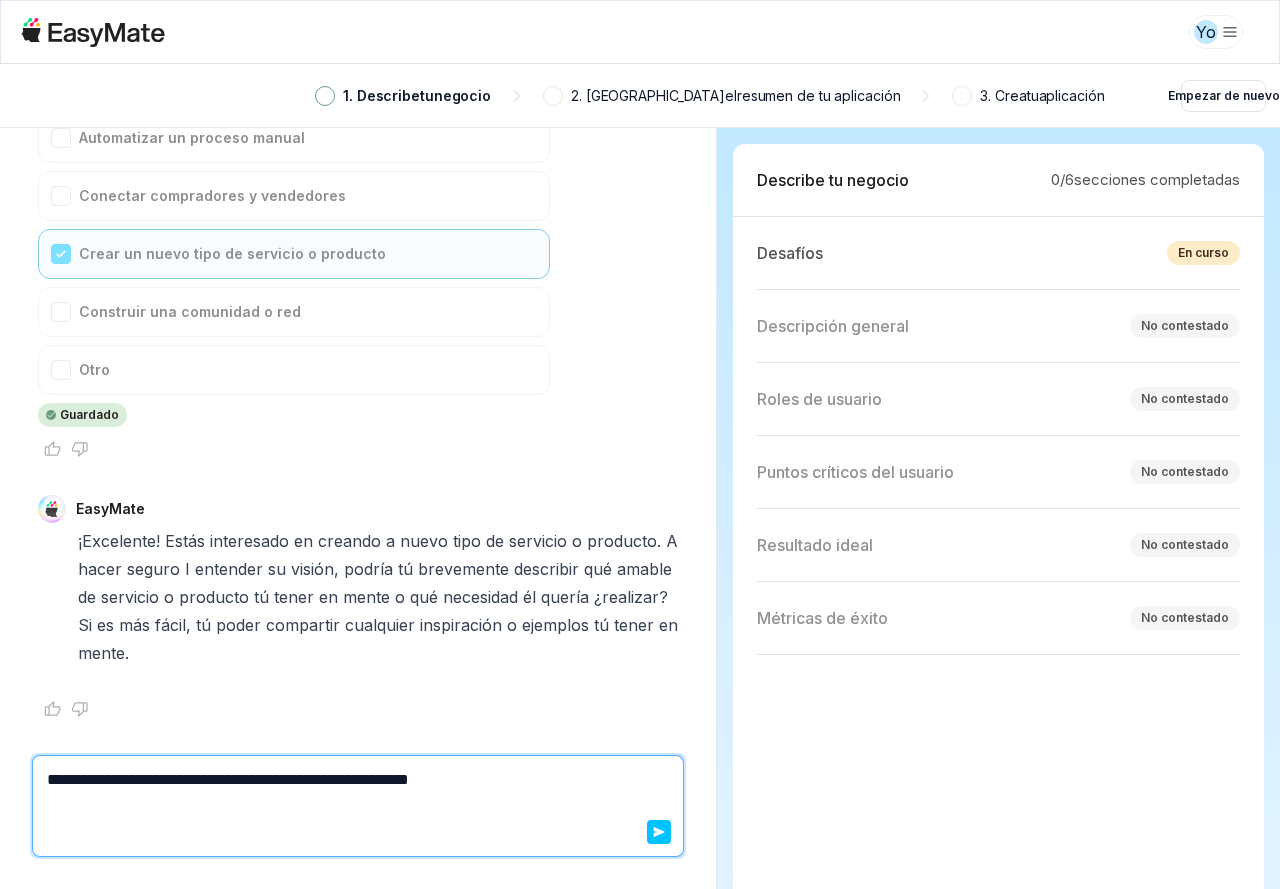 type on "*" 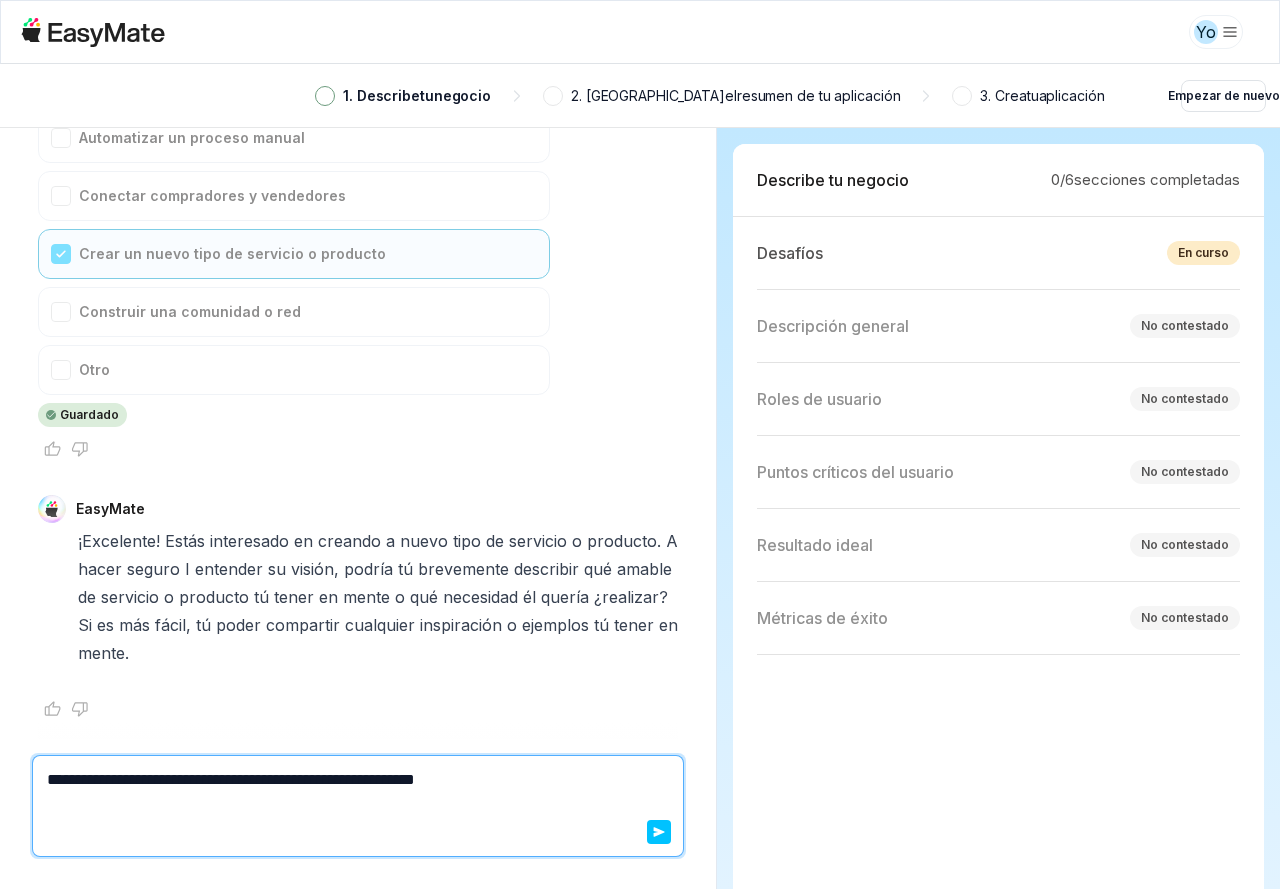 type on "*" 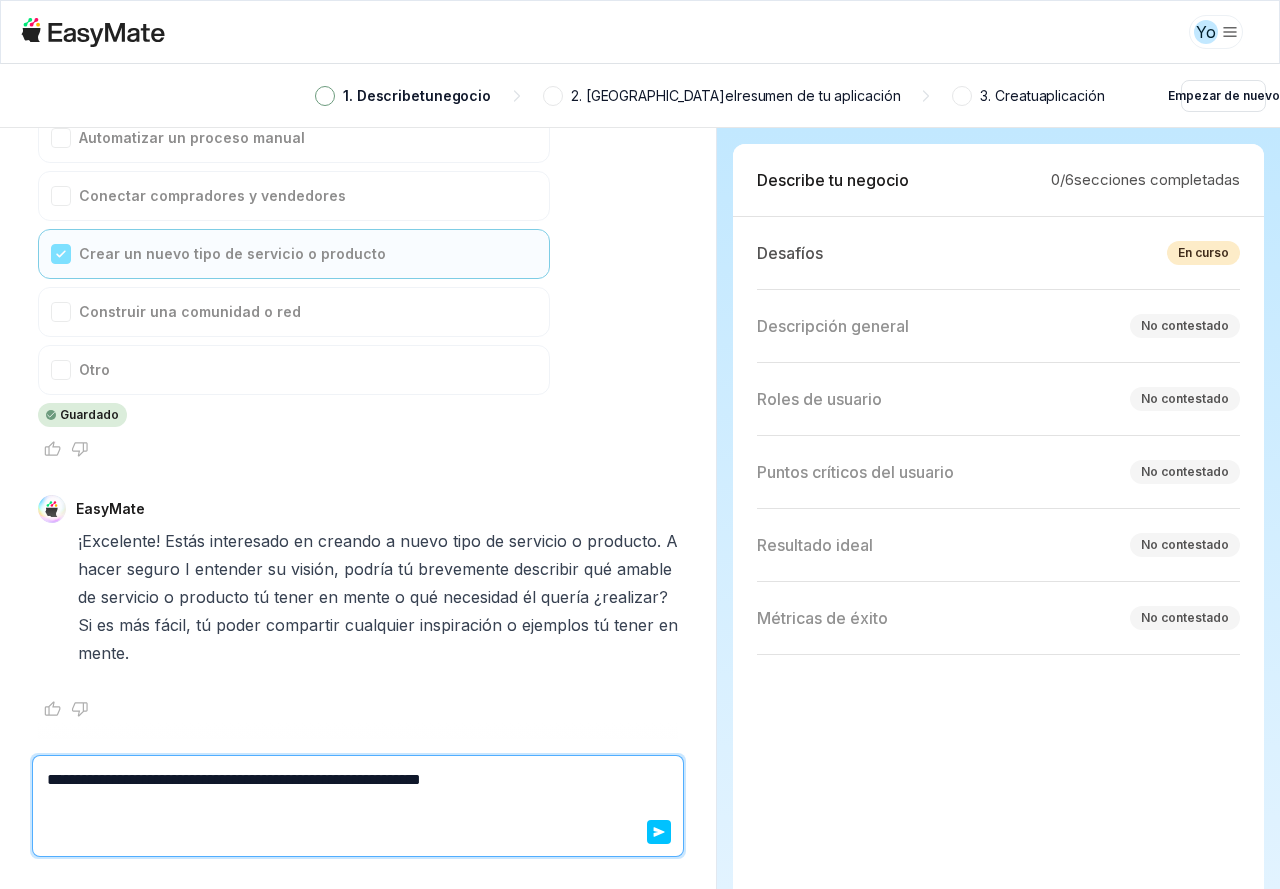 type on "*" 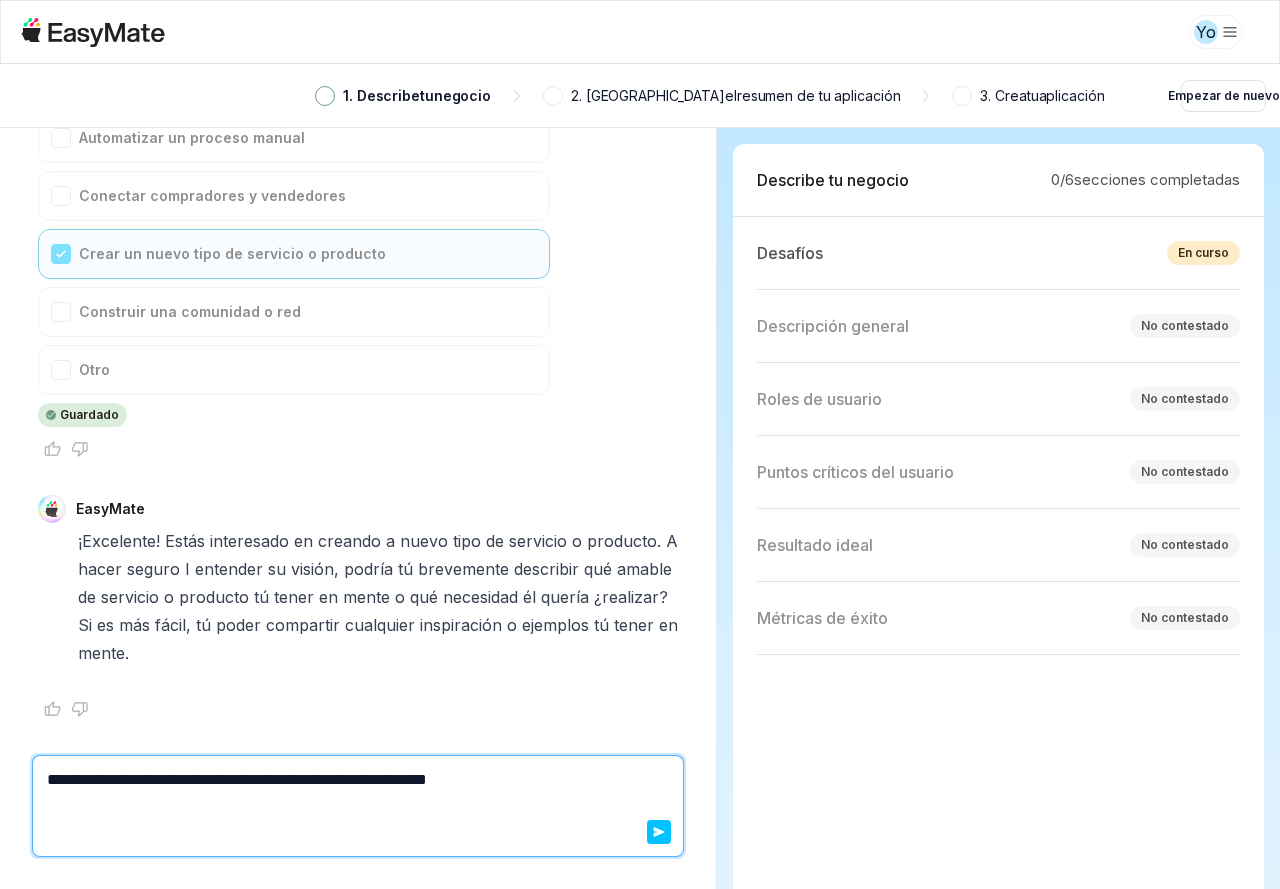 type on "*" 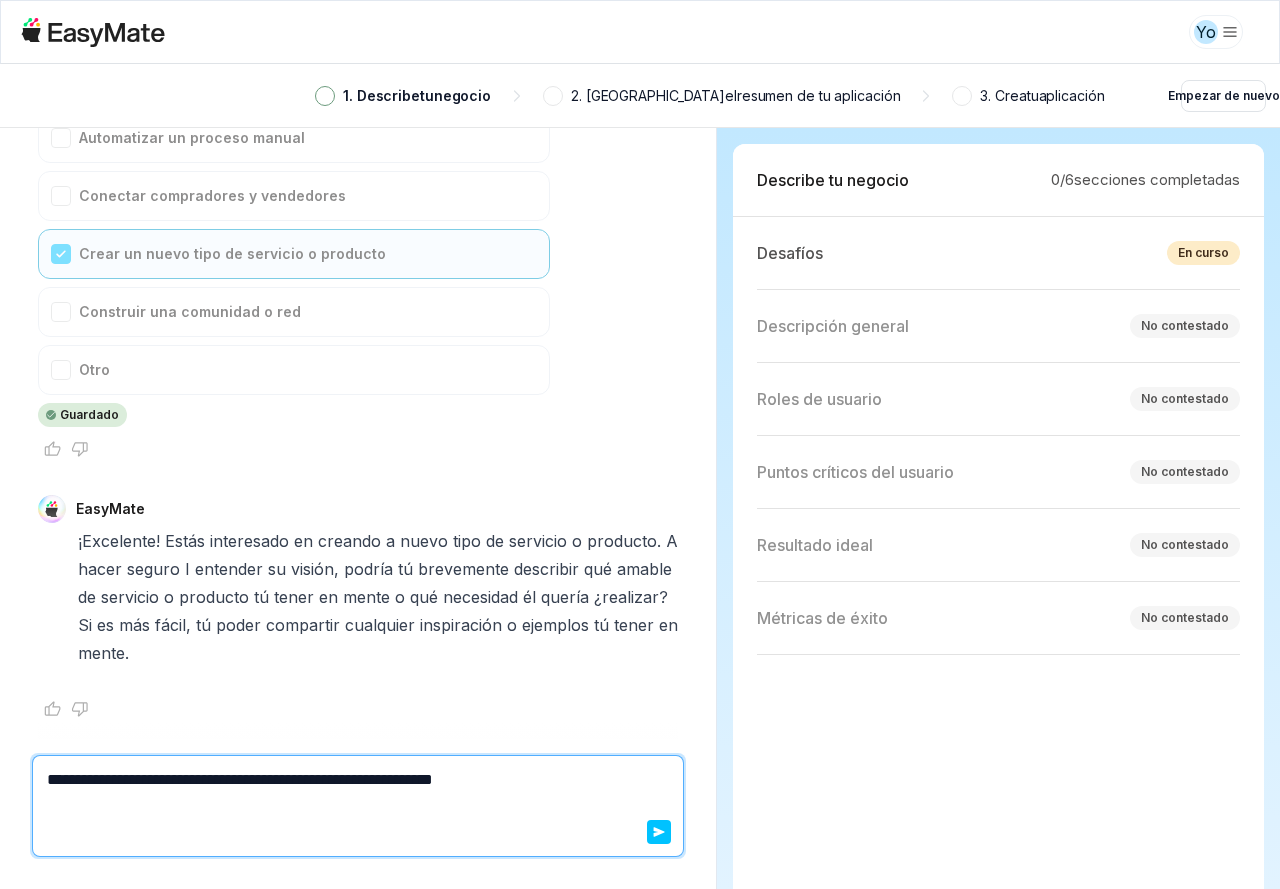 type on "*" 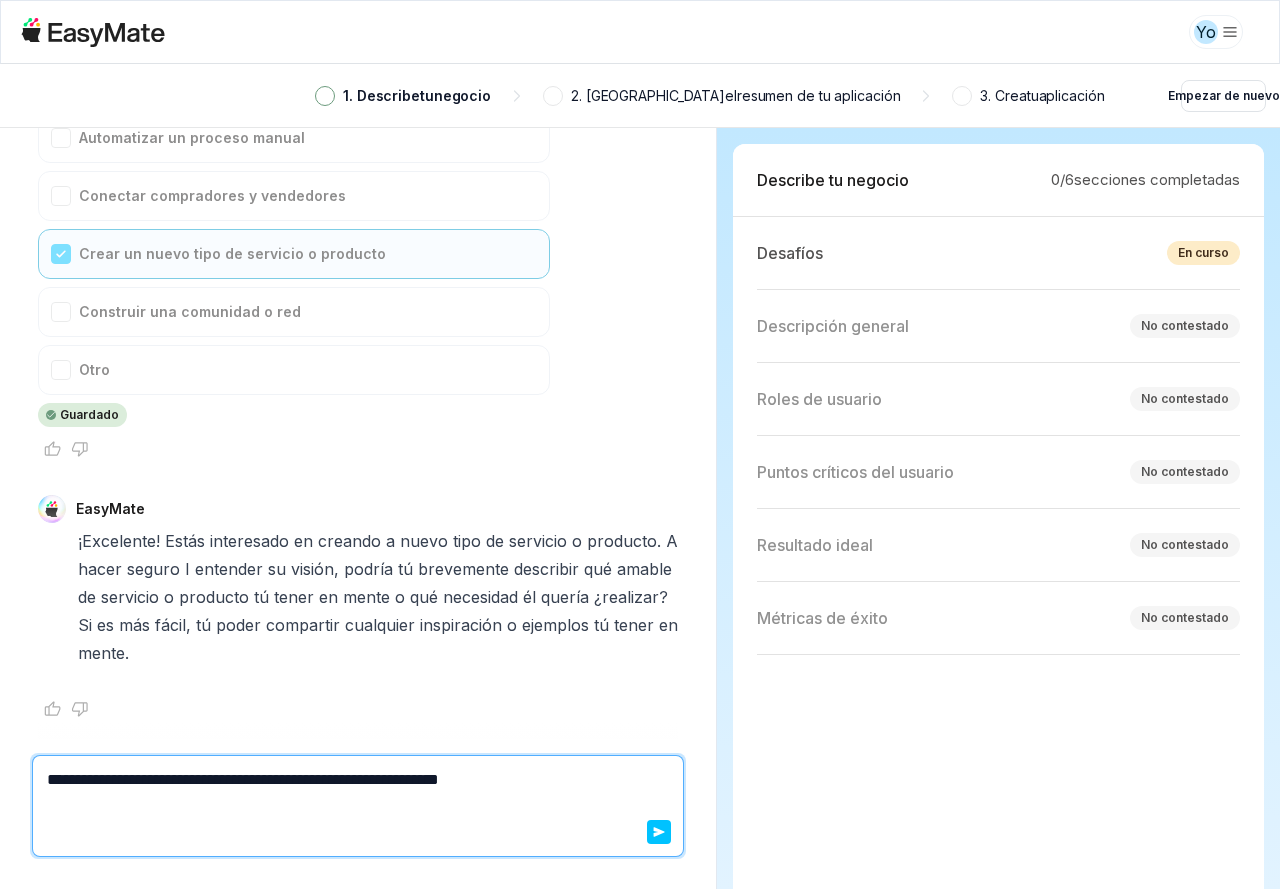 type on "*" 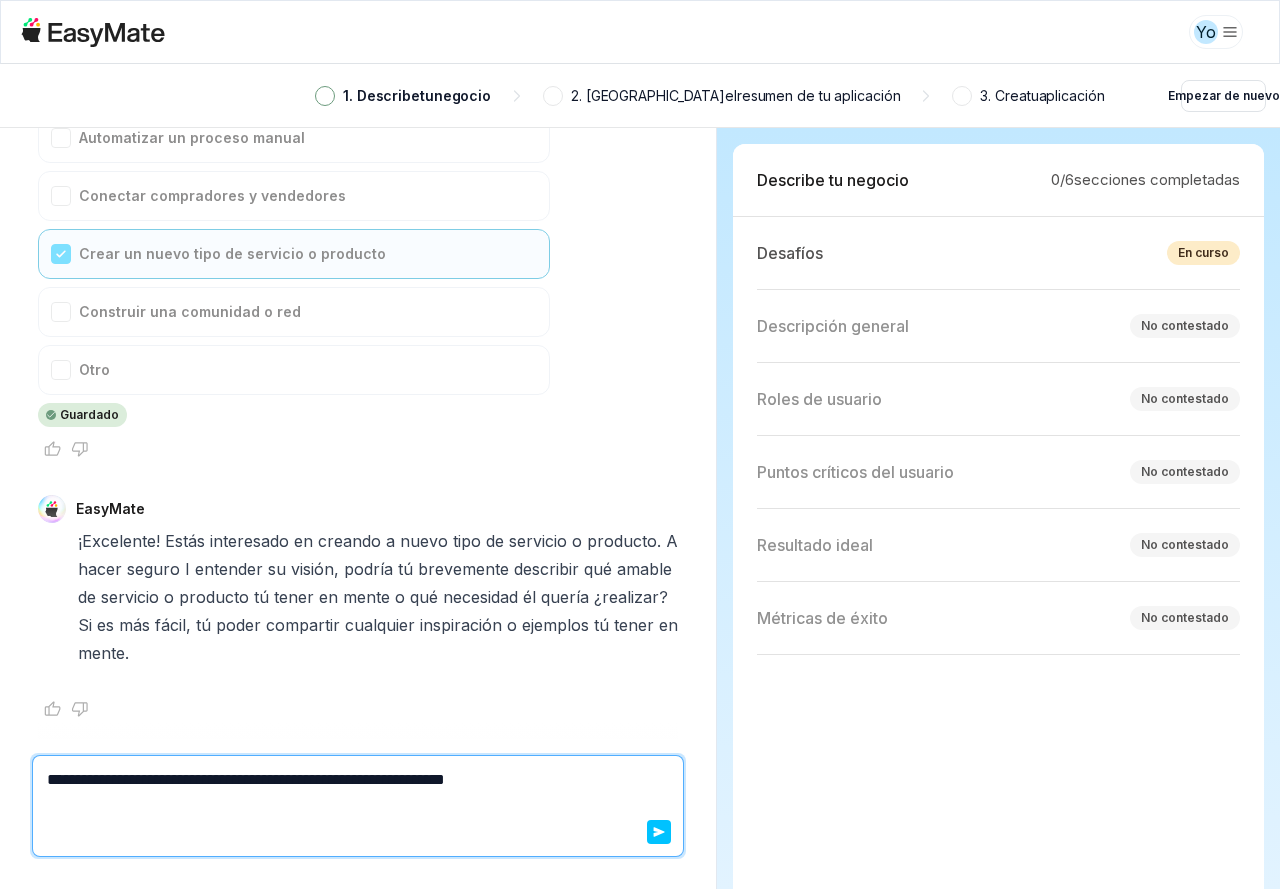 type on "*" 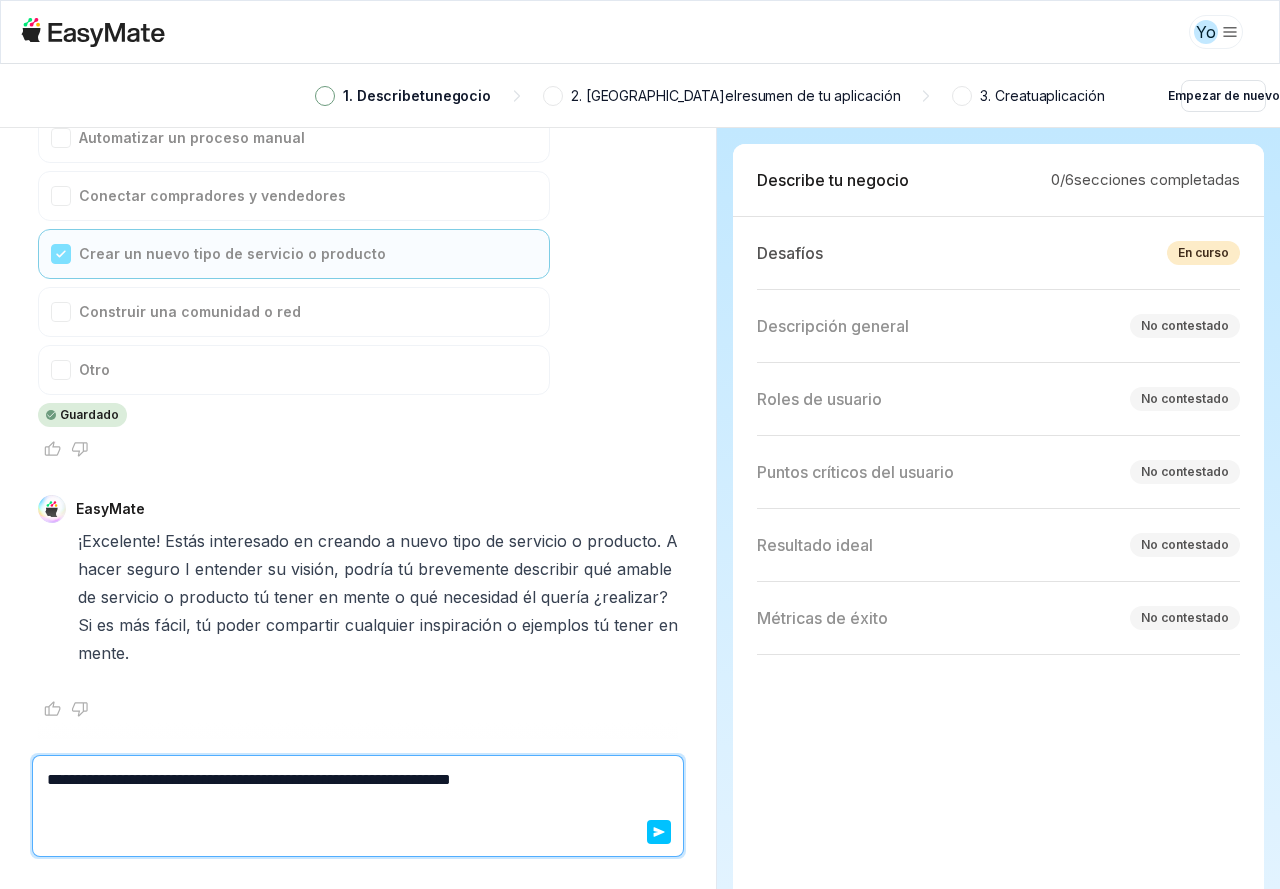 type on "*" 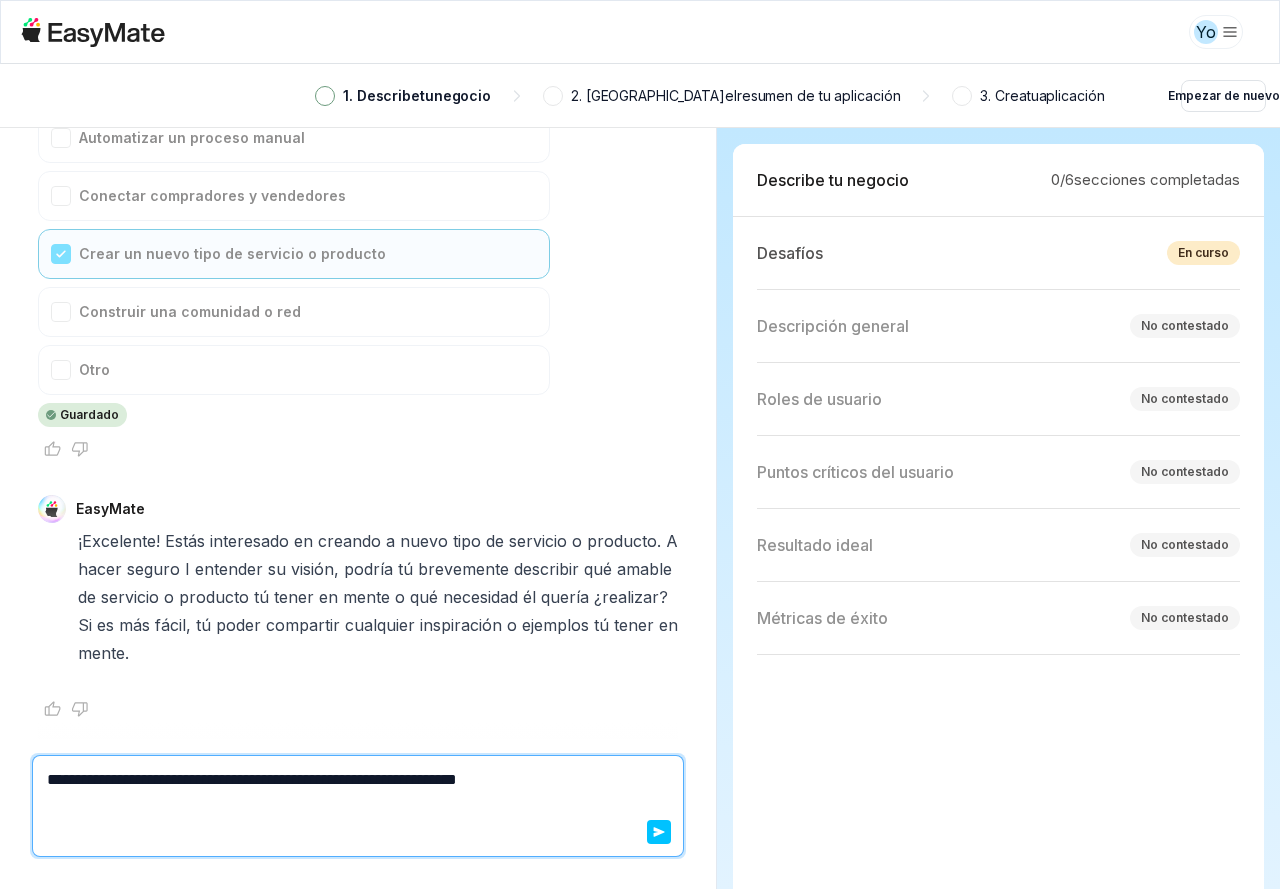 type on "*" 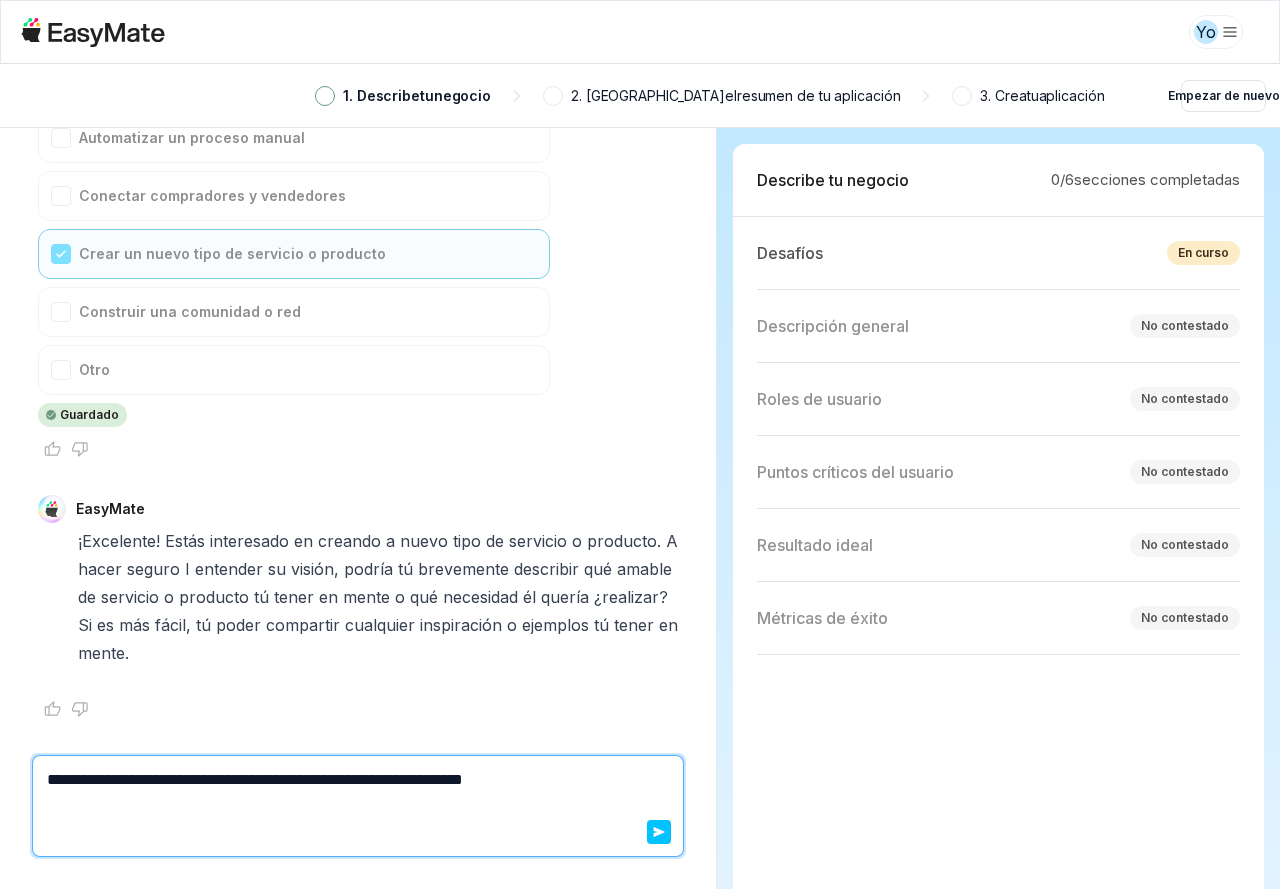 type on "*" 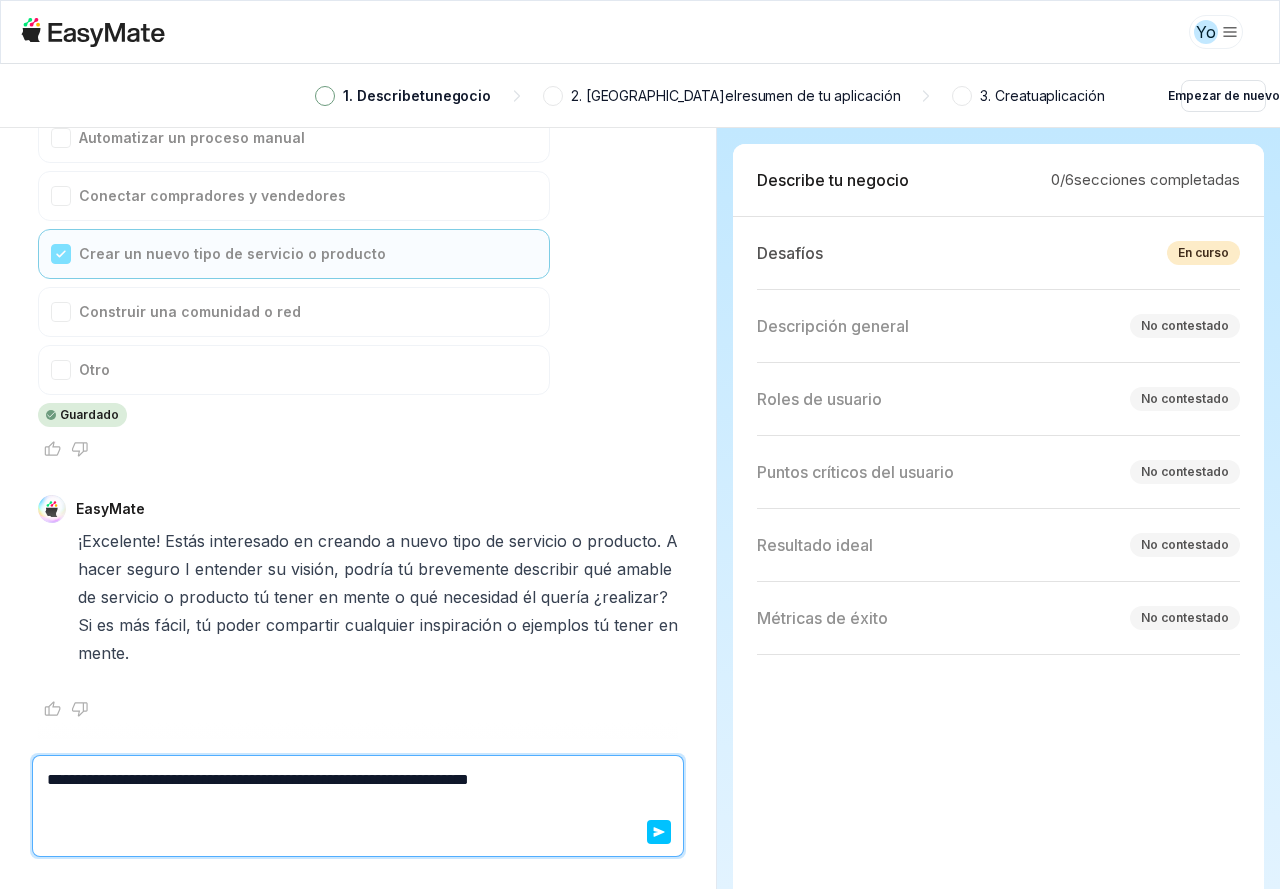 type on "*" 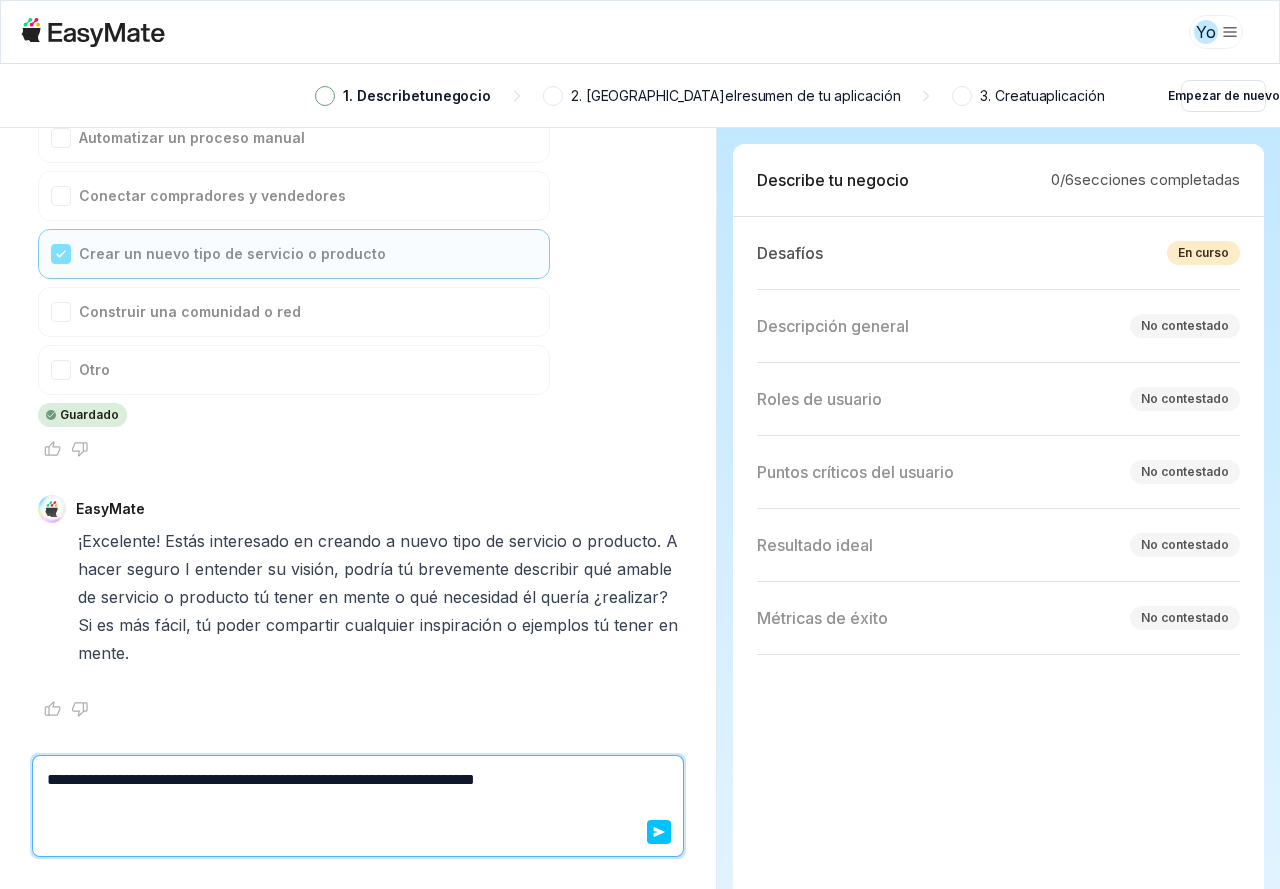 type on "*" 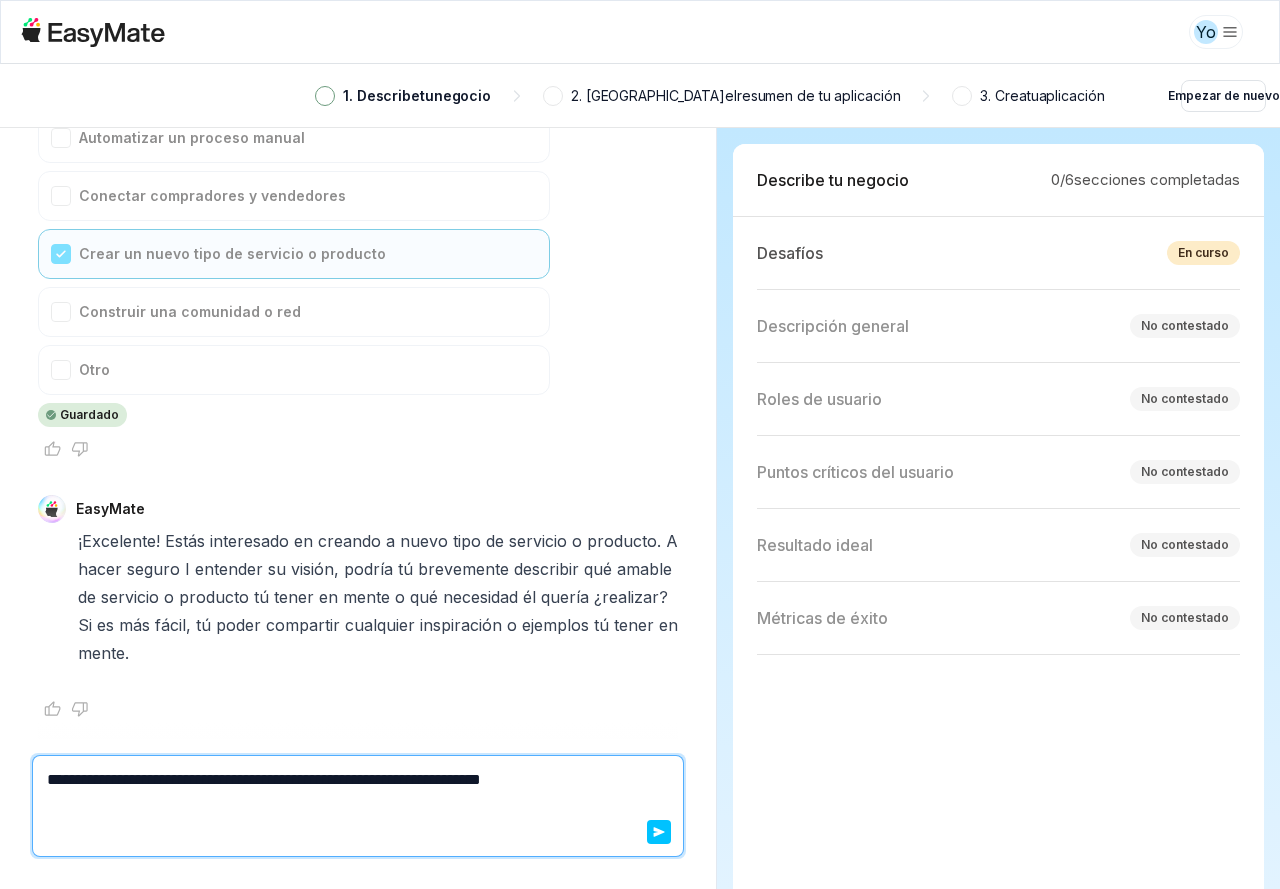 type on "*" 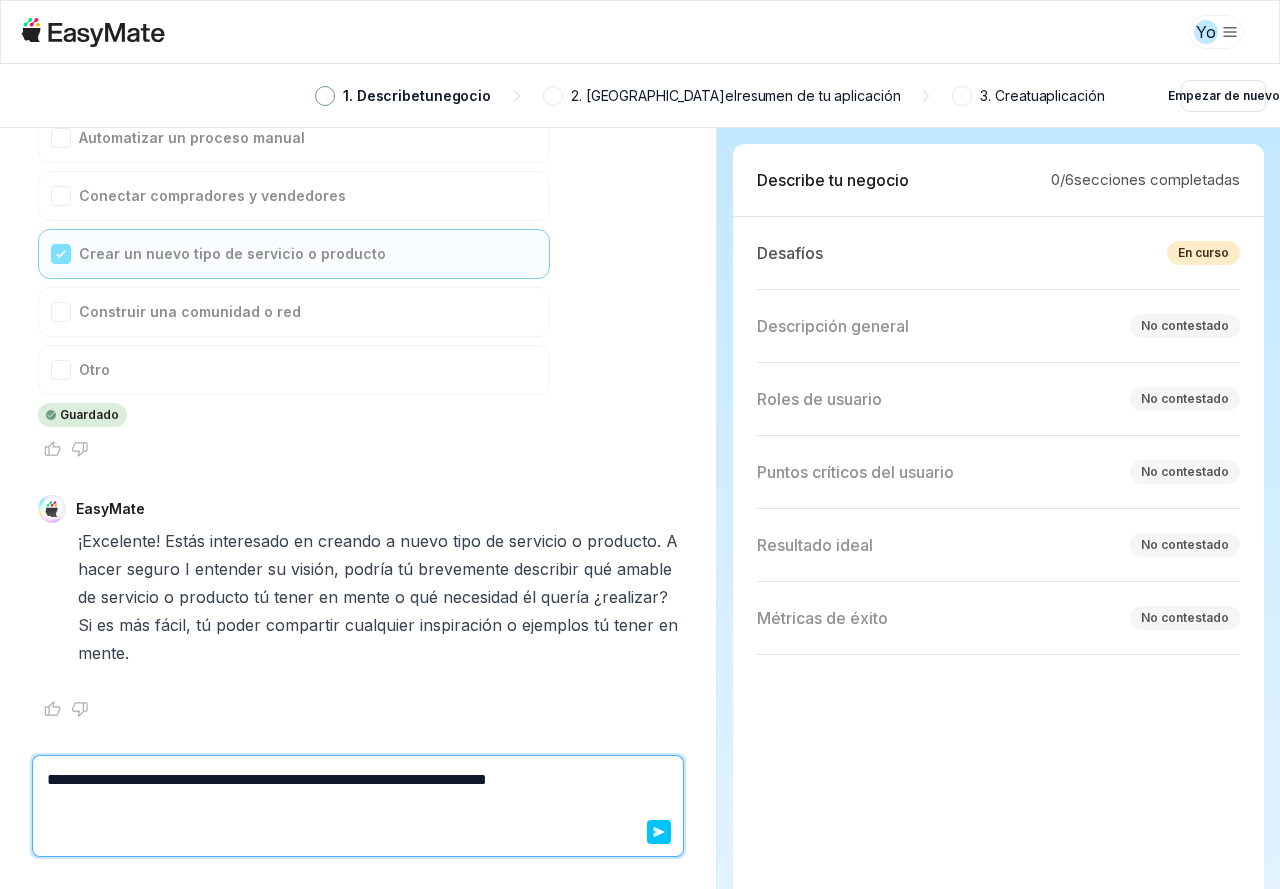 type on "*" 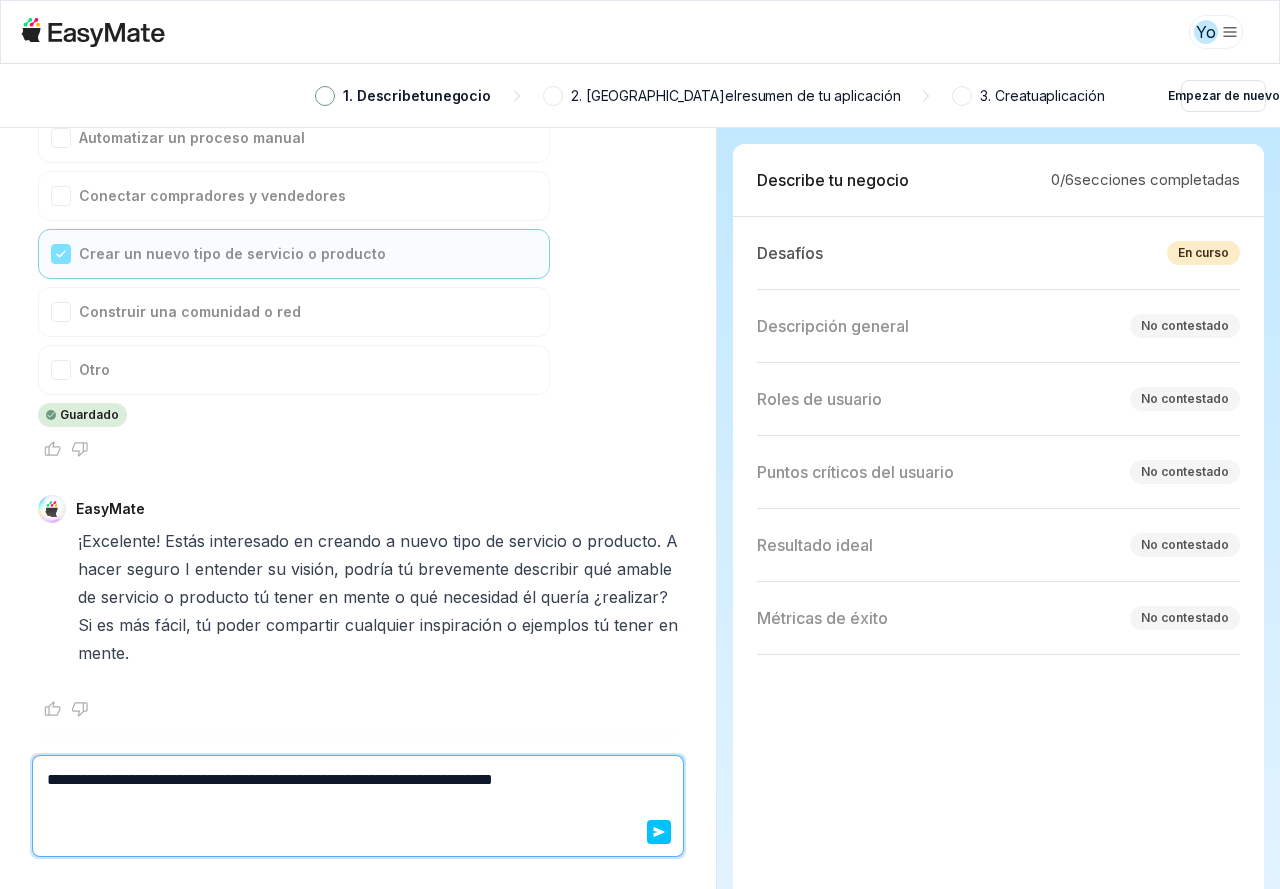 type on "**********" 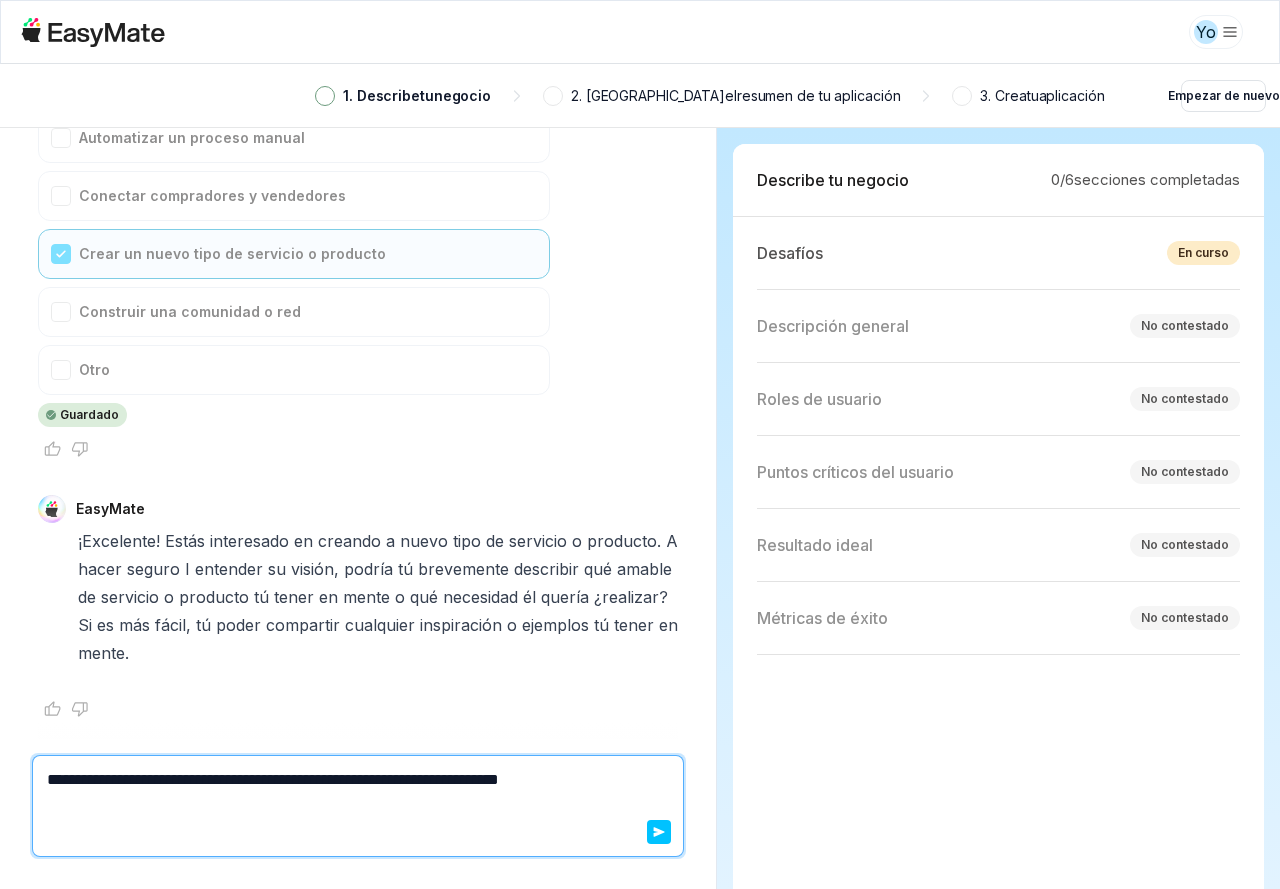 type on "*" 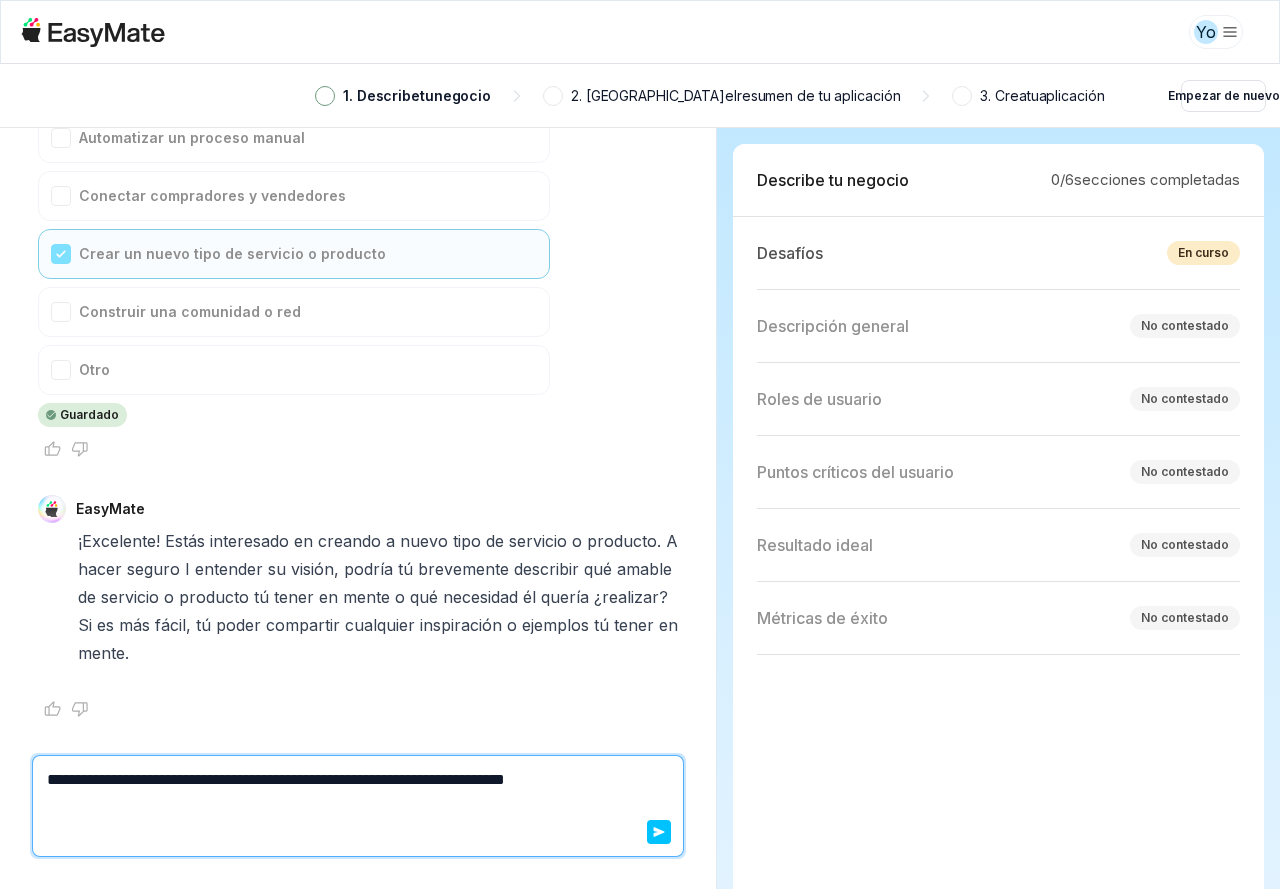 type on "*" 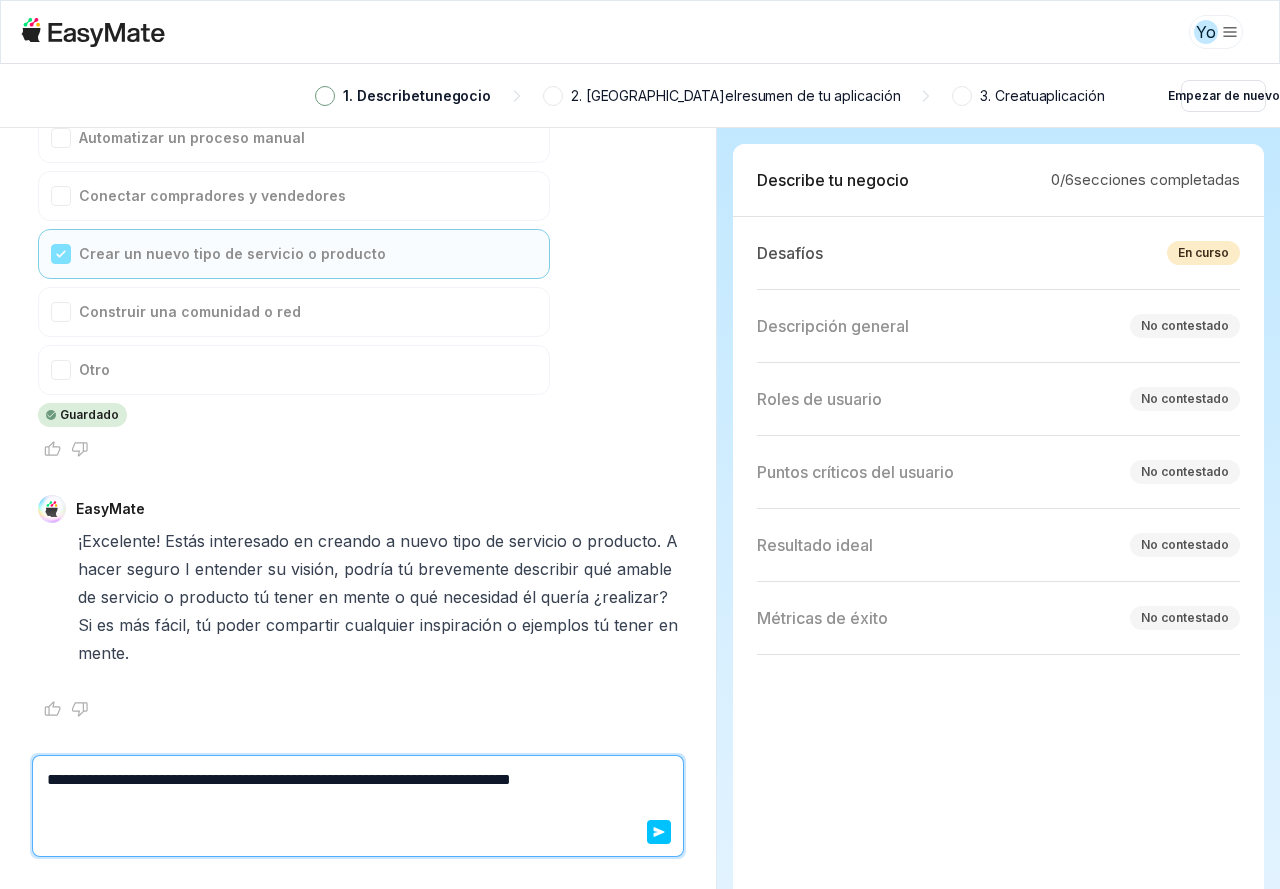 type on "*" 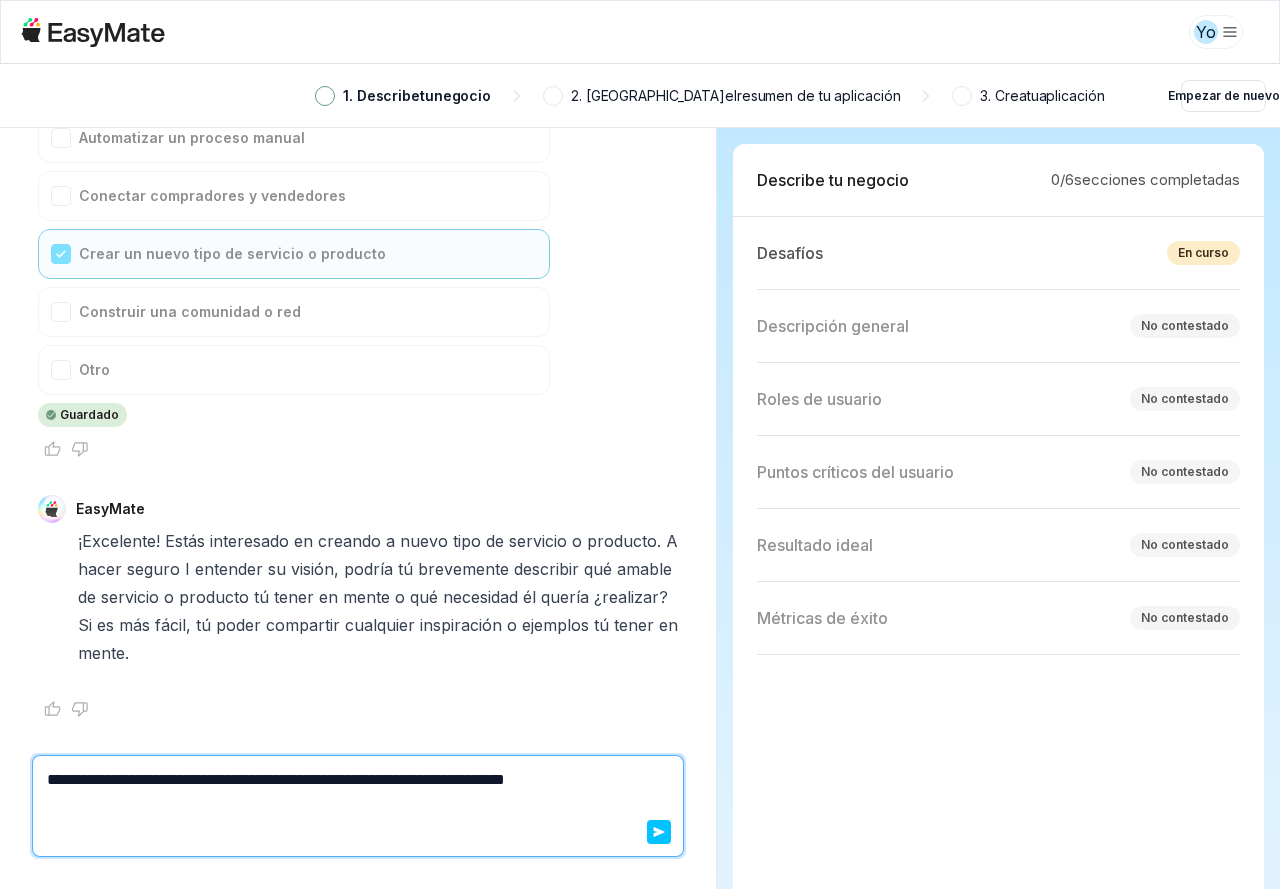 type on "*" 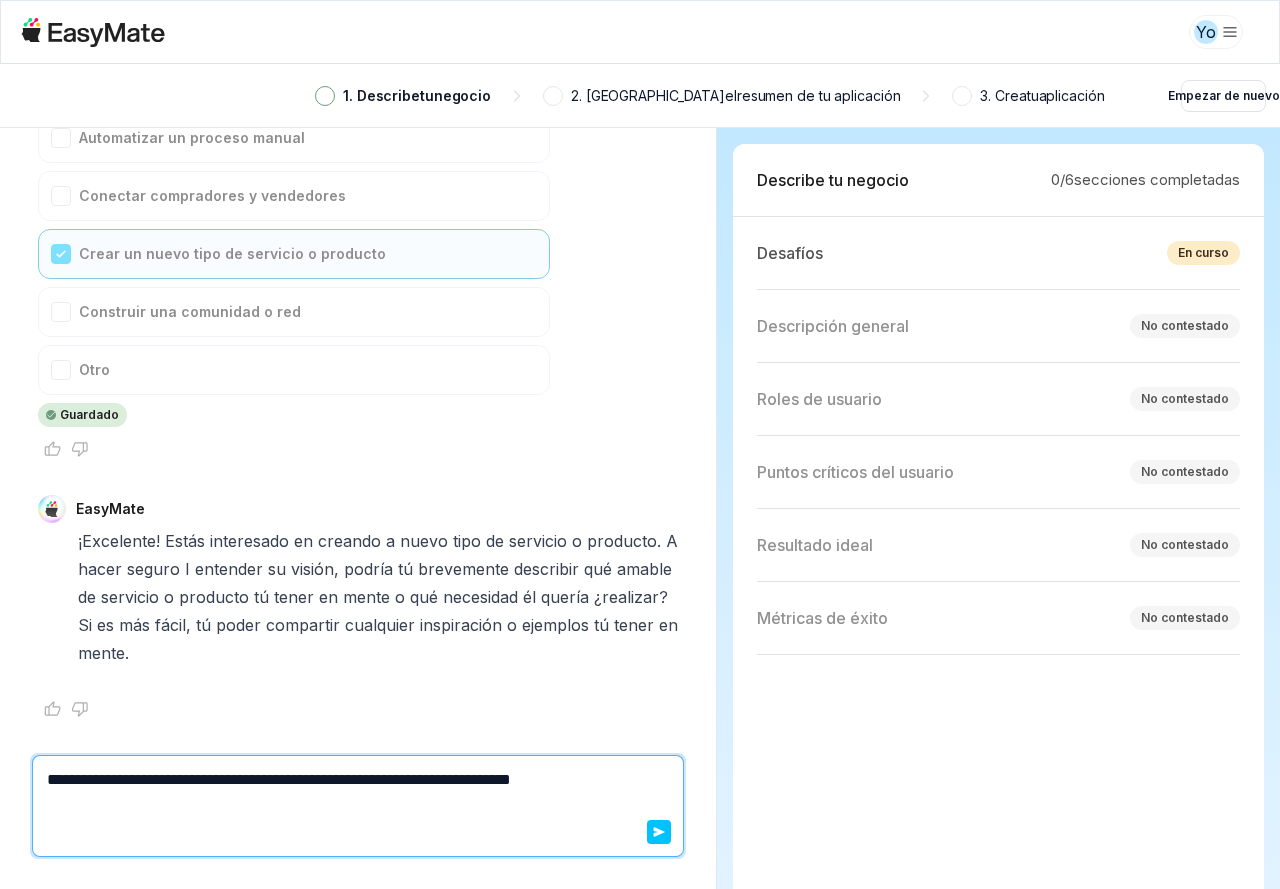 type on "*" 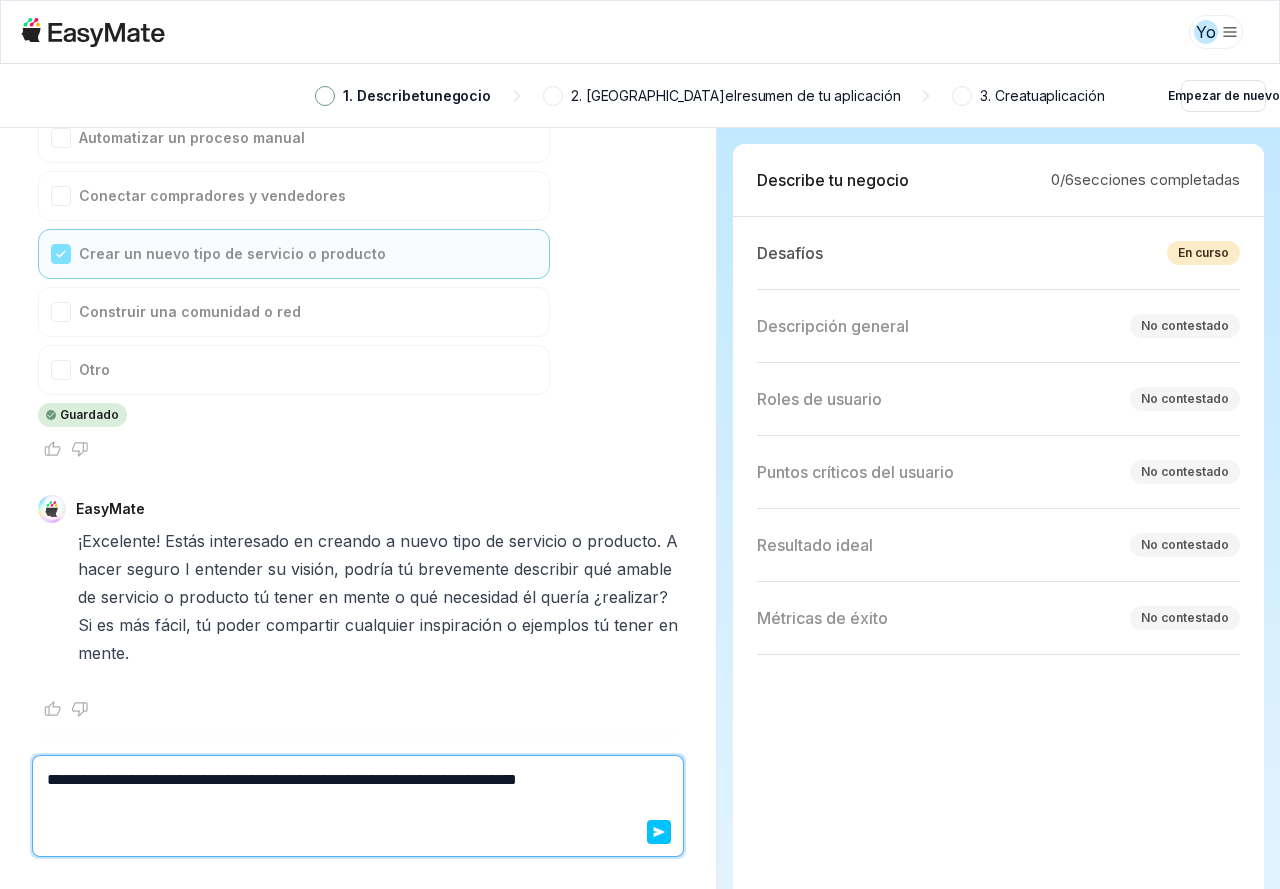 type on "*" 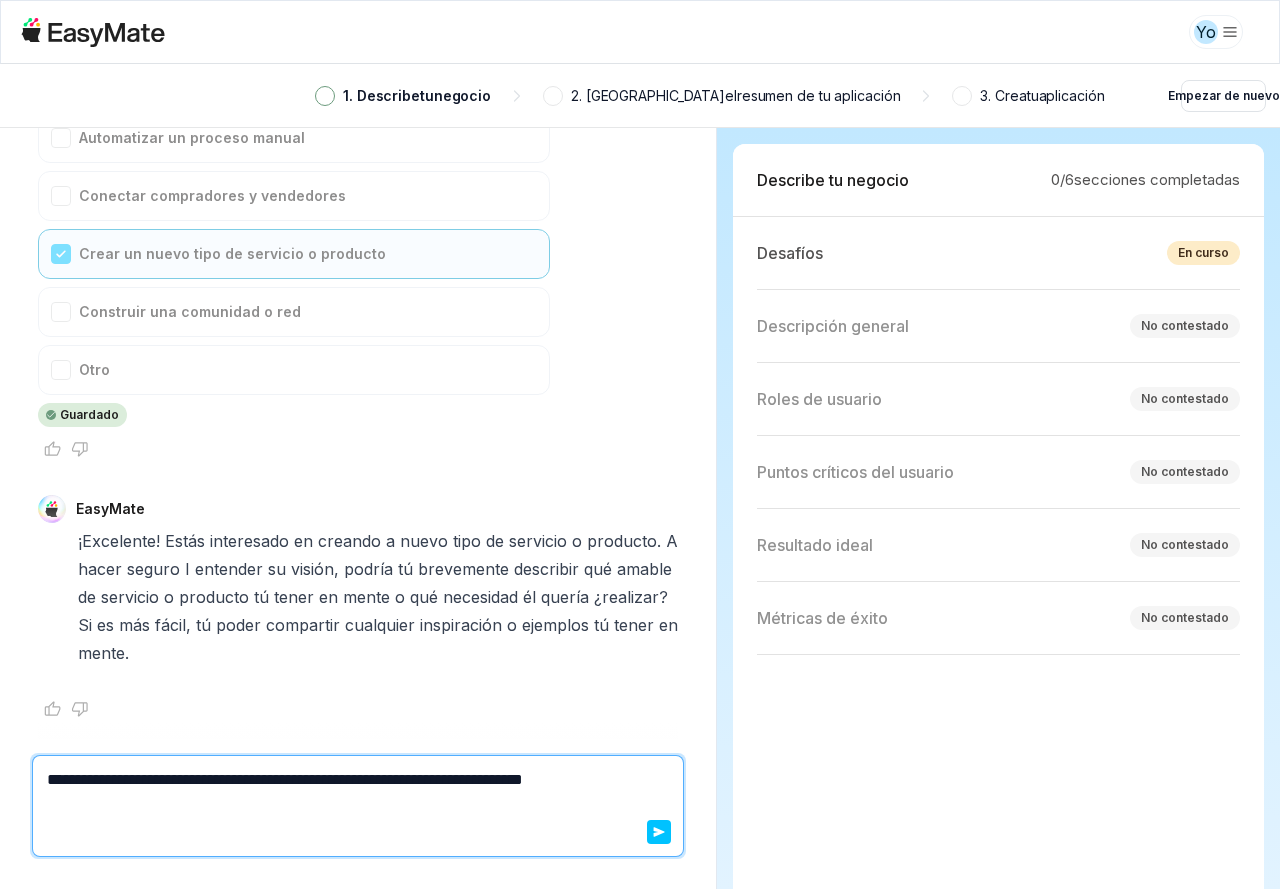 type on "*" 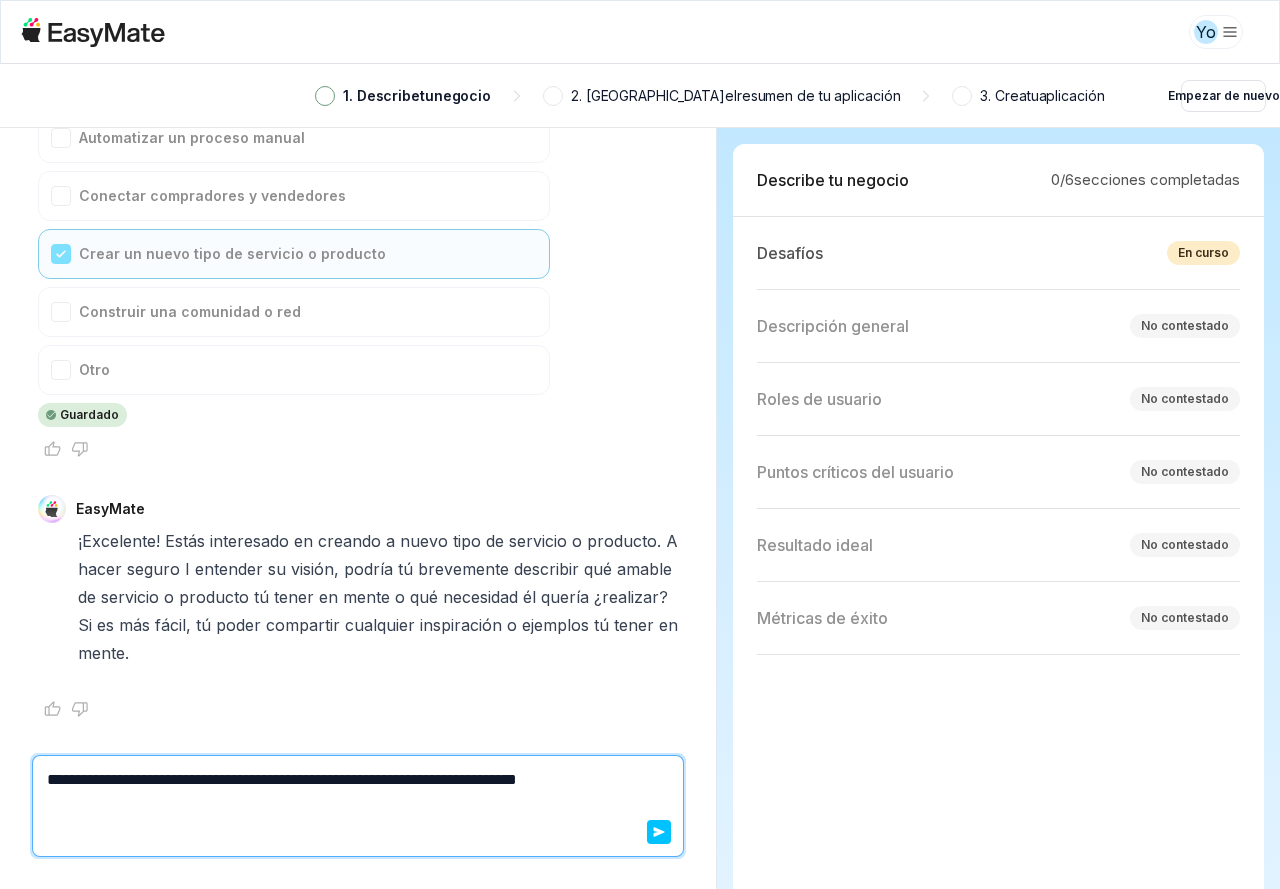 type on "*" 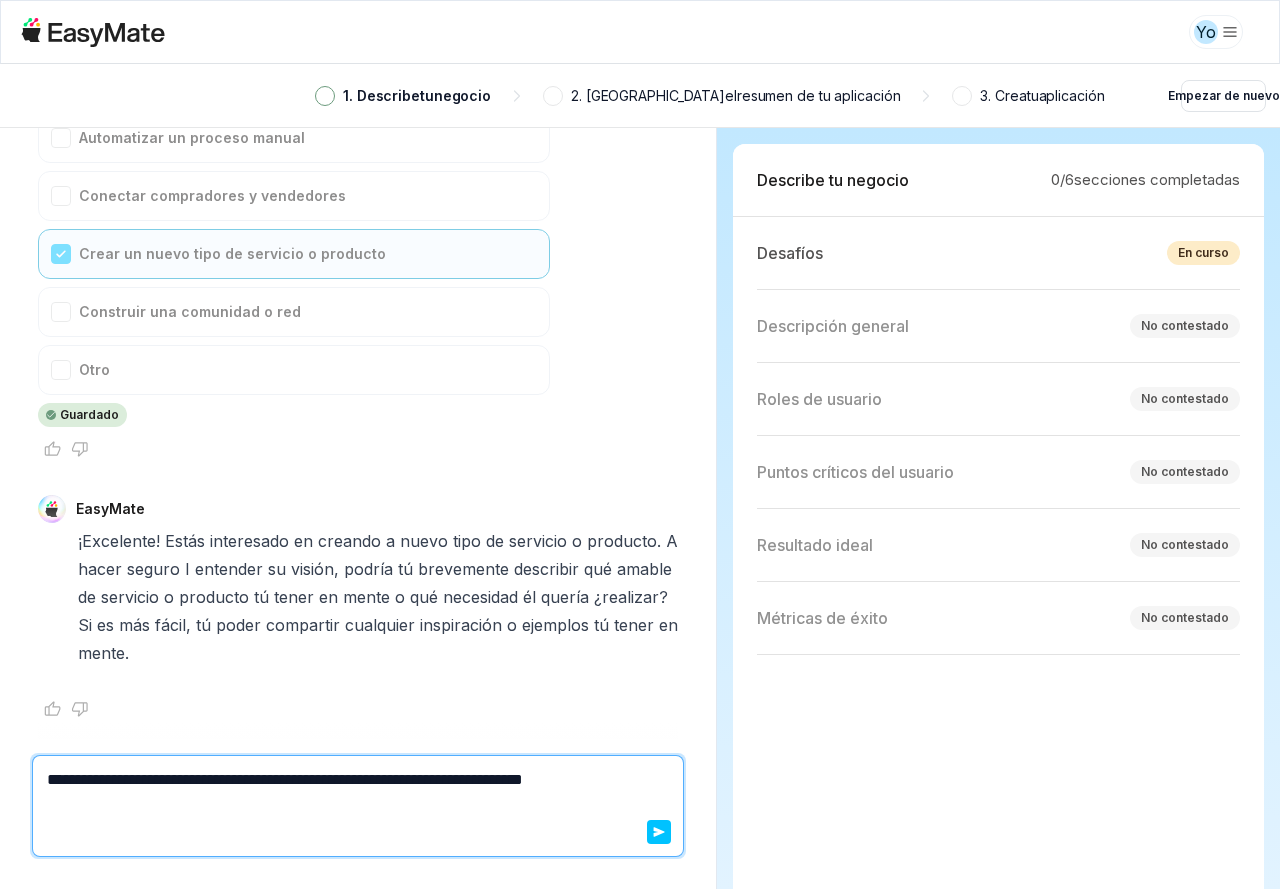 type on "*" 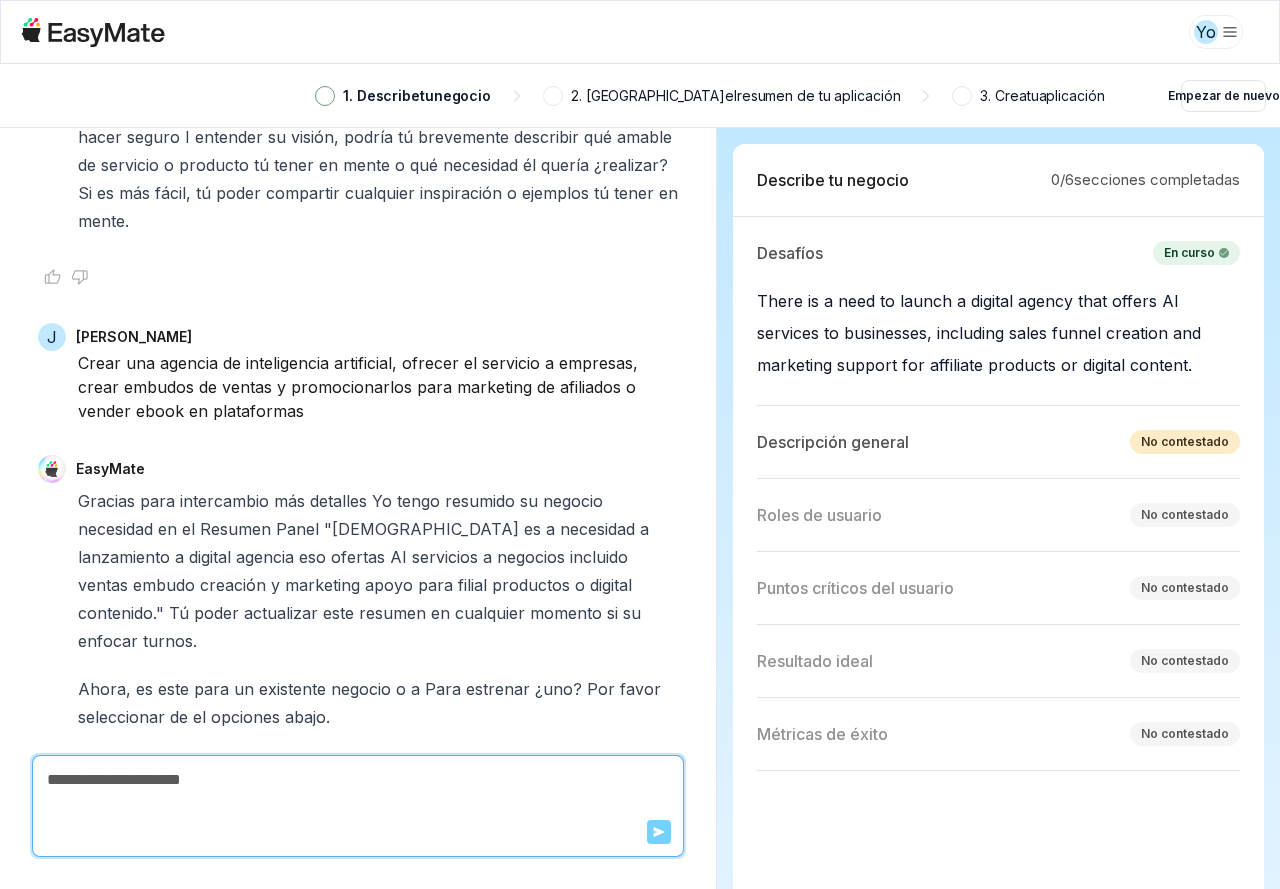 scroll, scrollTop: 1125, scrollLeft: 0, axis: vertical 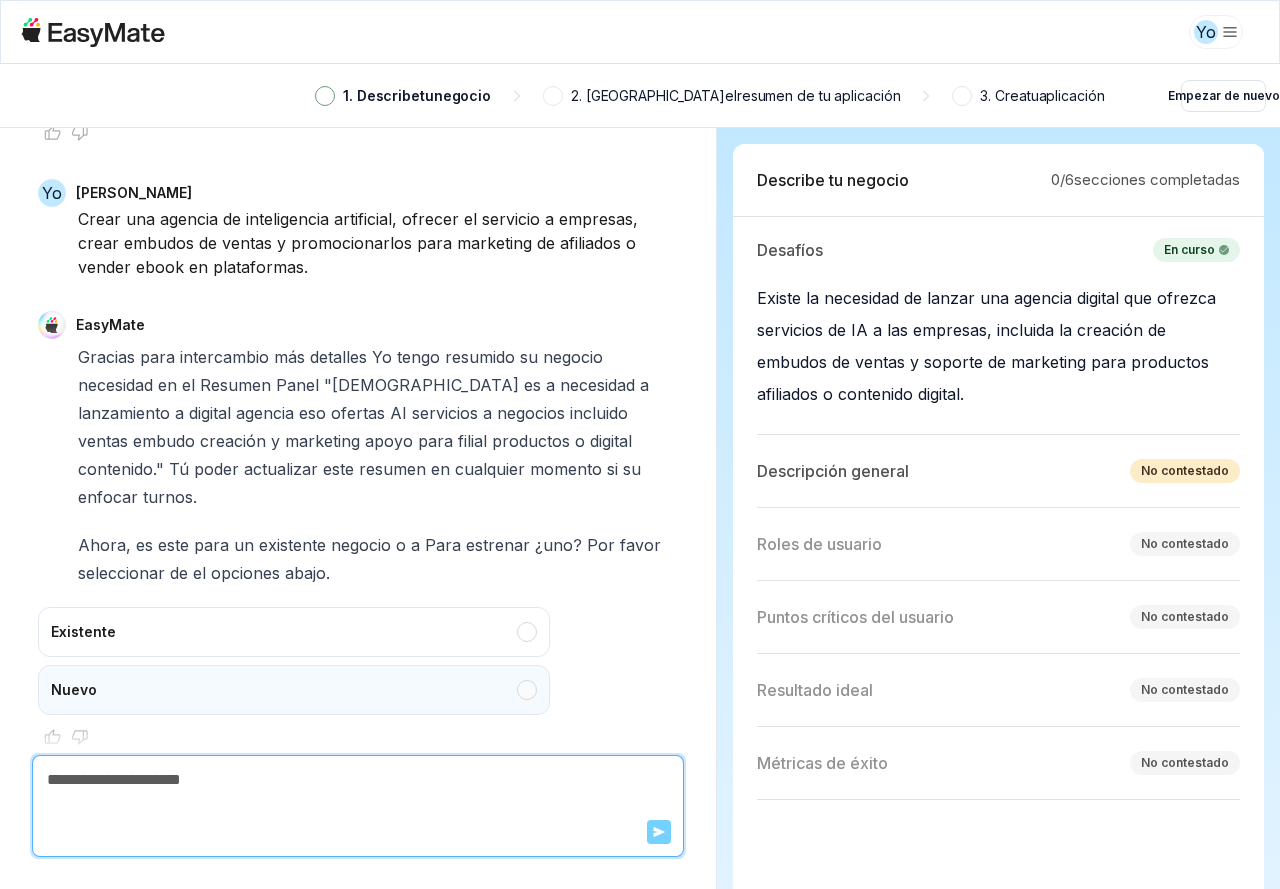 click on "Nuevo" at bounding box center (294, 690) 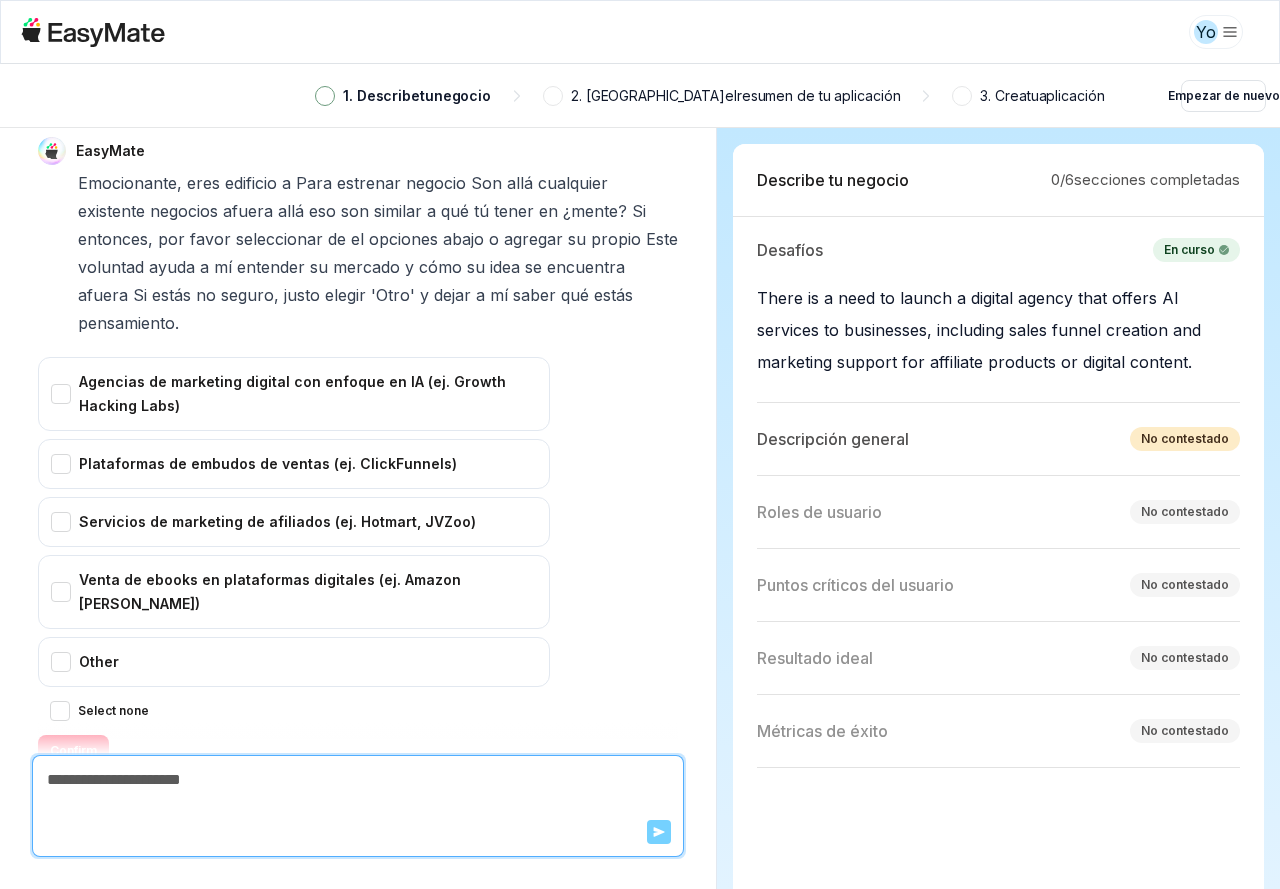 scroll, scrollTop: 1795, scrollLeft: 0, axis: vertical 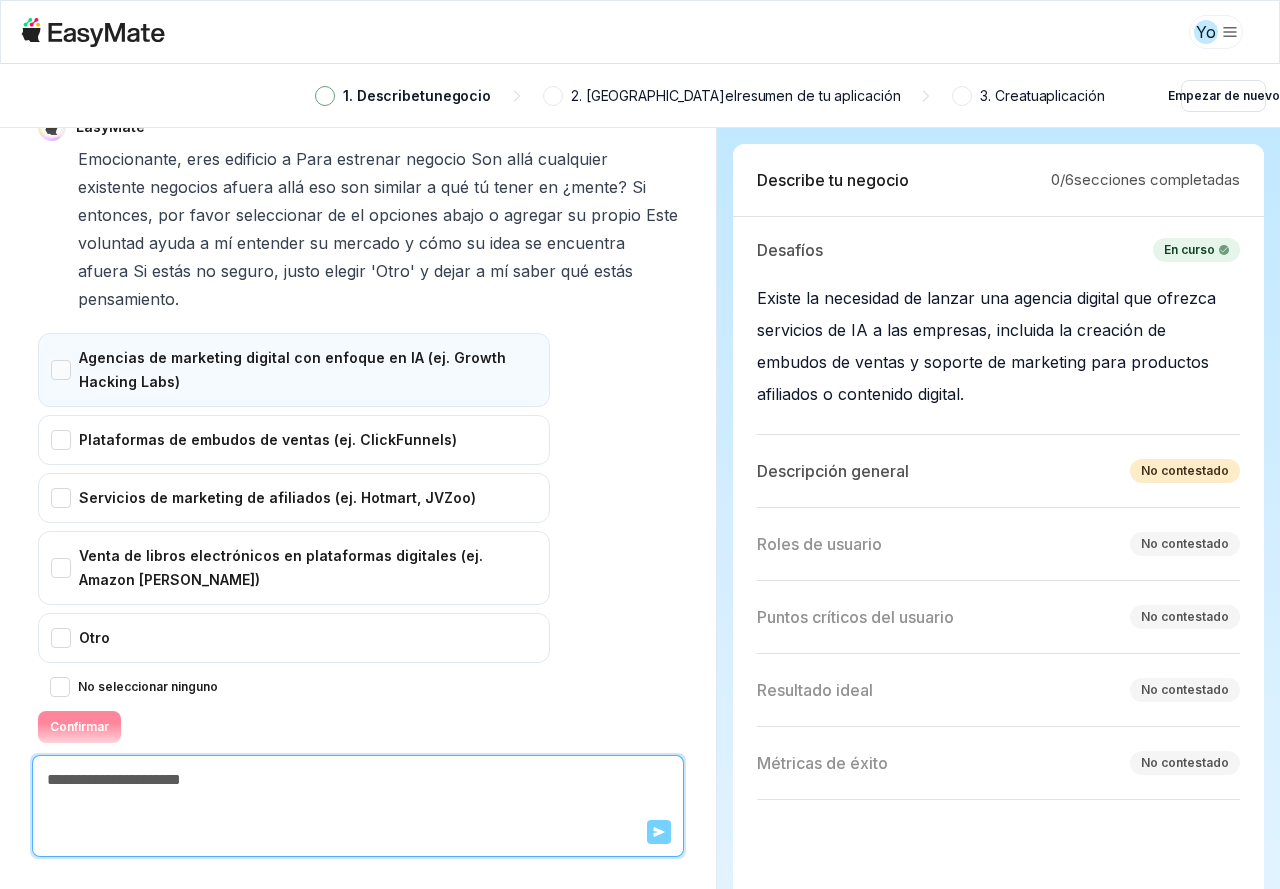 click on "Agencias de marketing digital con enfoque en IA (ej. Growth Hacking Labs)" at bounding box center [294, 370] 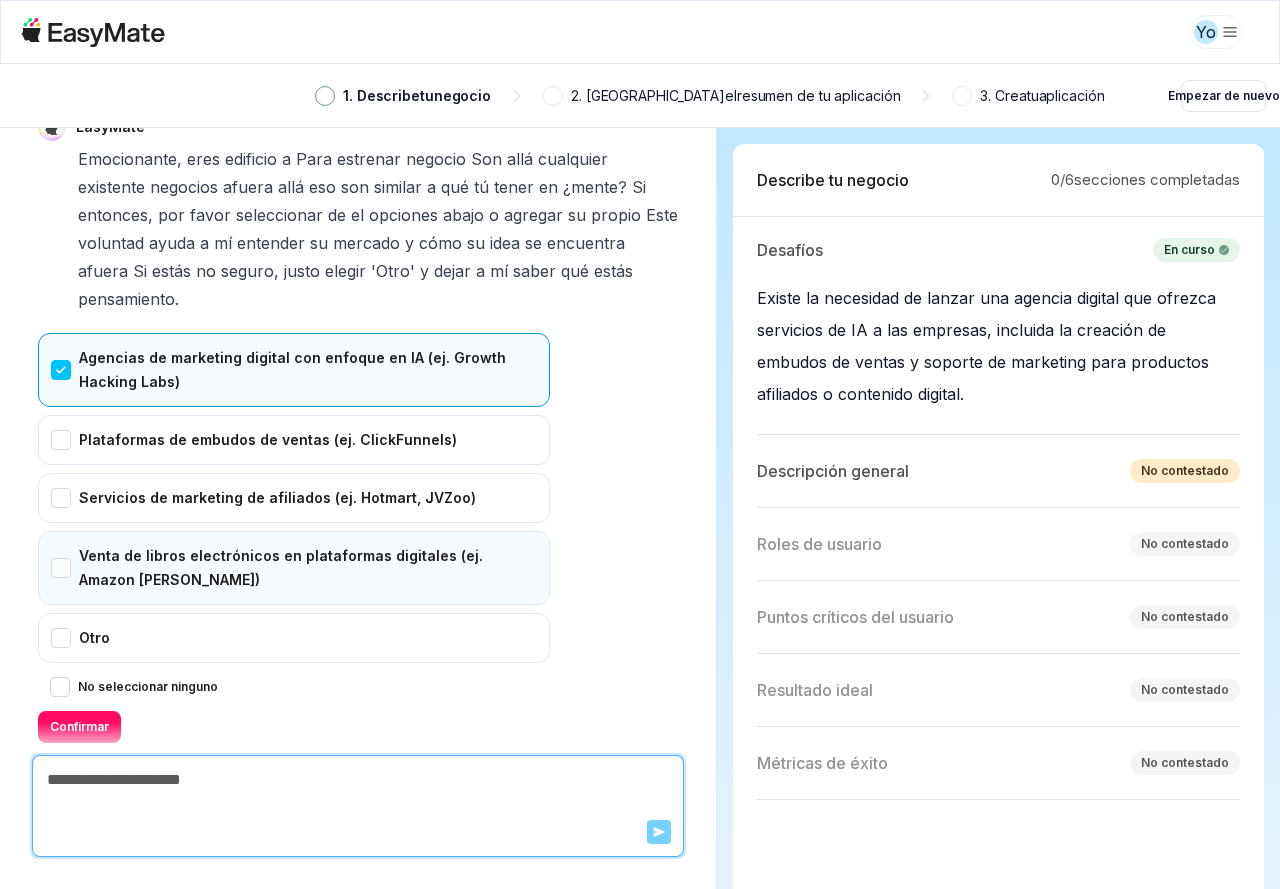 click on "Venta de libros electrónicos en plataformas digitales (ej. Amazon [PERSON_NAME])" at bounding box center [294, 568] 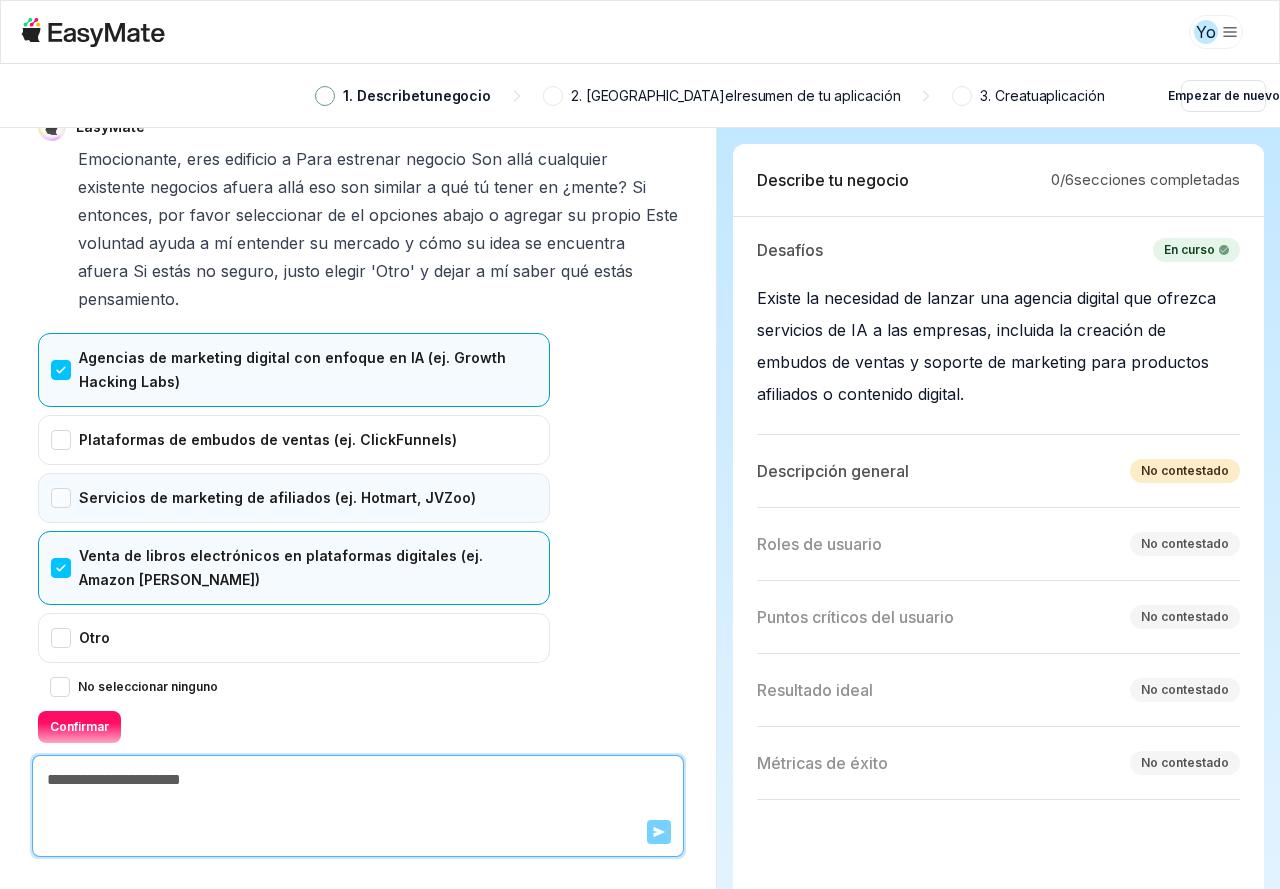 click on "Servicios de marketing de afiliados (ej. Hotmart, JVZoo)" at bounding box center [294, 498] 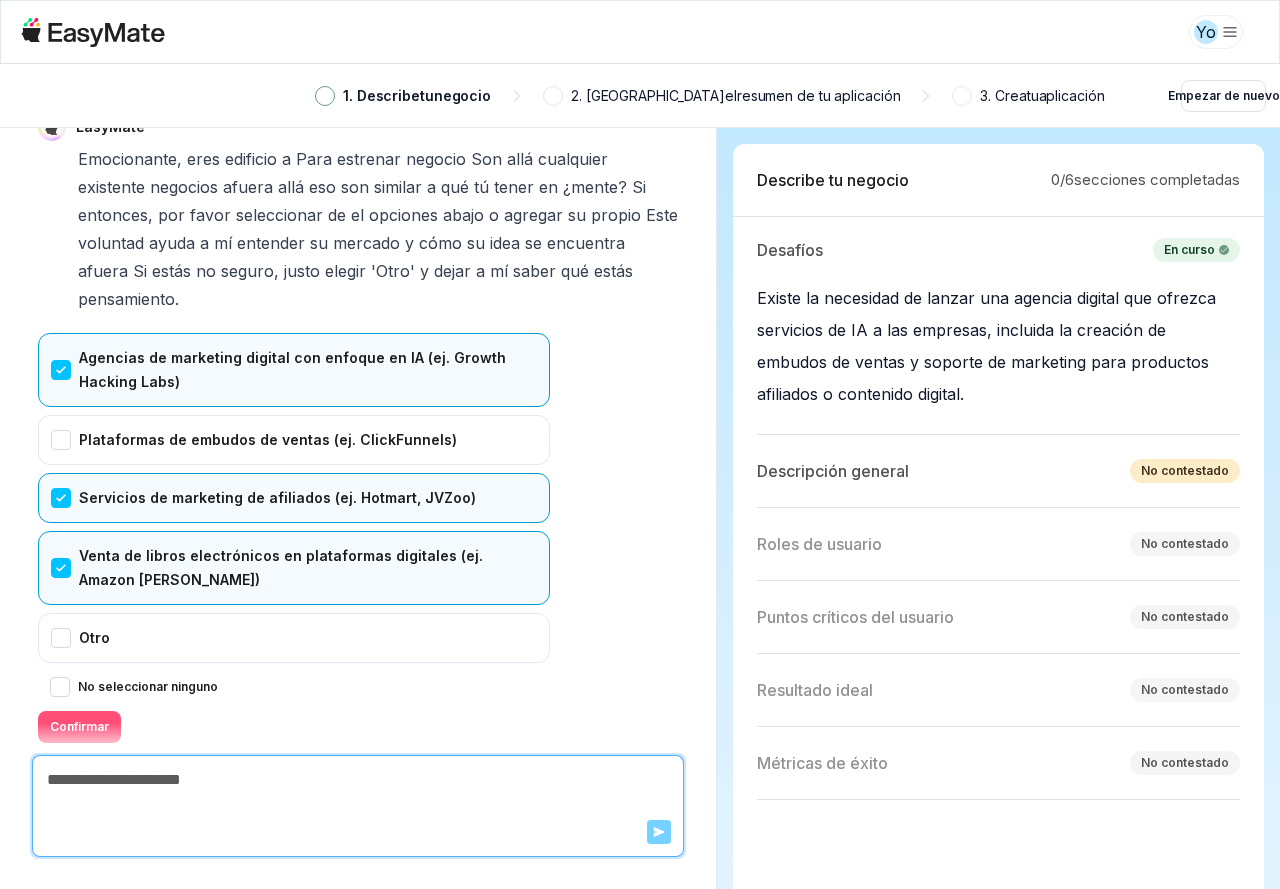 click on "Confirmar" at bounding box center [79, 726] 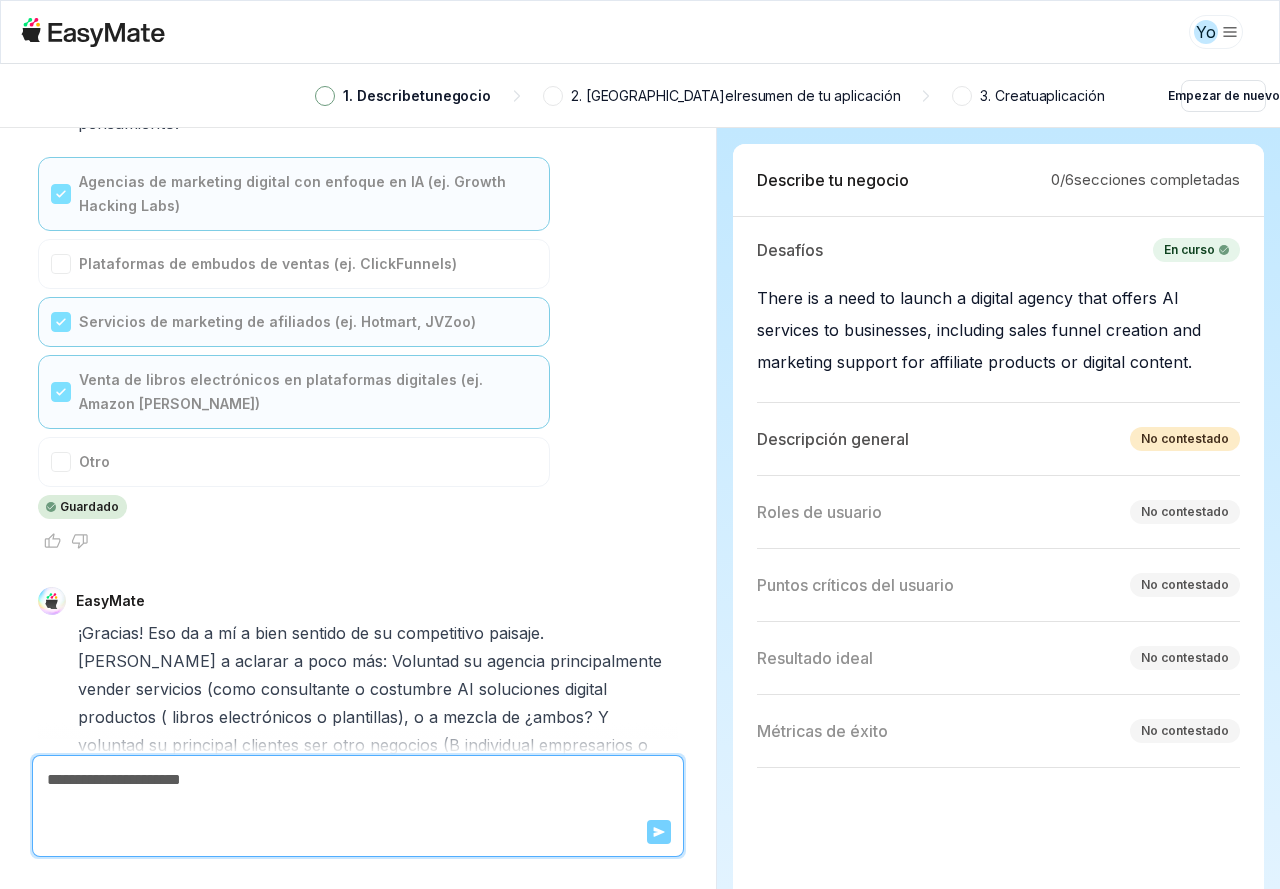 scroll, scrollTop: 2007, scrollLeft: 0, axis: vertical 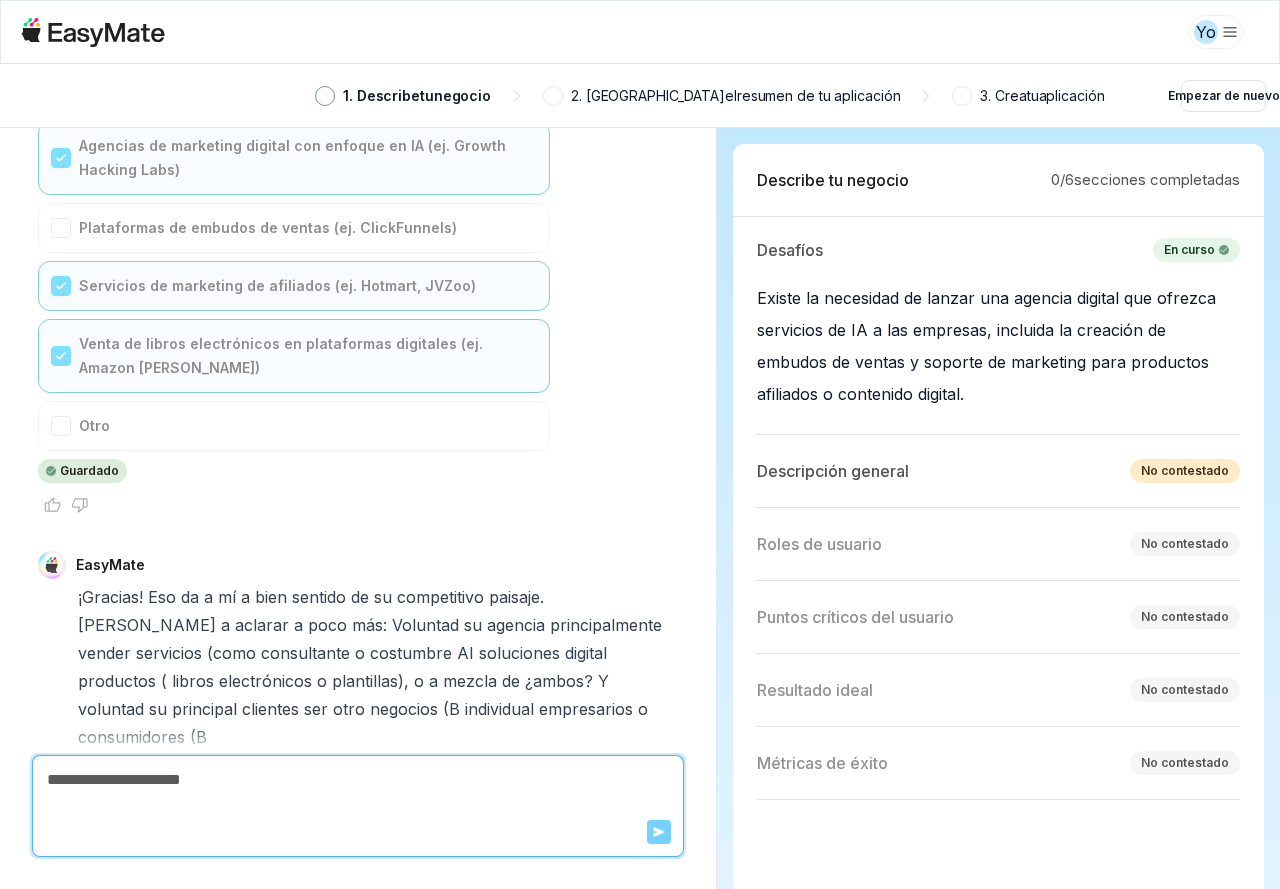 click on "Descripción general" at bounding box center [833, 471] 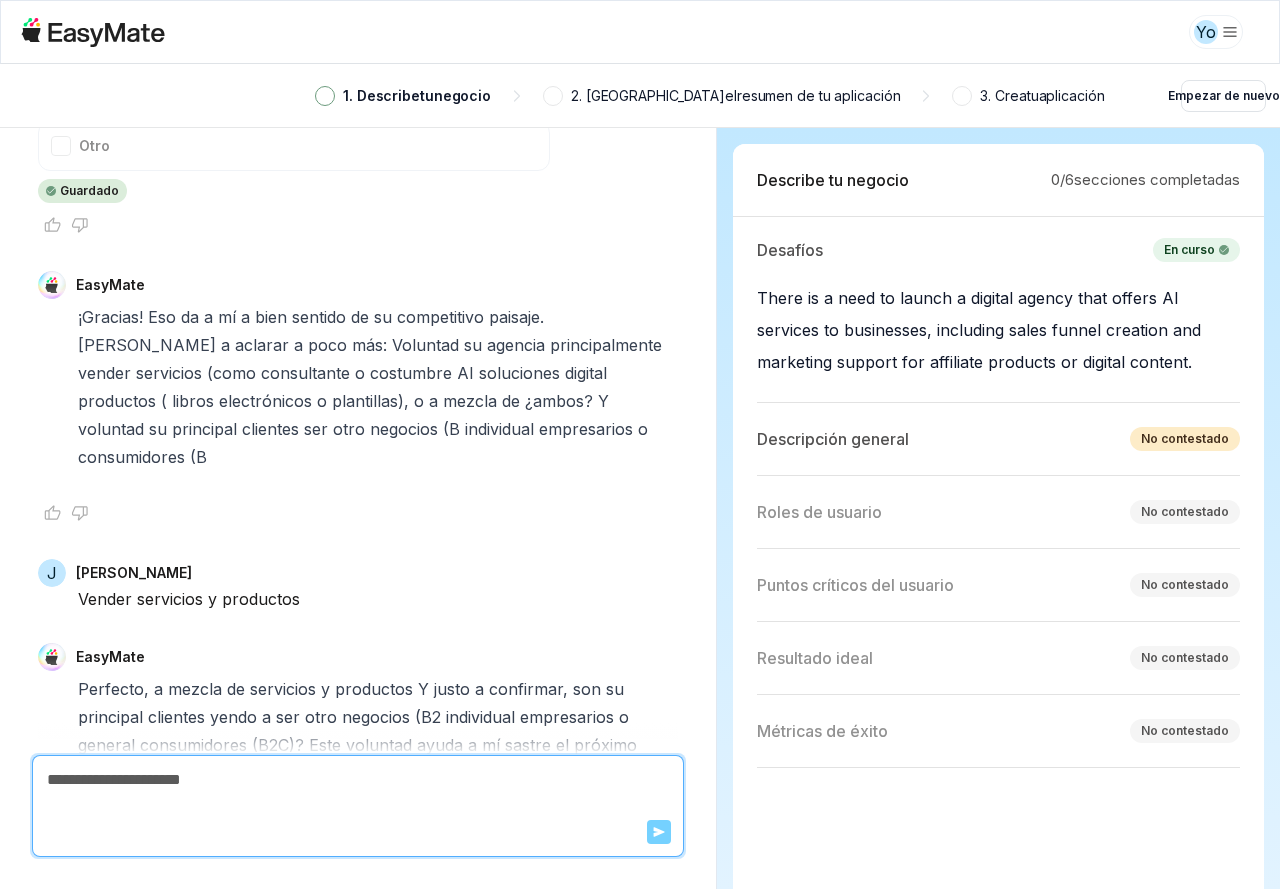 scroll, scrollTop: 2627, scrollLeft: 0, axis: vertical 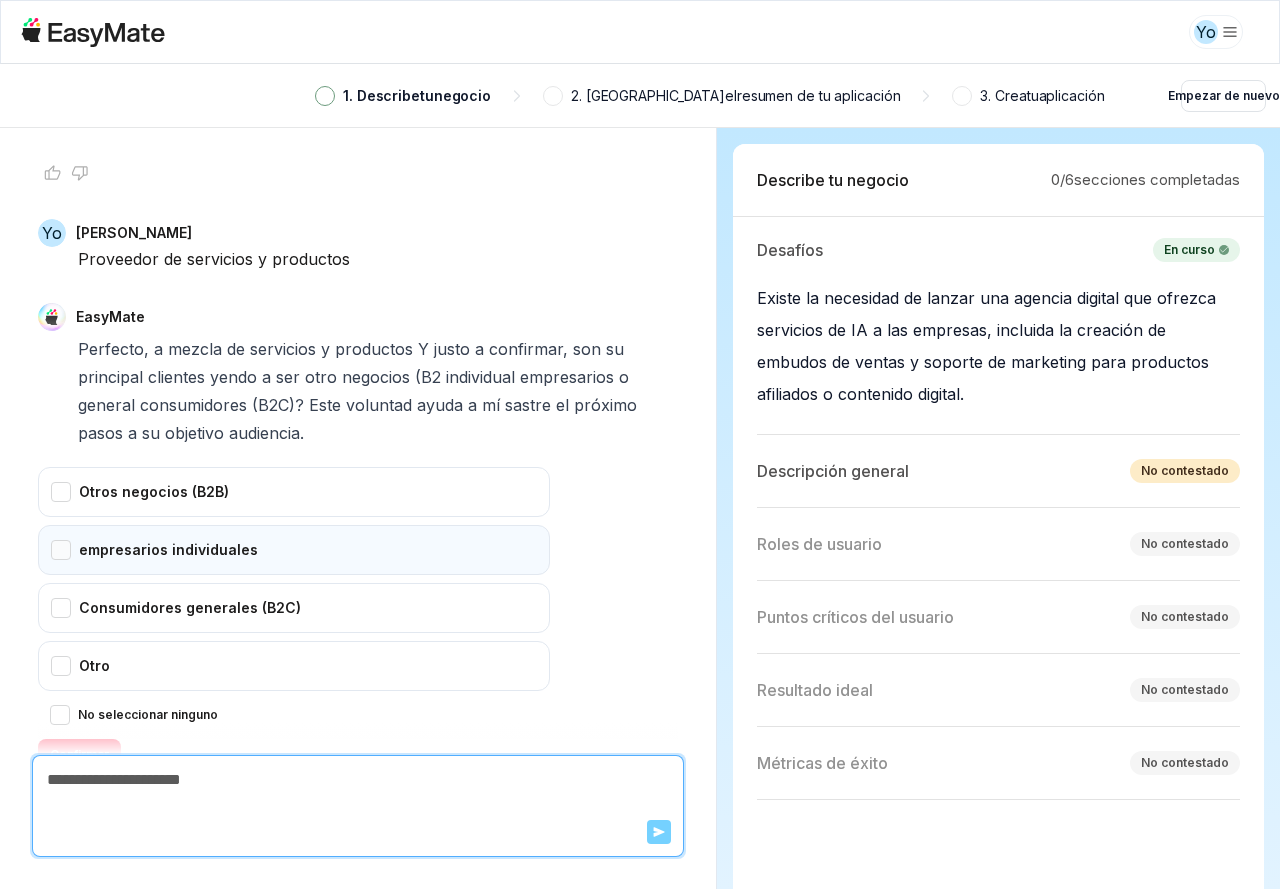 click on "empresarios individuales" at bounding box center (294, 550) 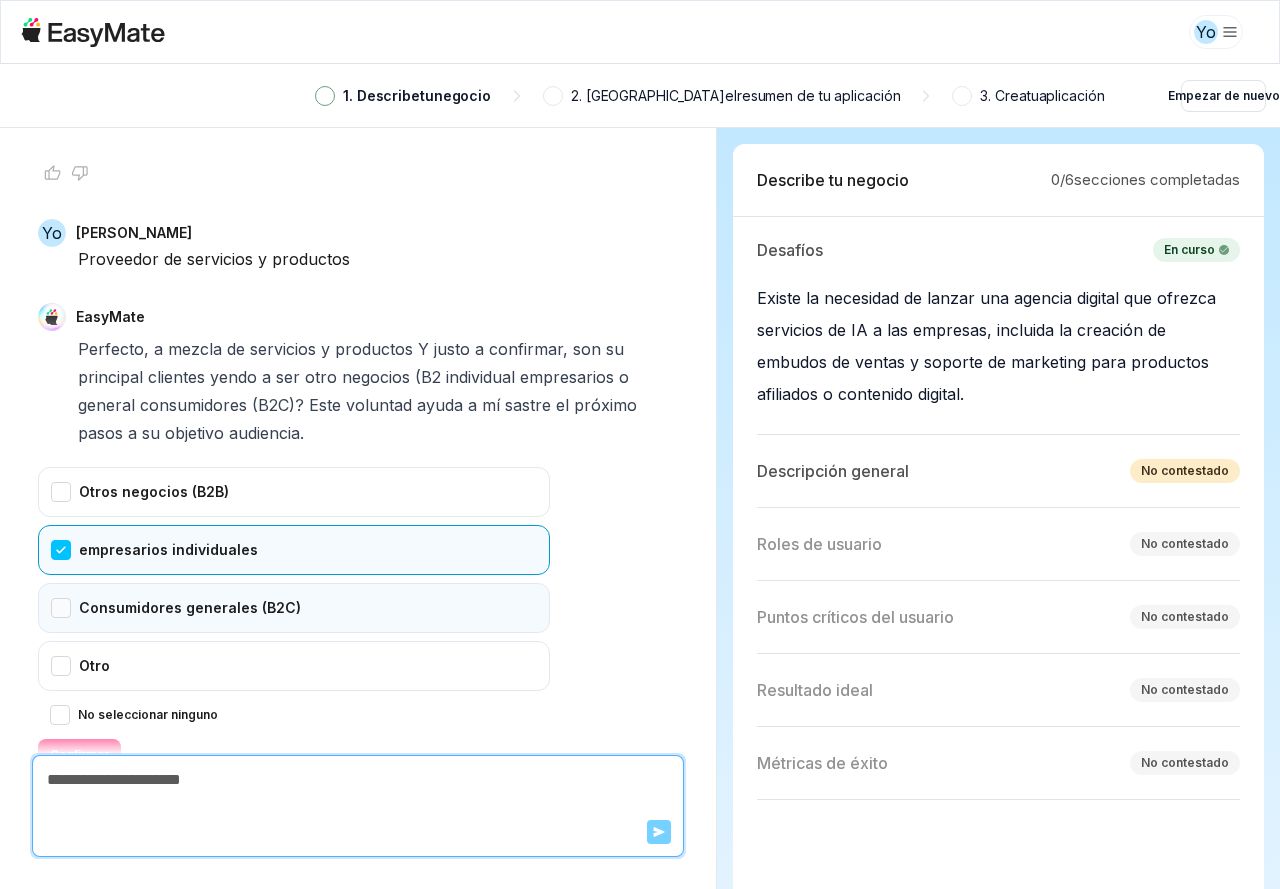 click on "Consumidores generales (B2C)" at bounding box center (294, 608) 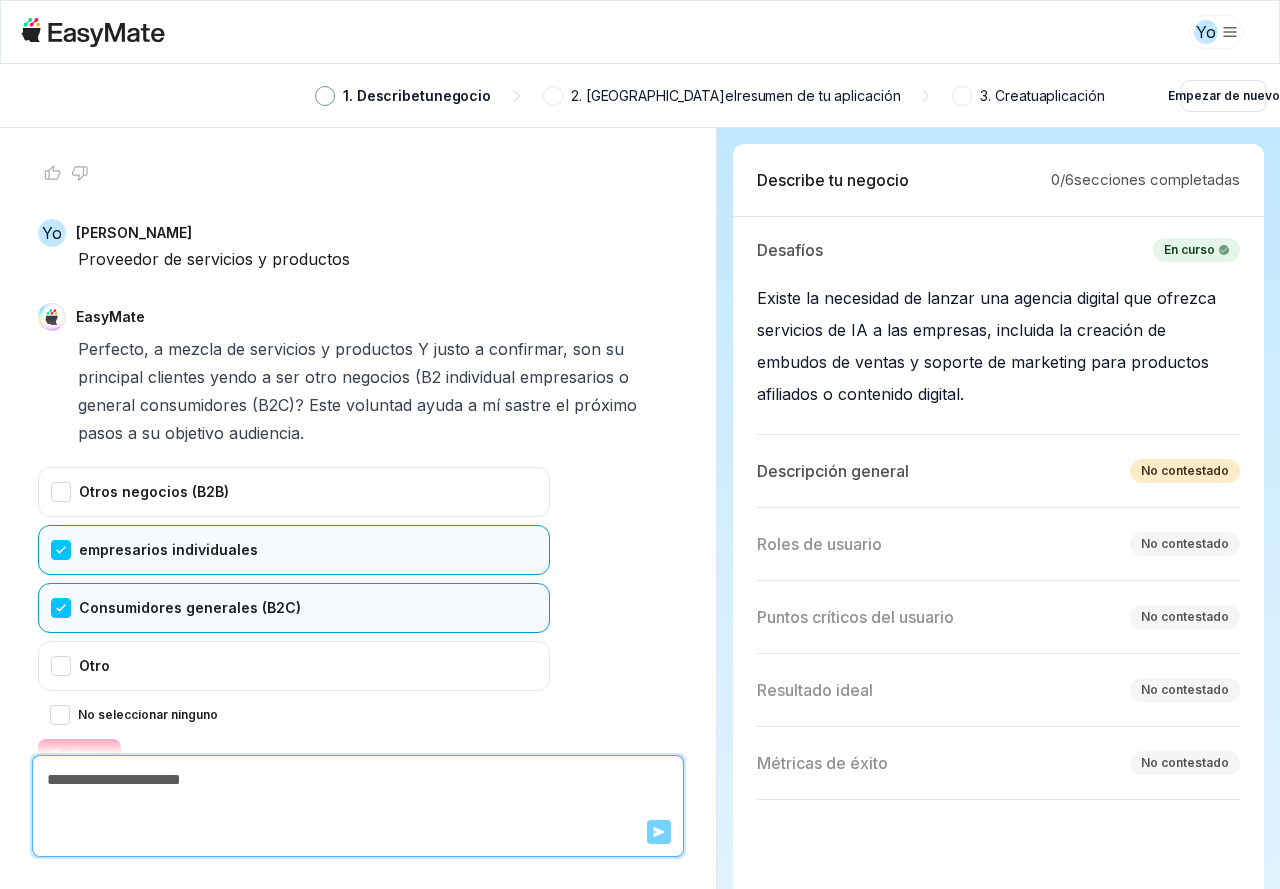 click on "Confirmar" at bounding box center (79, 755) 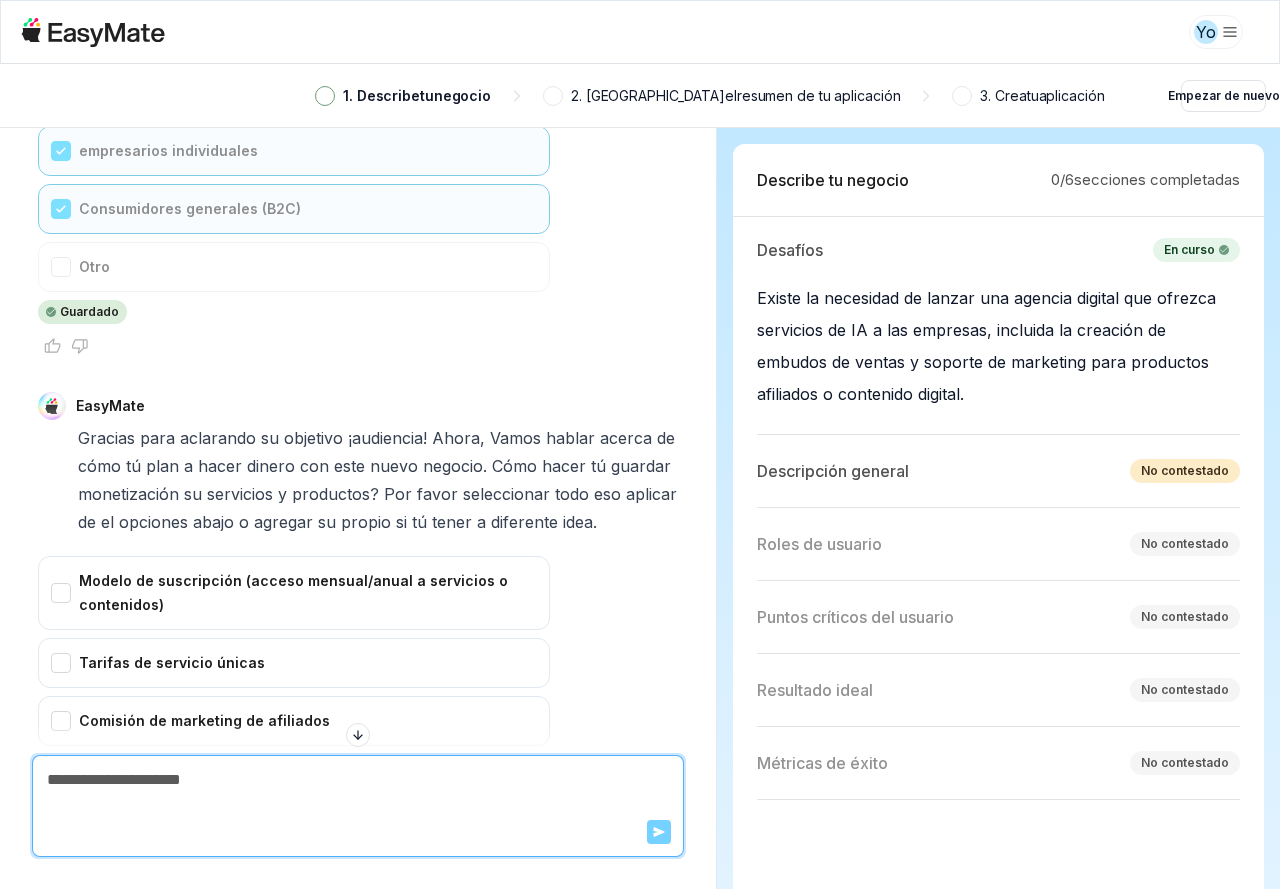 scroll, scrollTop: 3055, scrollLeft: 0, axis: vertical 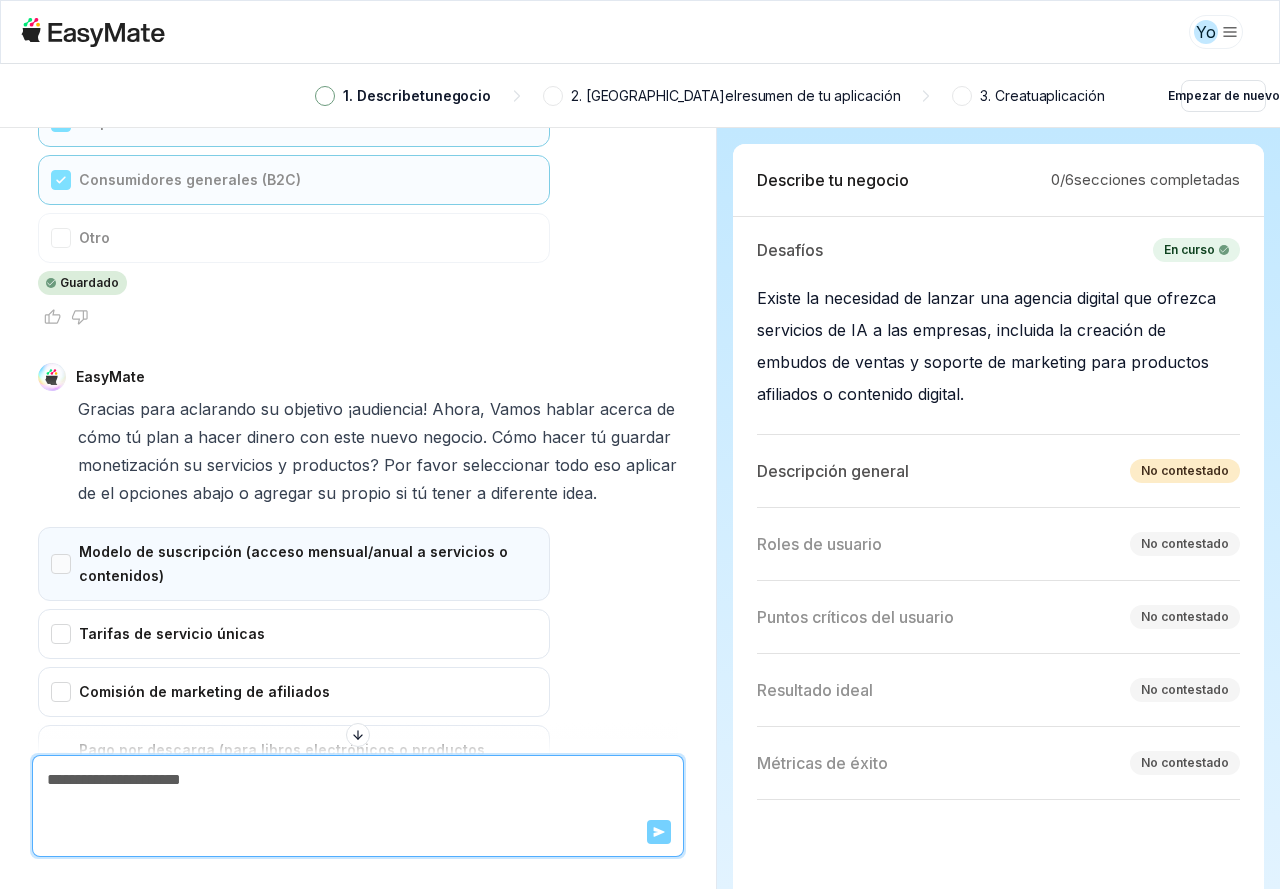 click on "Modelo de suscripción (acceso mensual/anual a servicios o contenidos)" at bounding box center [294, 564] 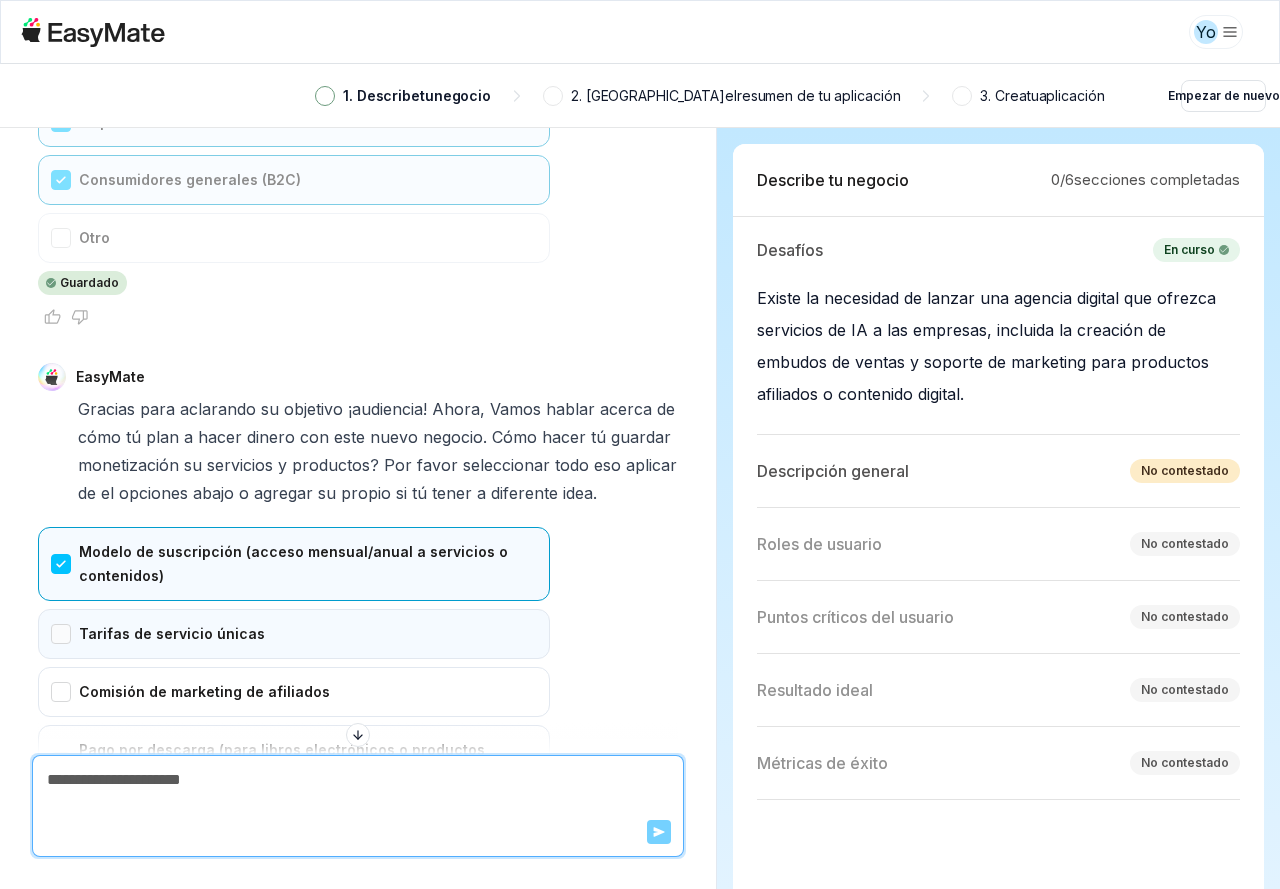 click on "Tarifas de servicio únicas" at bounding box center (294, 634) 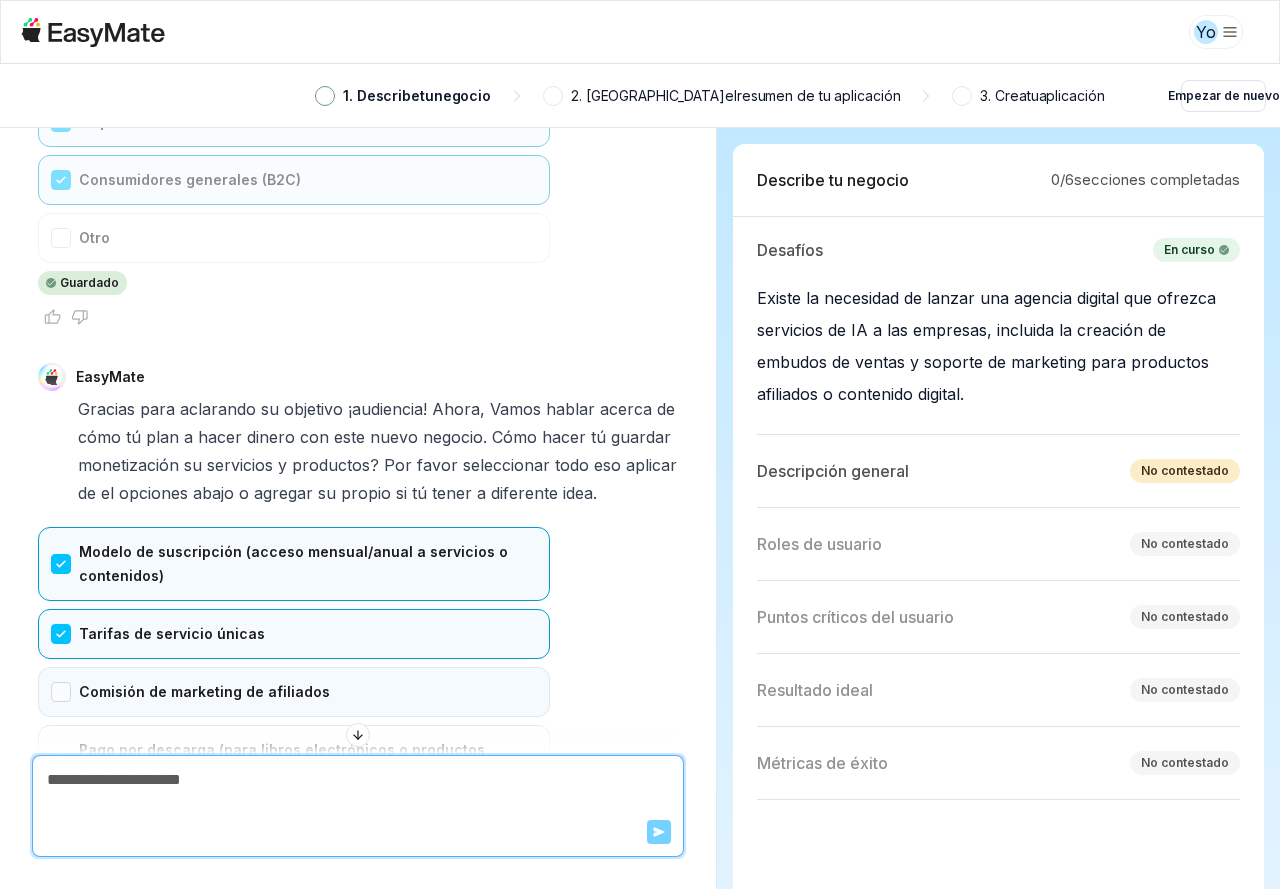 click on "Comisión de marketing de afiliados" at bounding box center [294, 692] 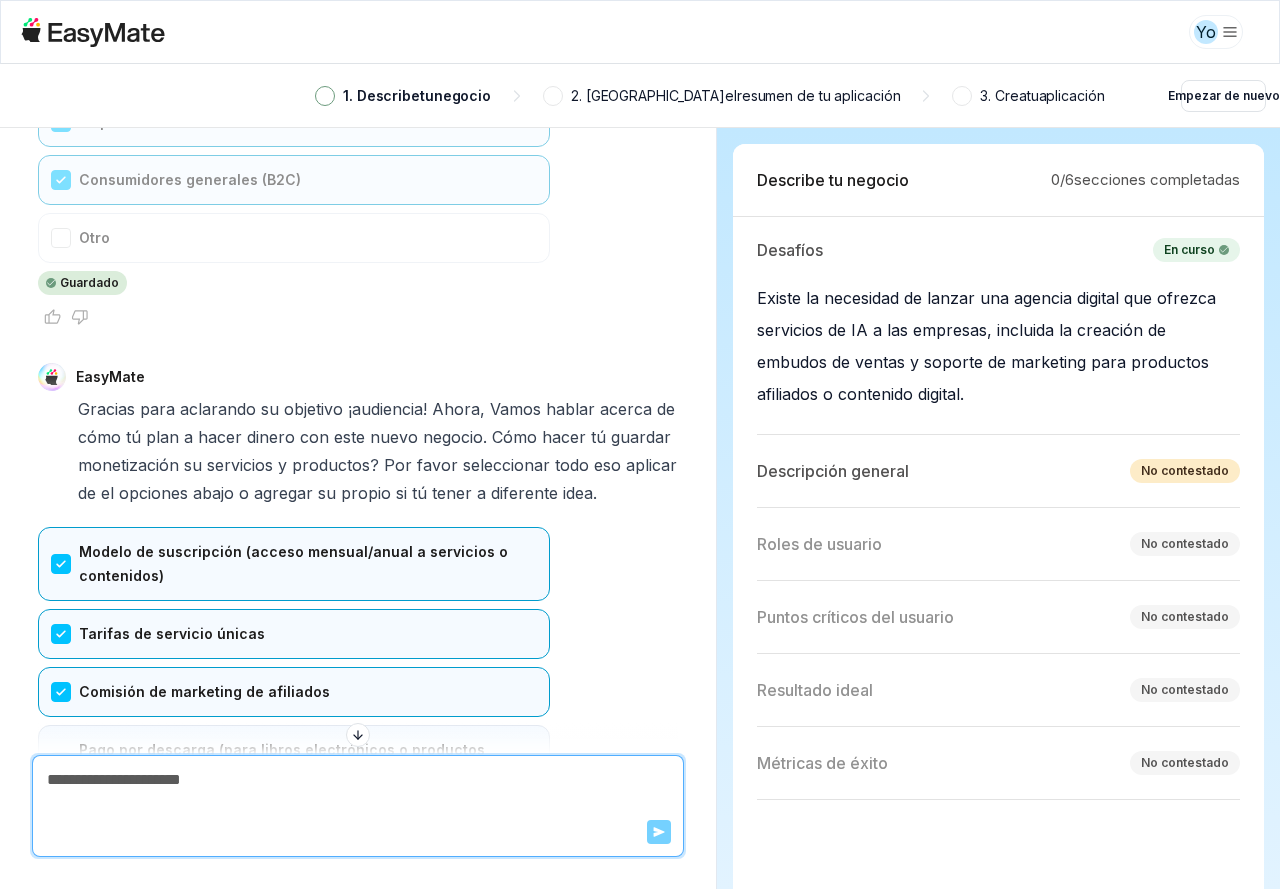 click on "Pago por descarga (para libros electrónicos o productos digitales)" at bounding box center [294, 762] 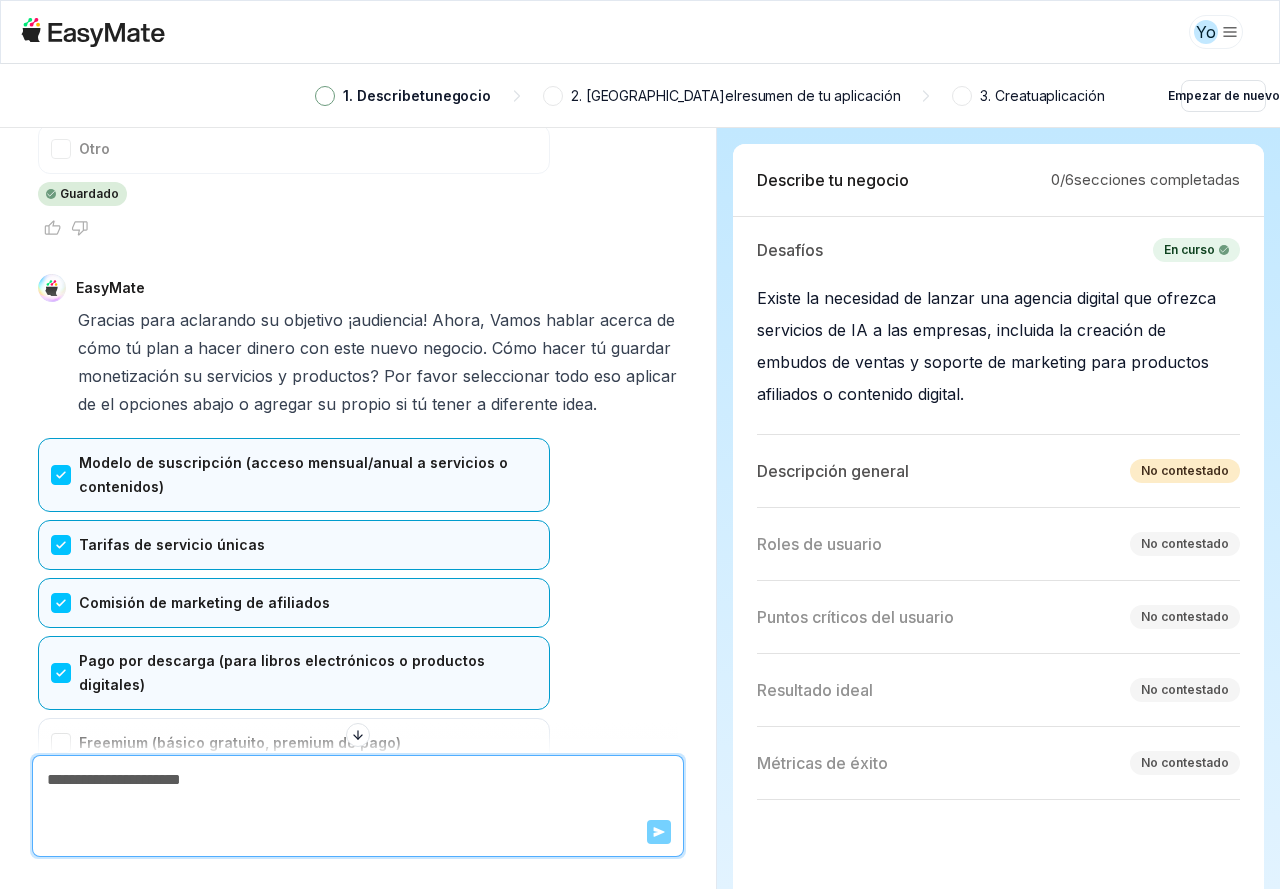 scroll, scrollTop: 3255, scrollLeft: 0, axis: vertical 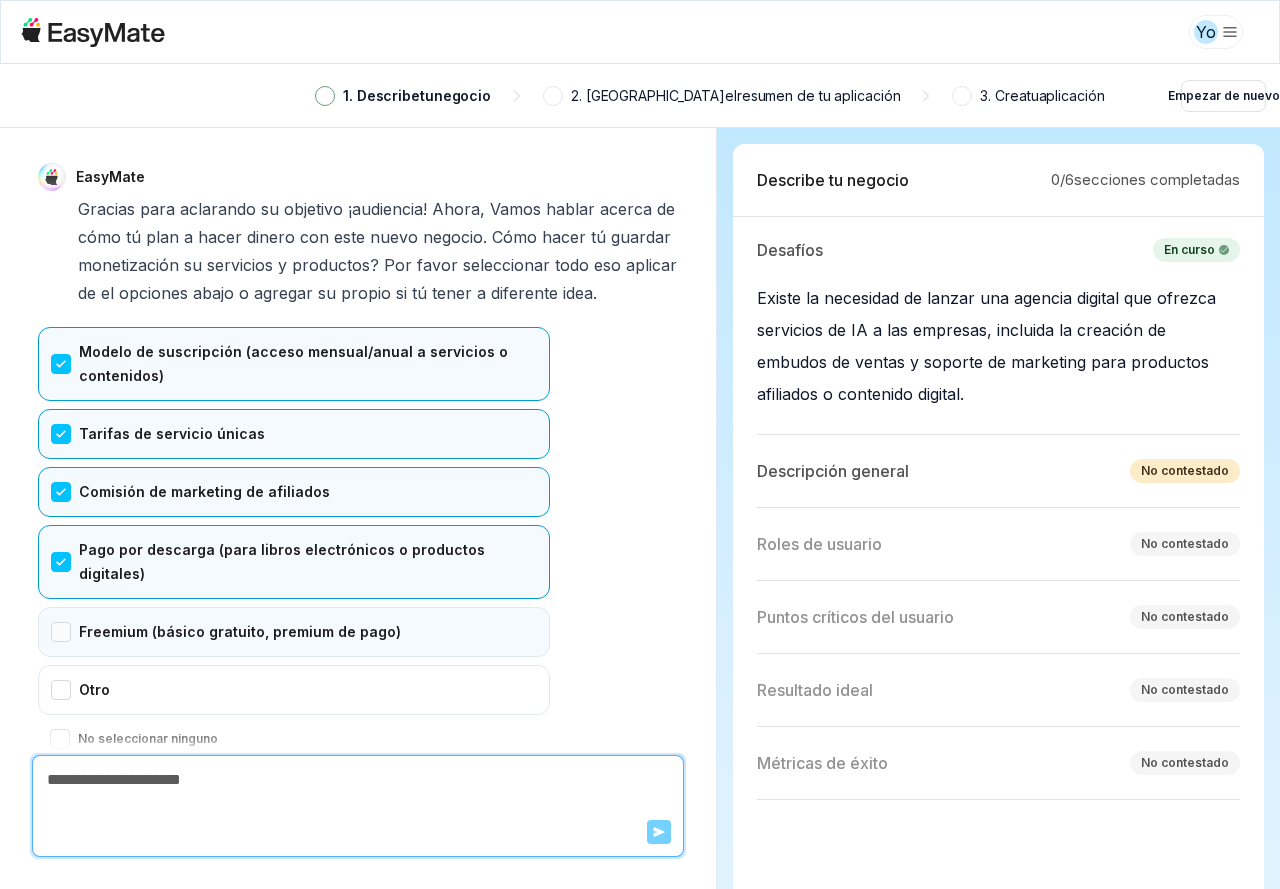 click on "Freemium (básico gratuito, premium de pago)" at bounding box center [294, 632] 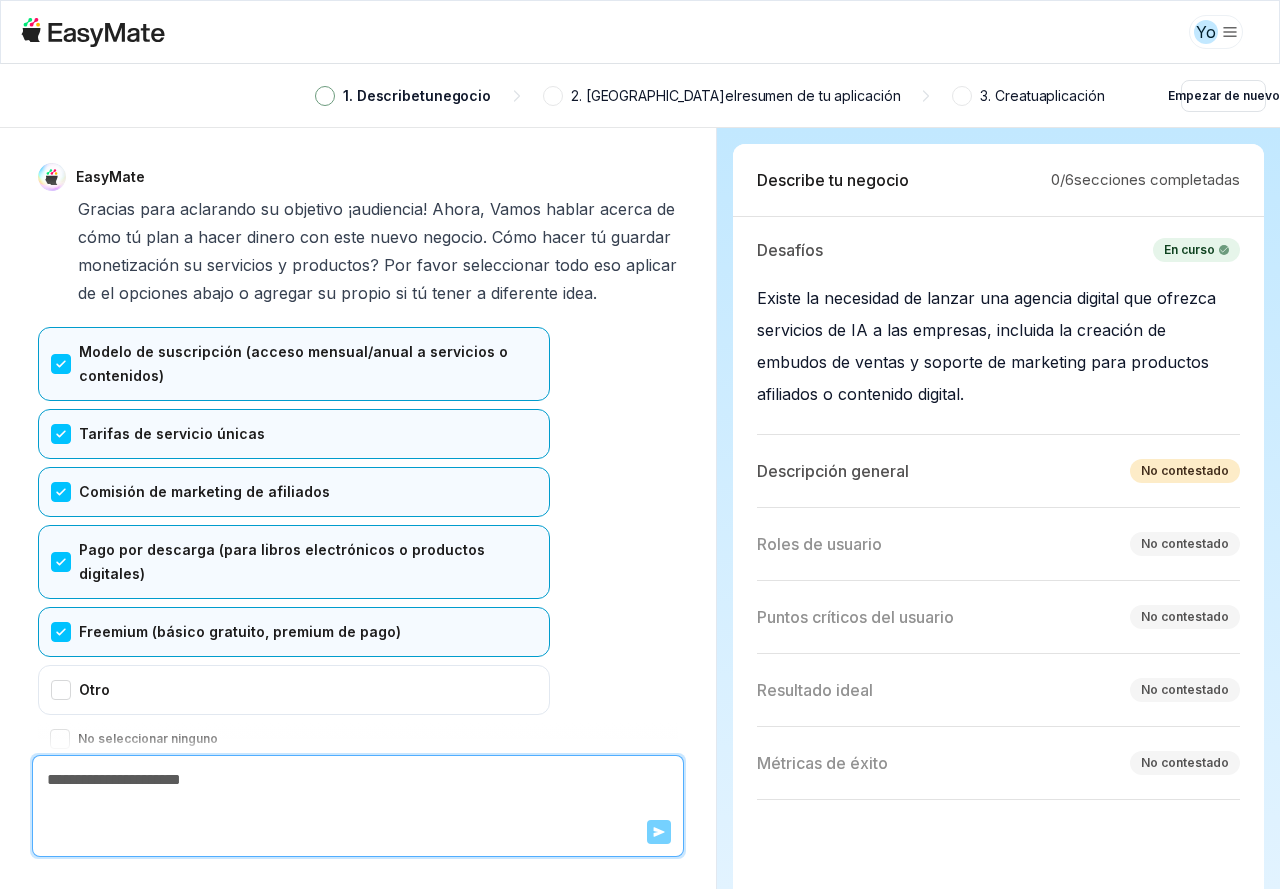 click on "Confirmar" at bounding box center [79, 778] 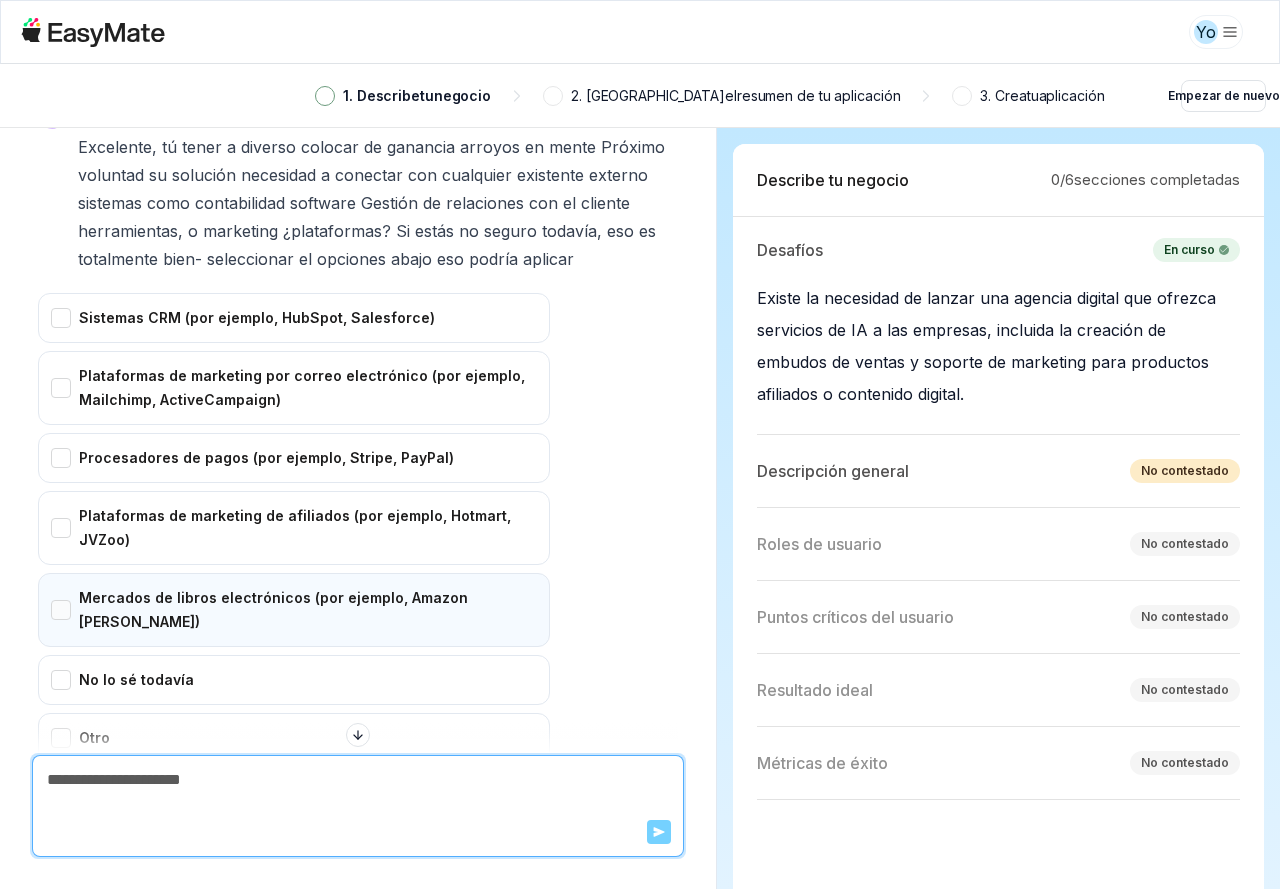 scroll, scrollTop: 3993, scrollLeft: 0, axis: vertical 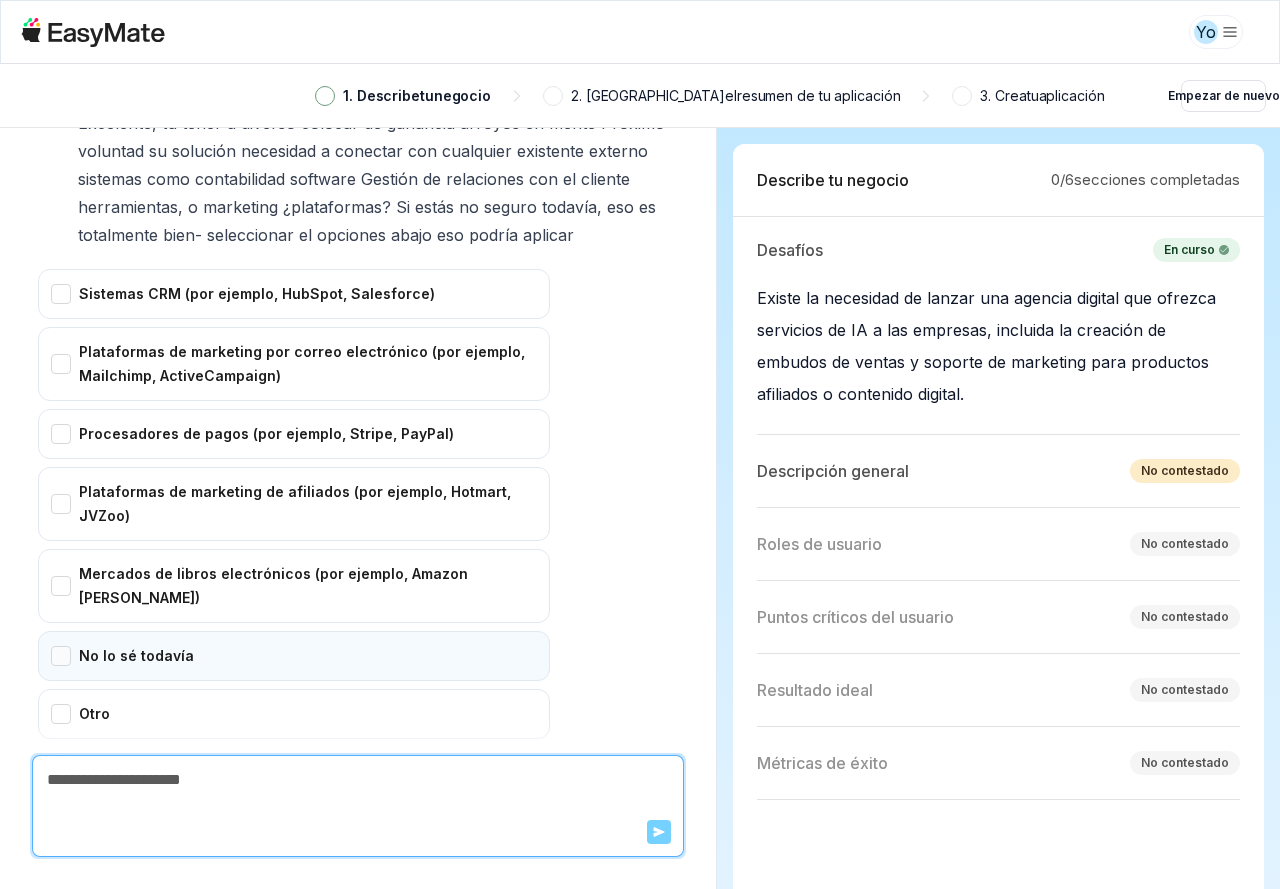 click on "No lo sé todavía" at bounding box center (294, 656) 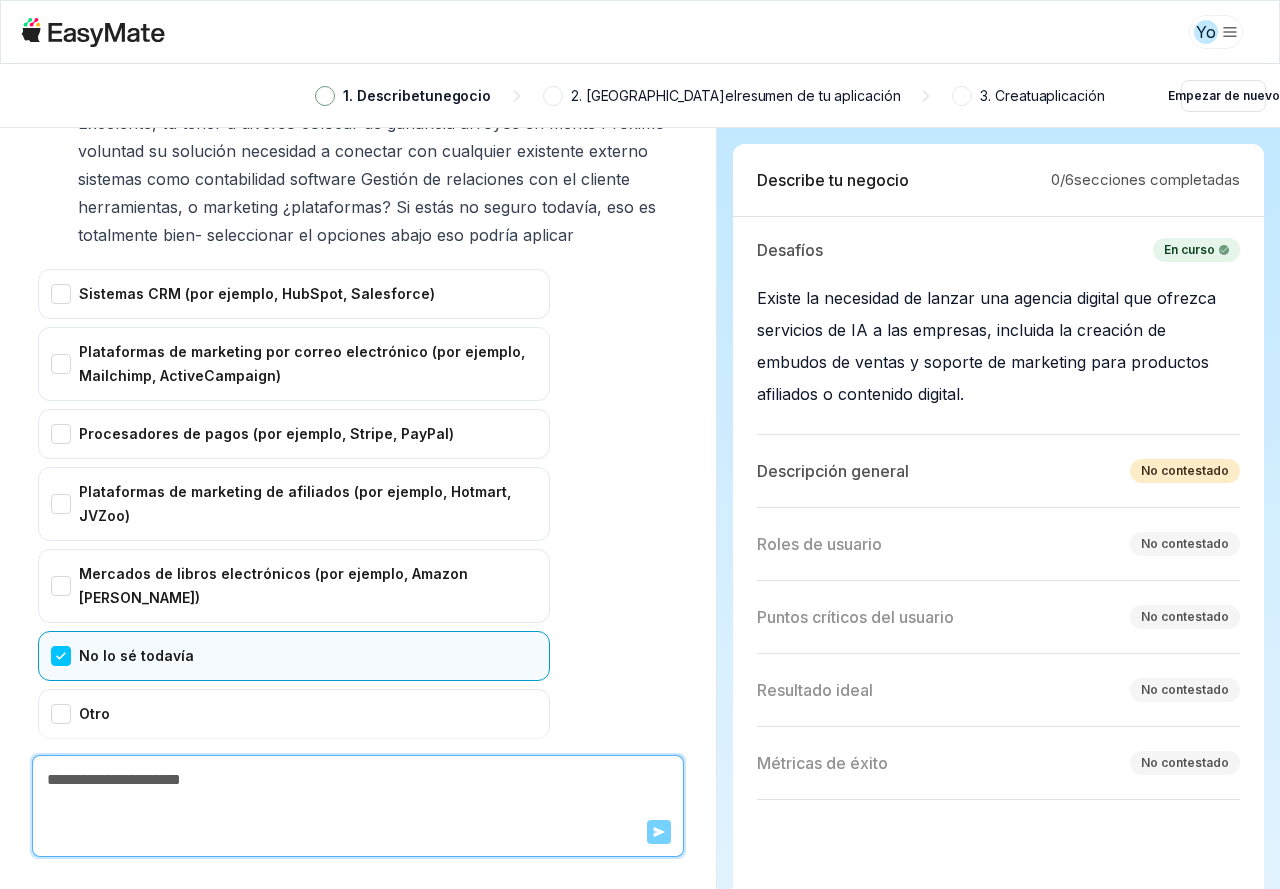 click on "Confirmar" at bounding box center (79, 802) 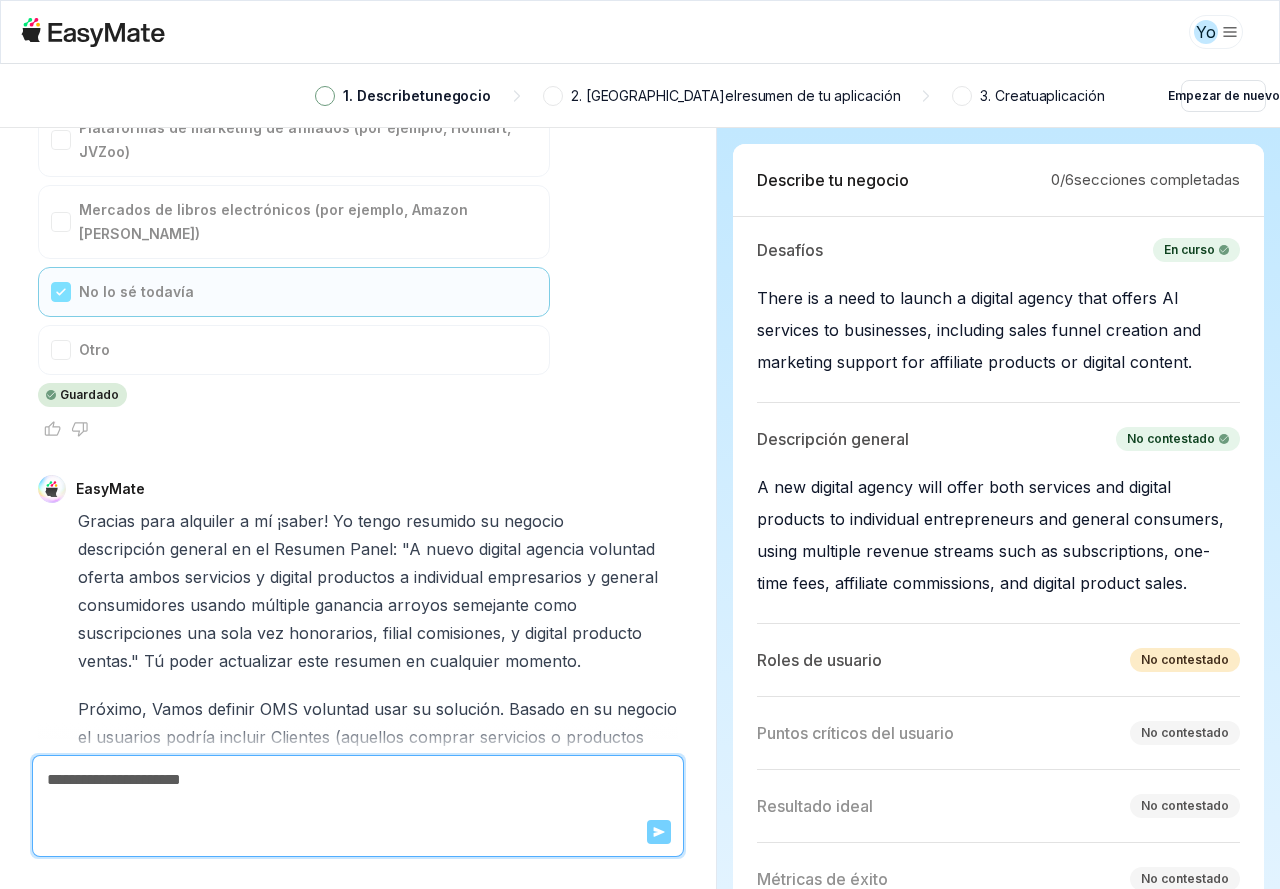 scroll, scrollTop: 4803, scrollLeft: 0, axis: vertical 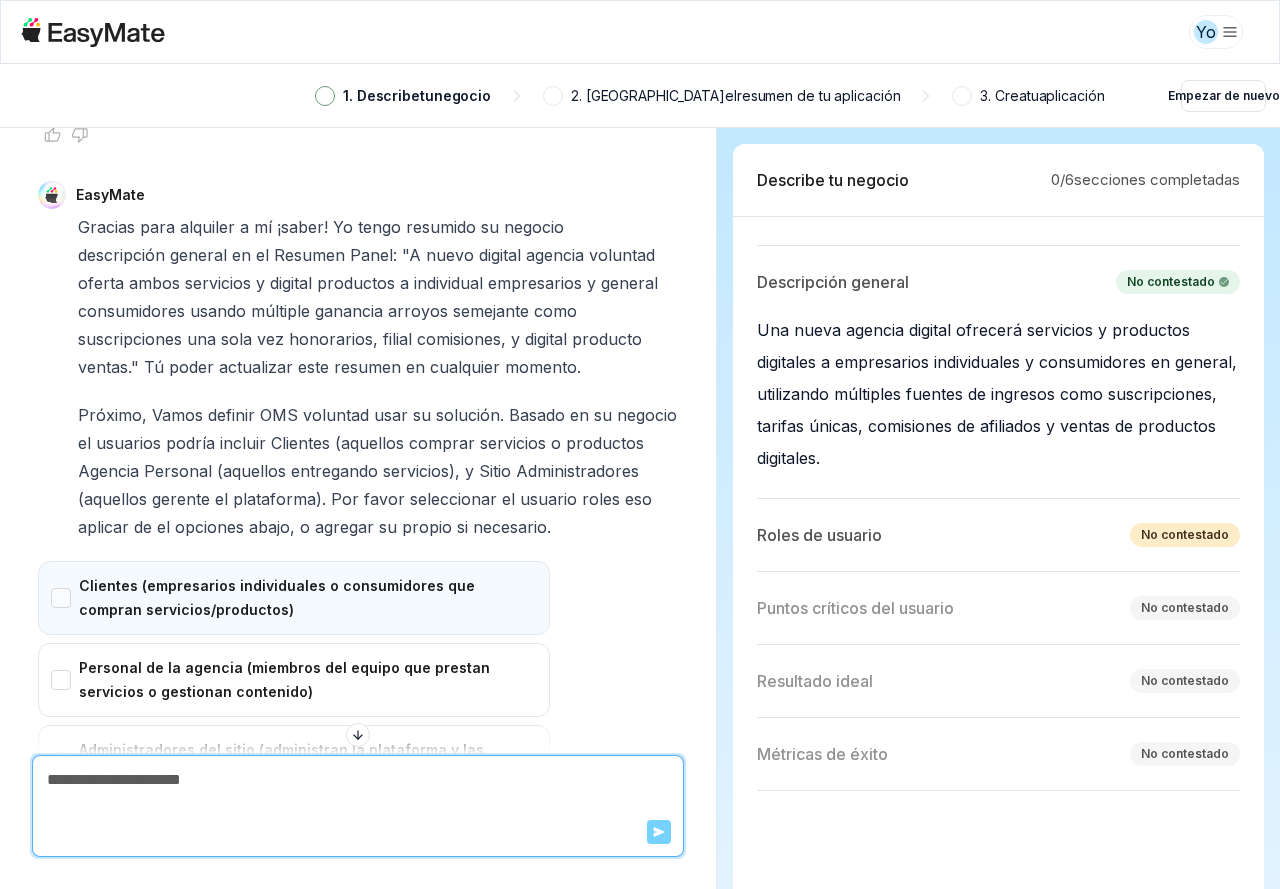 click on "Clientes (empresarios individuales o consumidores que compran servicios/productos)" at bounding box center [294, 598] 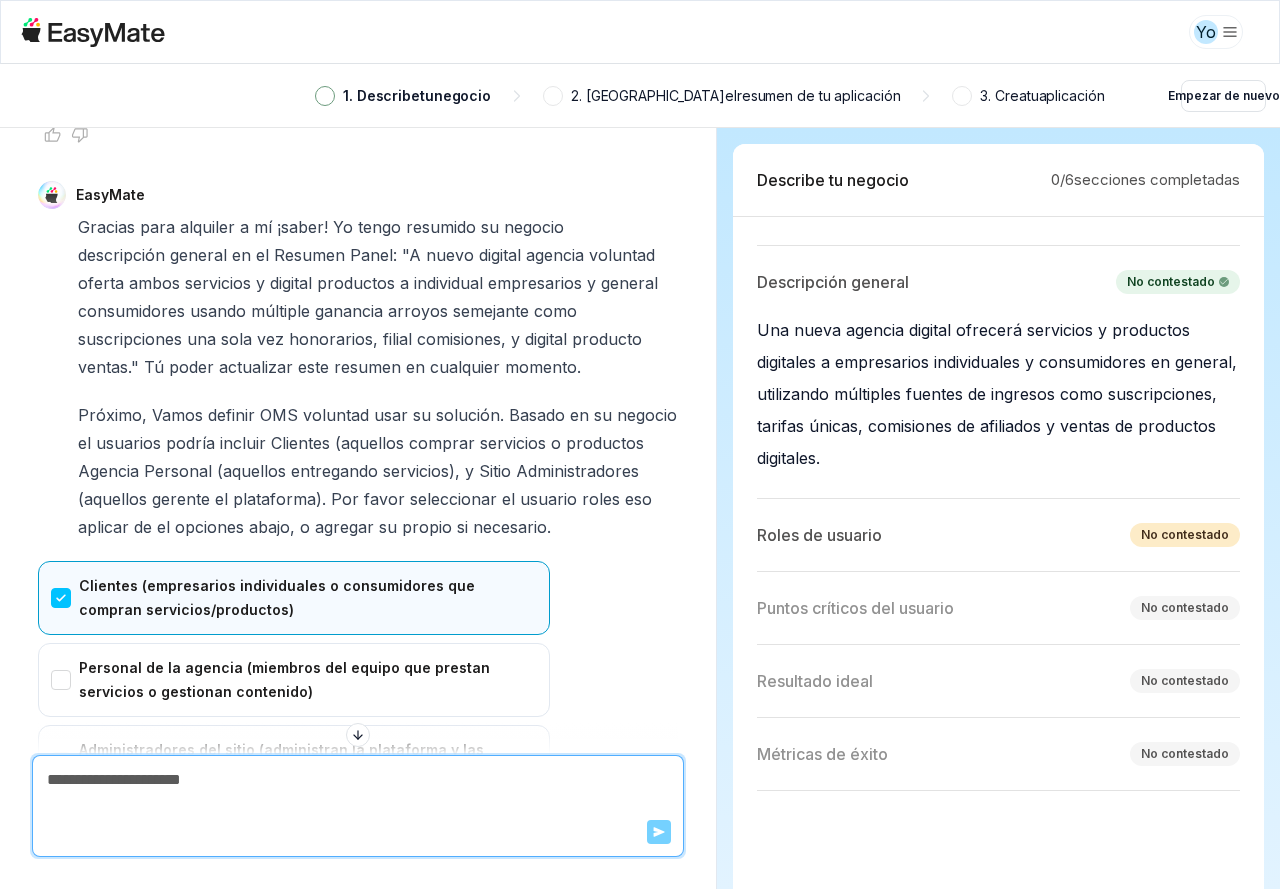 scroll, scrollTop: 4751, scrollLeft: 0, axis: vertical 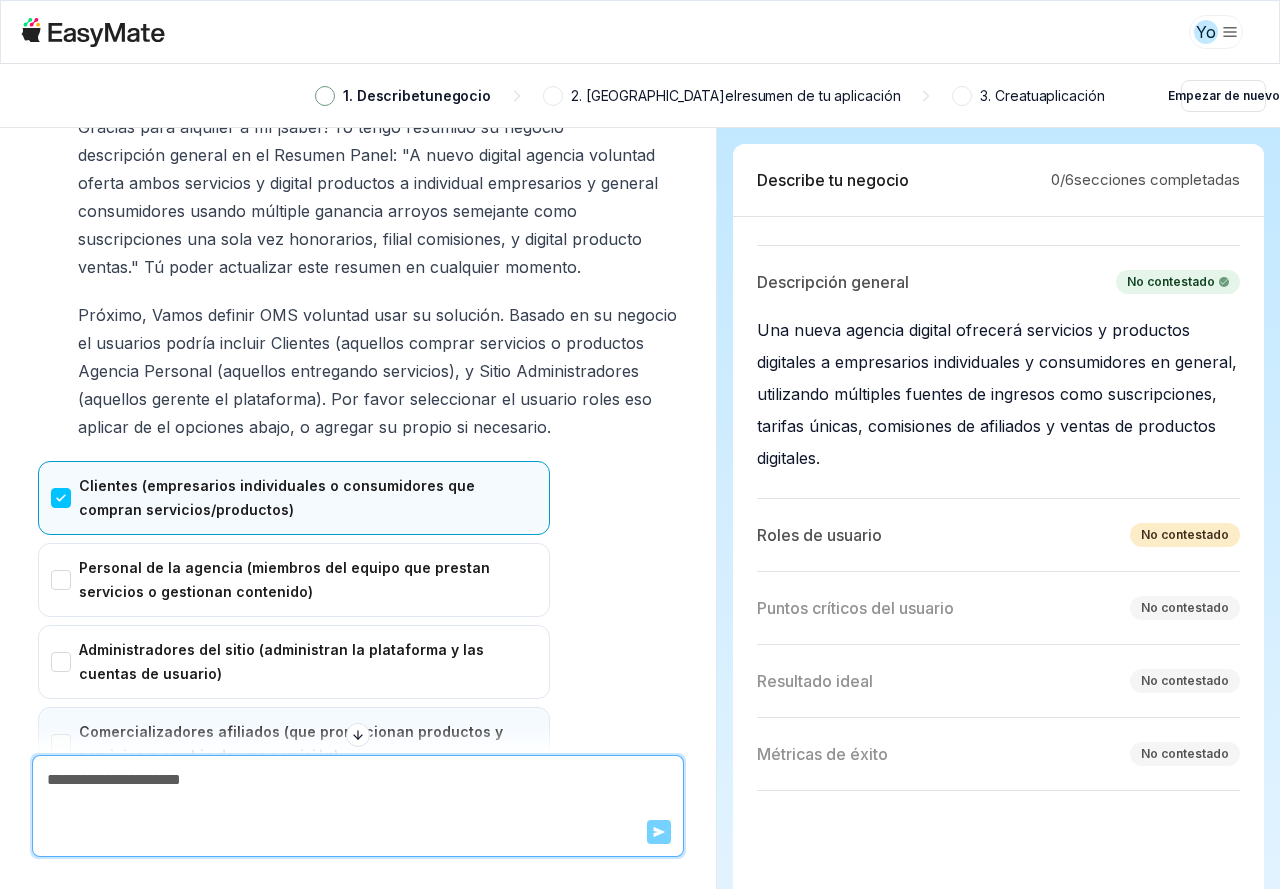 click on "Comercializadores afiliados (que promocionan productos y servicios a cambio de una comisión)" at bounding box center [294, 744] 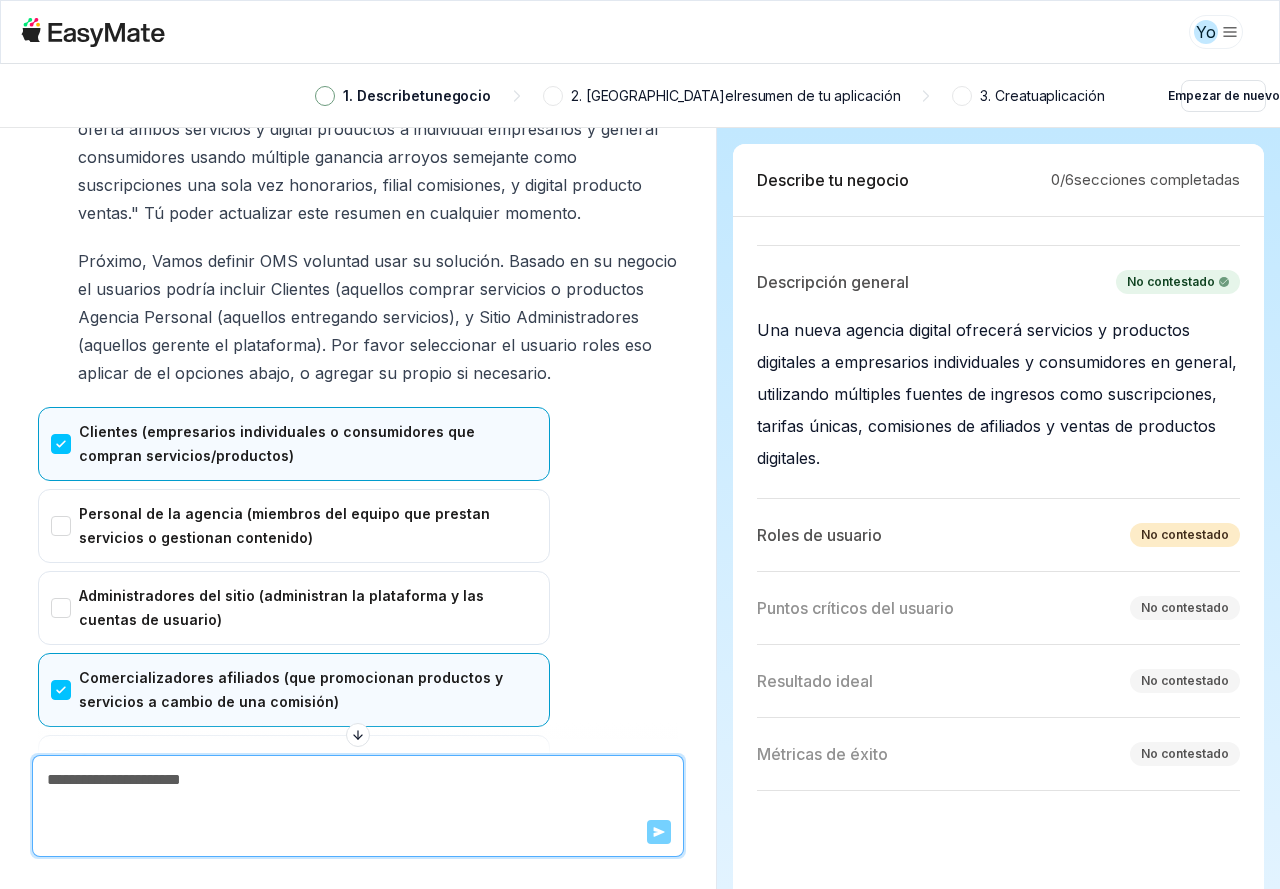 scroll, scrollTop: 4851, scrollLeft: 0, axis: vertical 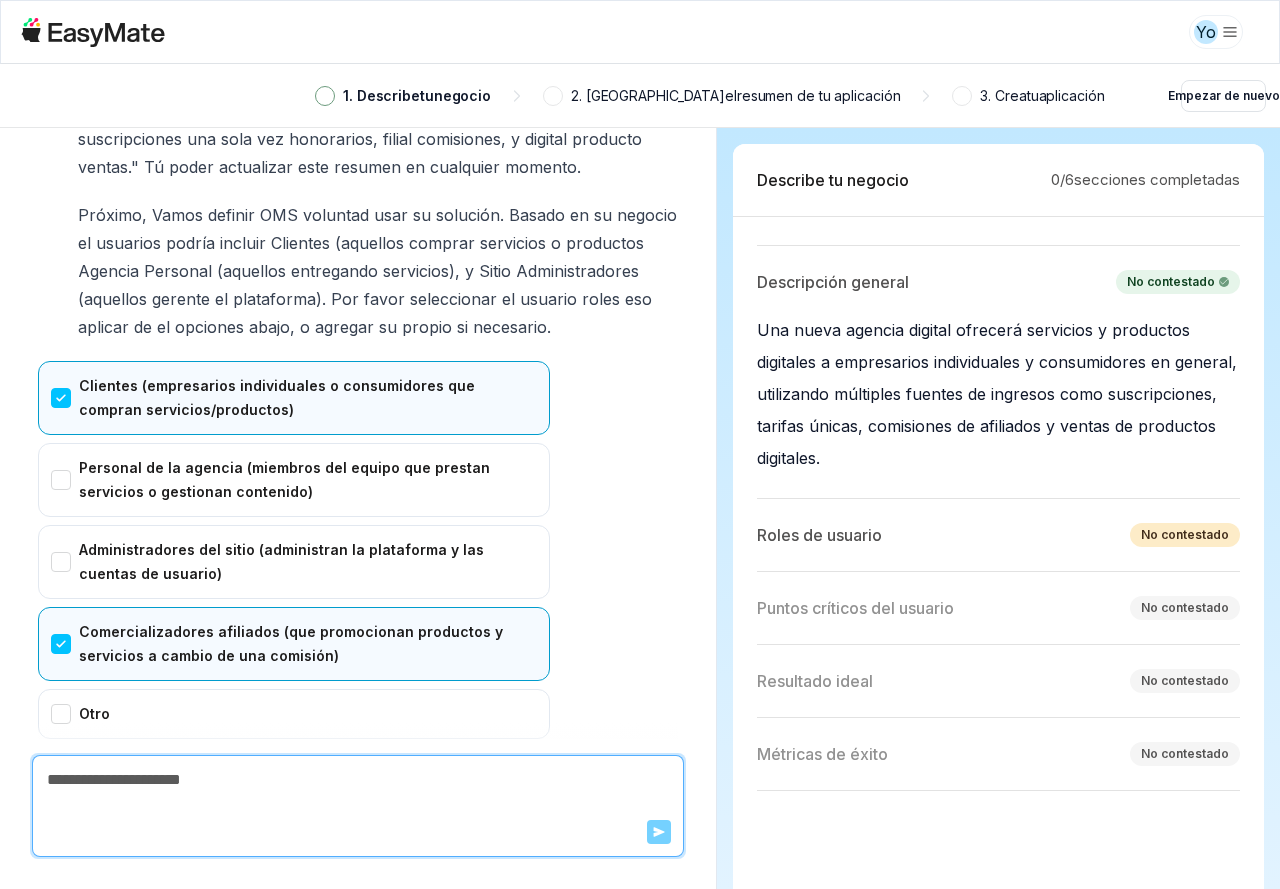 click on "Confirmar" at bounding box center (79, 802) 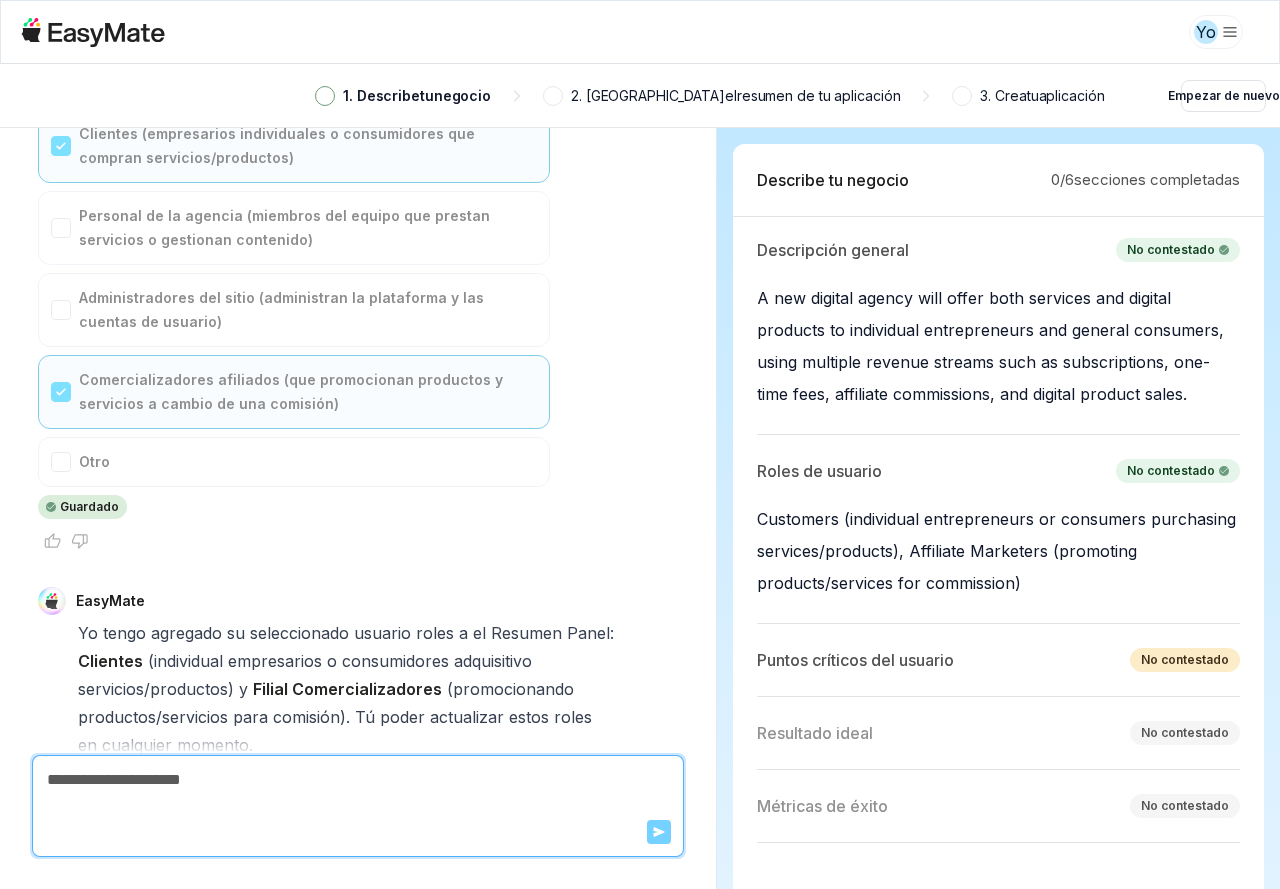 scroll, scrollTop: 5501, scrollLeft: 0, axis: vertical 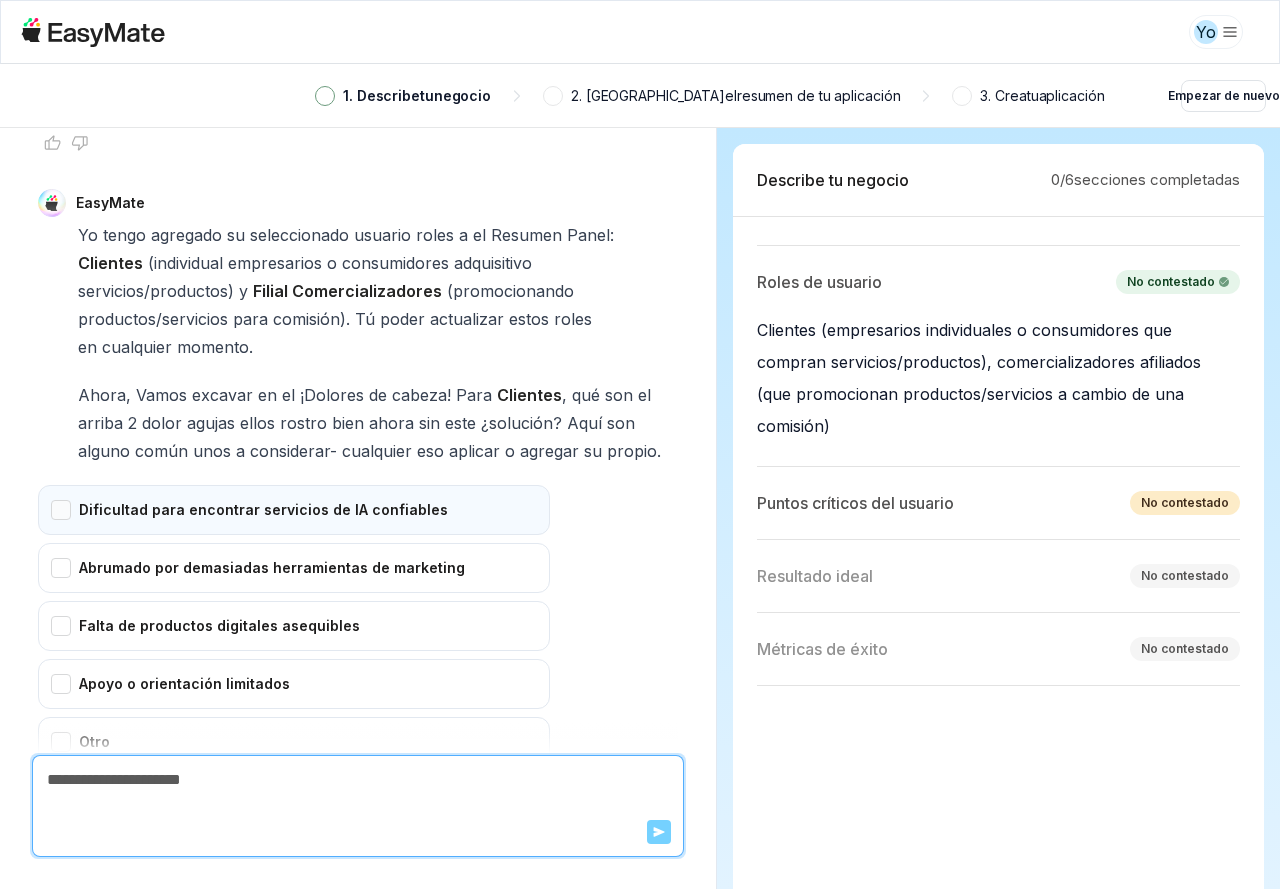 click on "Dificultad para encontrar servicios de IA confiables" at bounding box center [294, 510] 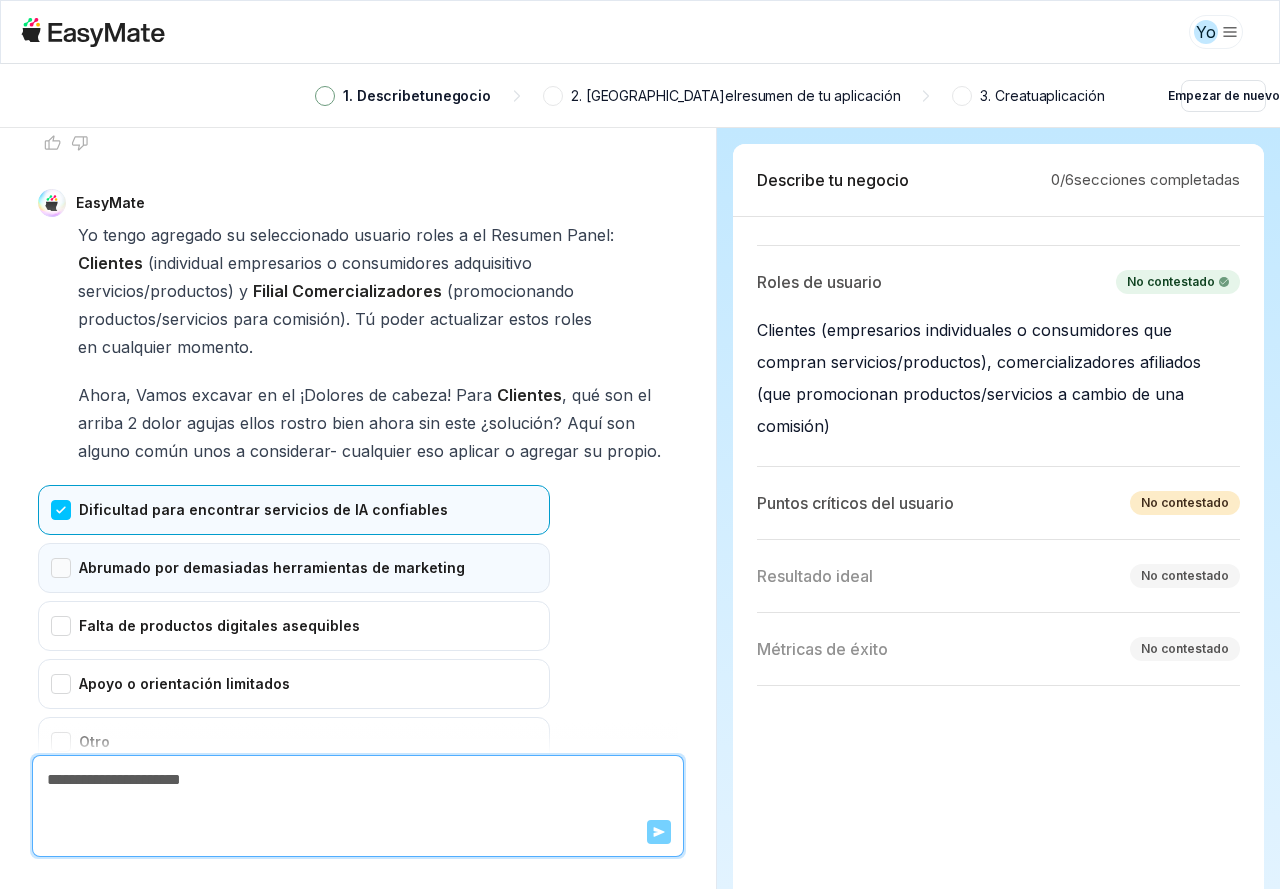 click on "Abrumado por demasiadas herramientas de marketing" at bounding box center (294, 568) 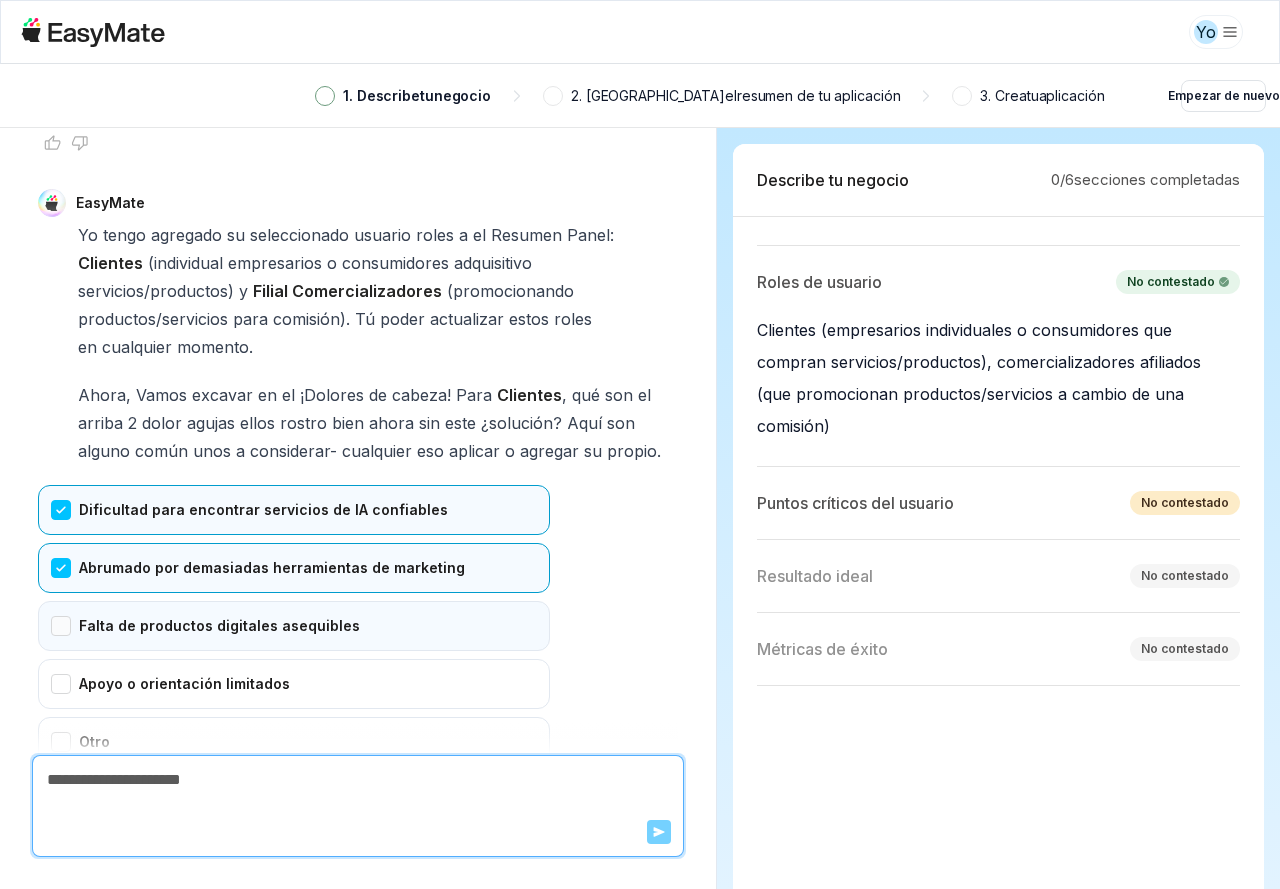 click on "Falta de productos digitales asequibles" at bounding box center (294, 626) 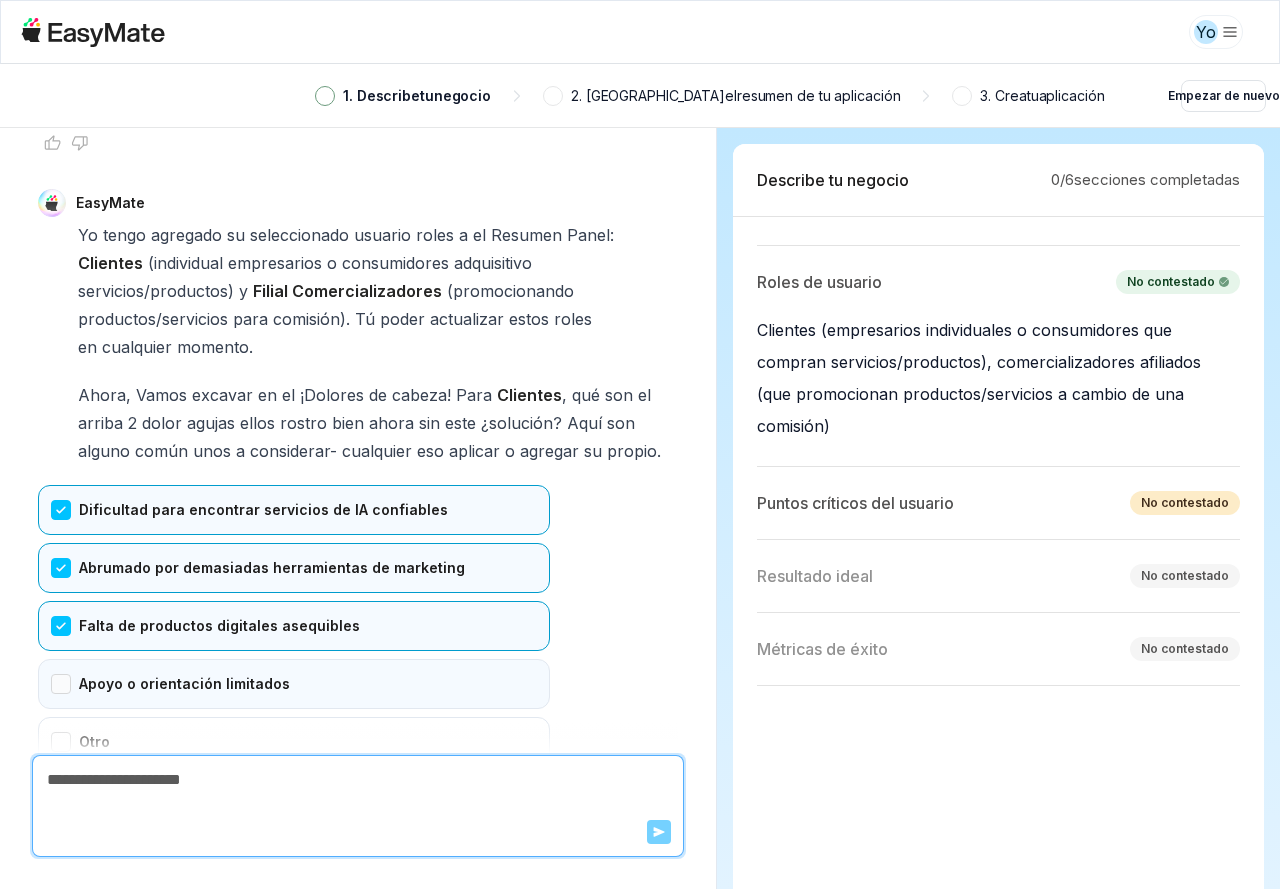 click on "Apoyo o orientación limitados" at bounding box center [294, 684] 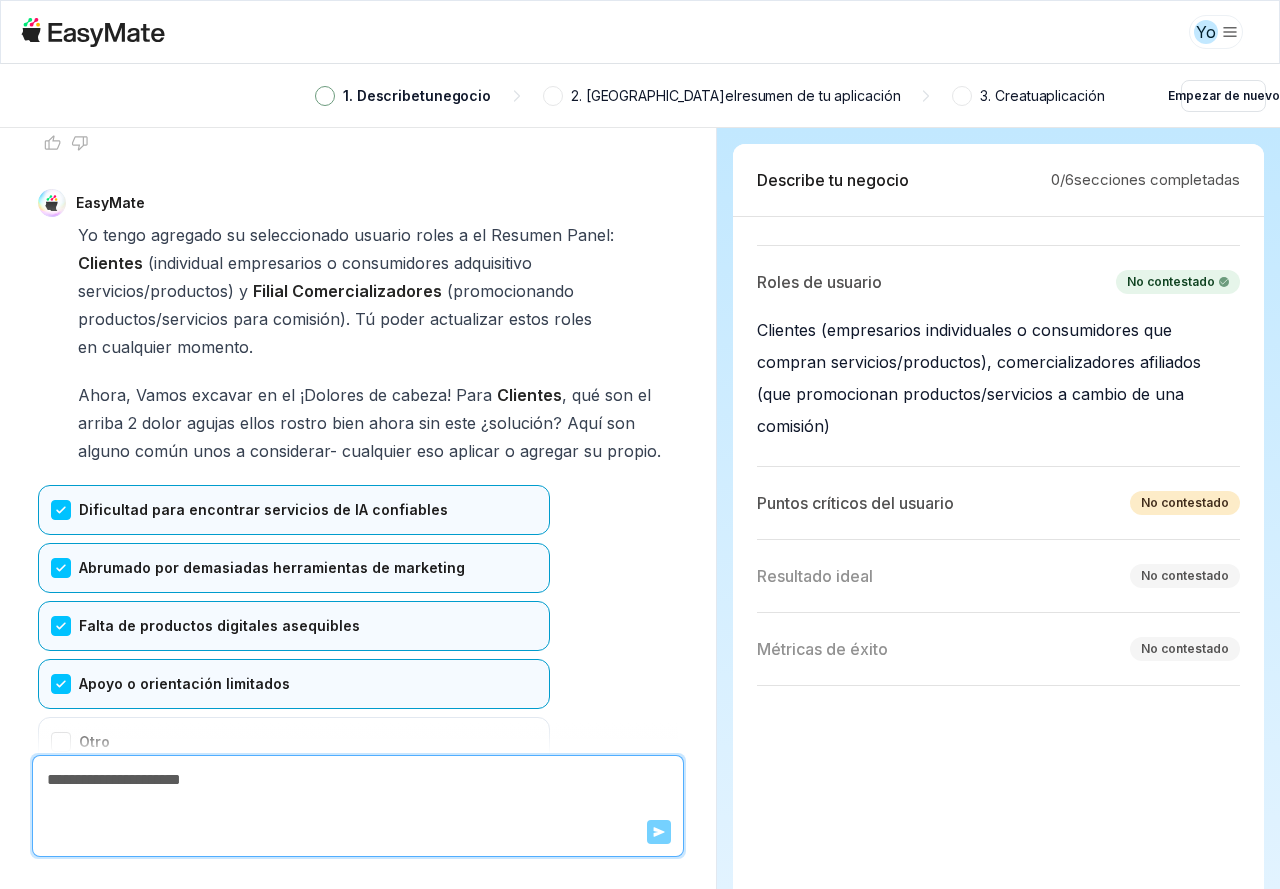 click on "Confirmar" at bounding box center (79, 830) 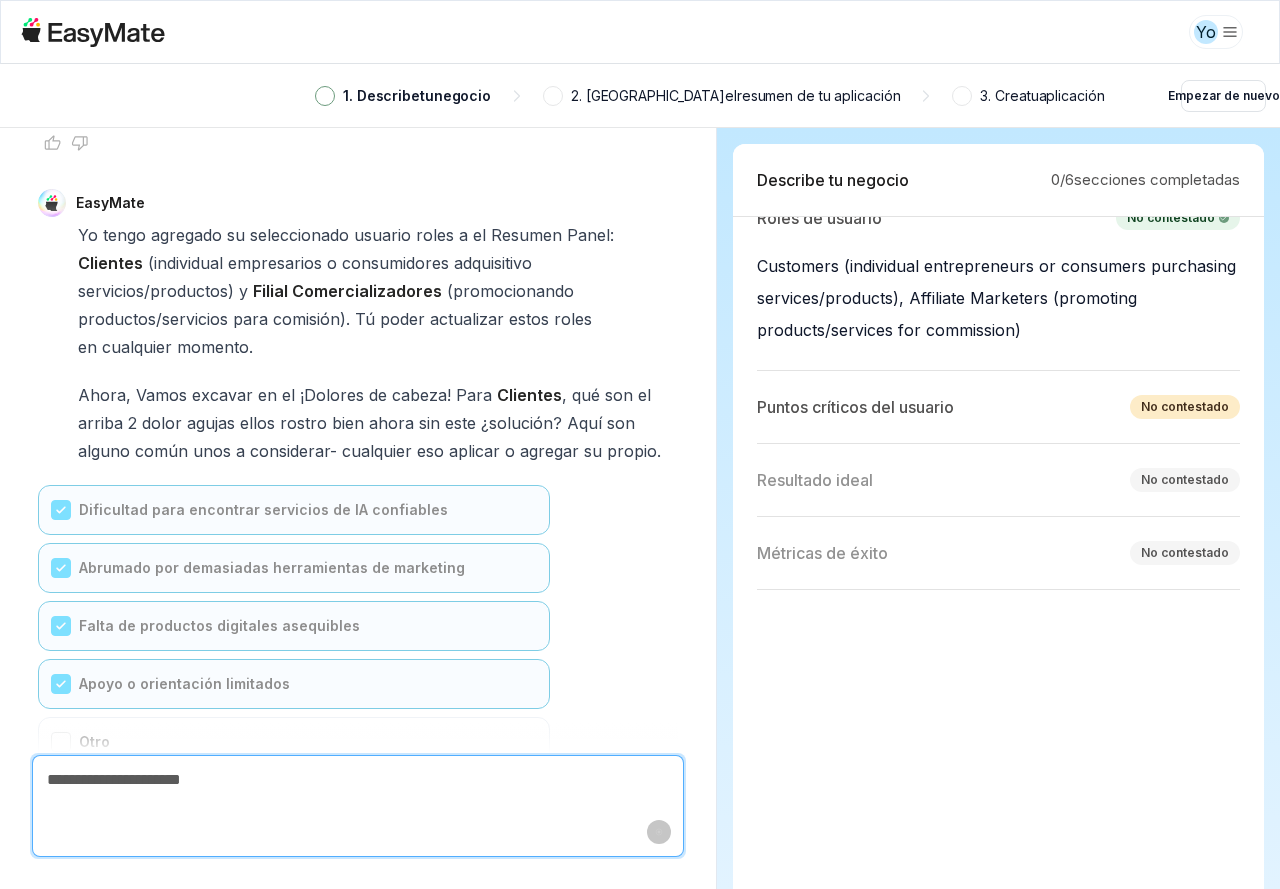 scroll, scrollTop: 5417, scrollLeft: 0, axis: vertical 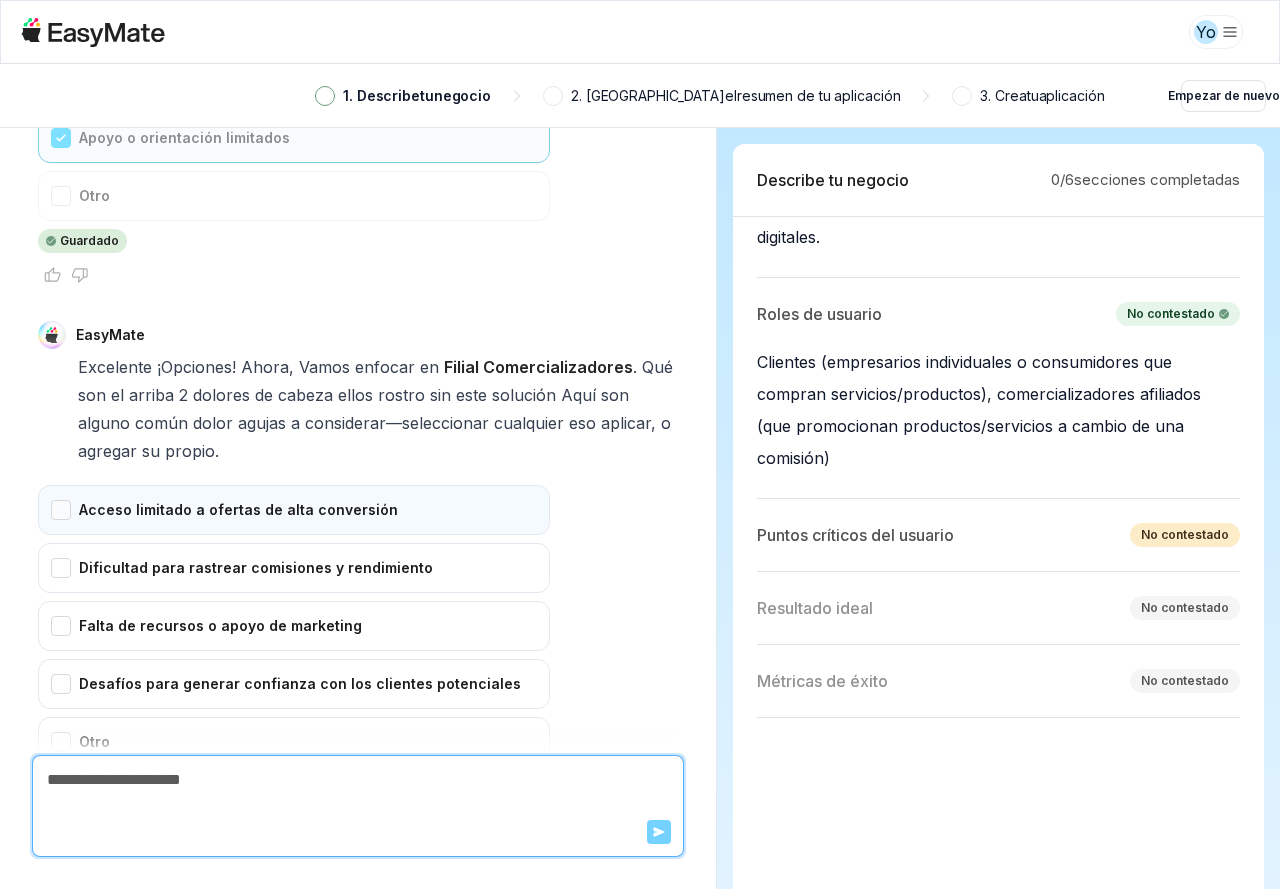 click on "Acceso limitado a ofertas de alta conversión" at bounding box center [294, 510] 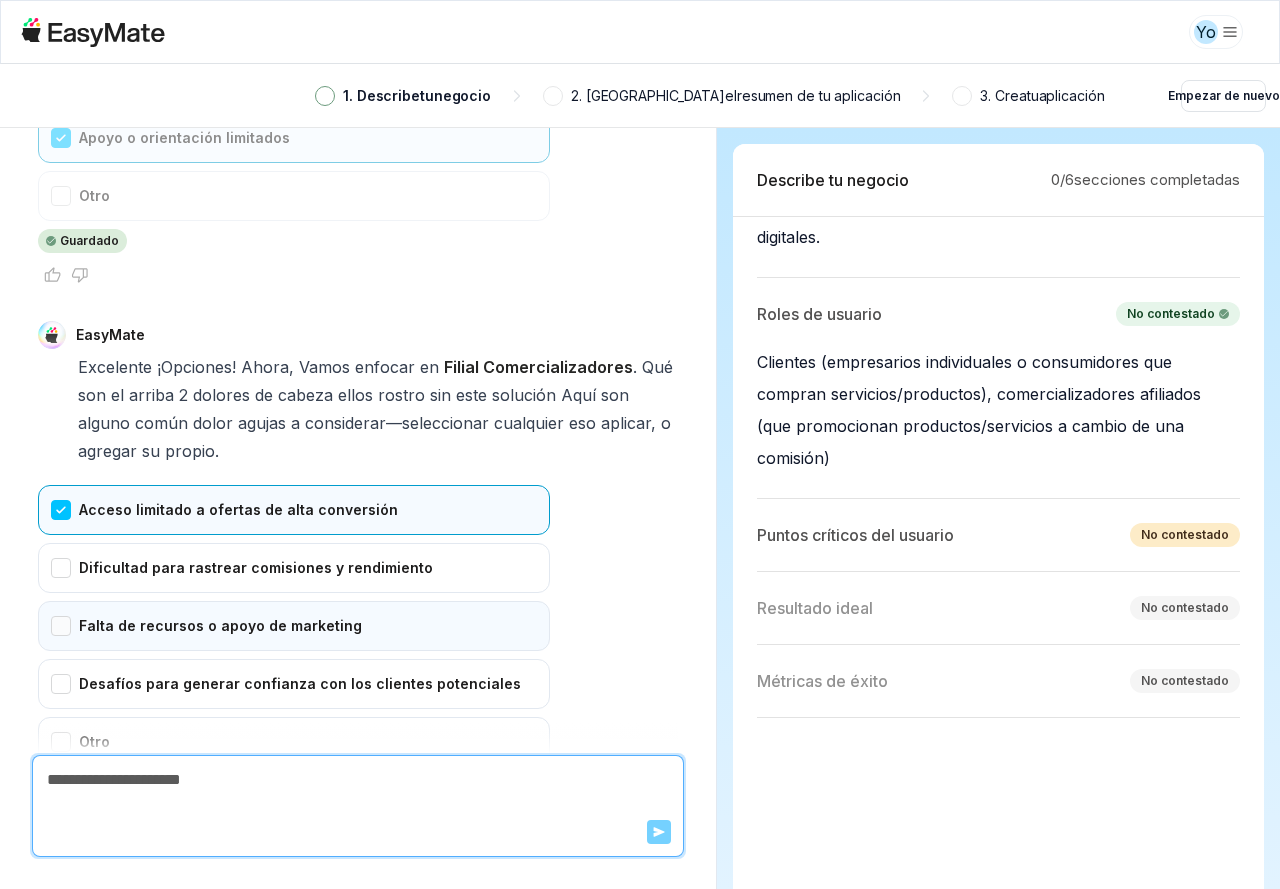 click on "Falta de recursos o apoyo de marketing" at bounding box center (294, 626) 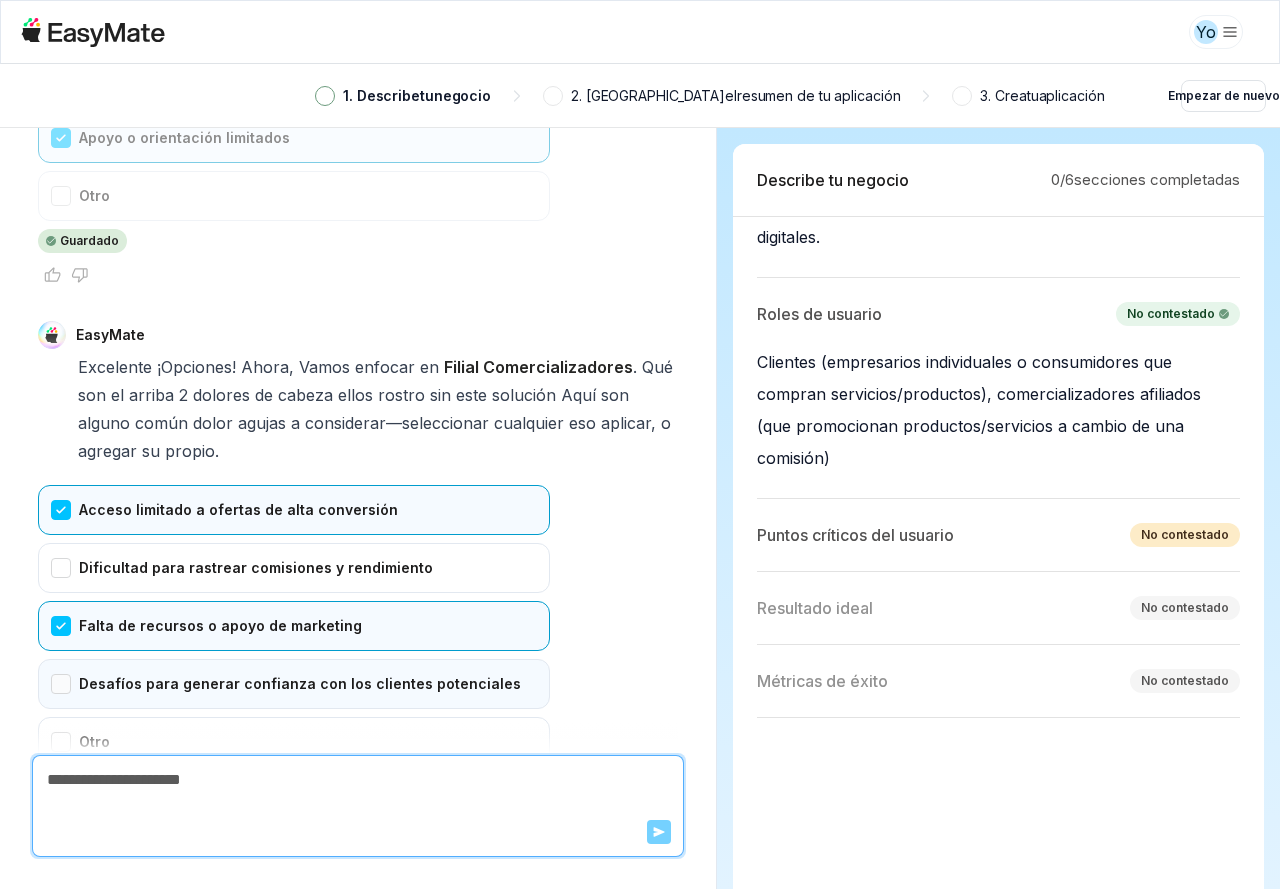 click on "Desafíos para generar confianza con los clientes potenciales" at bounding box center (294, 684) 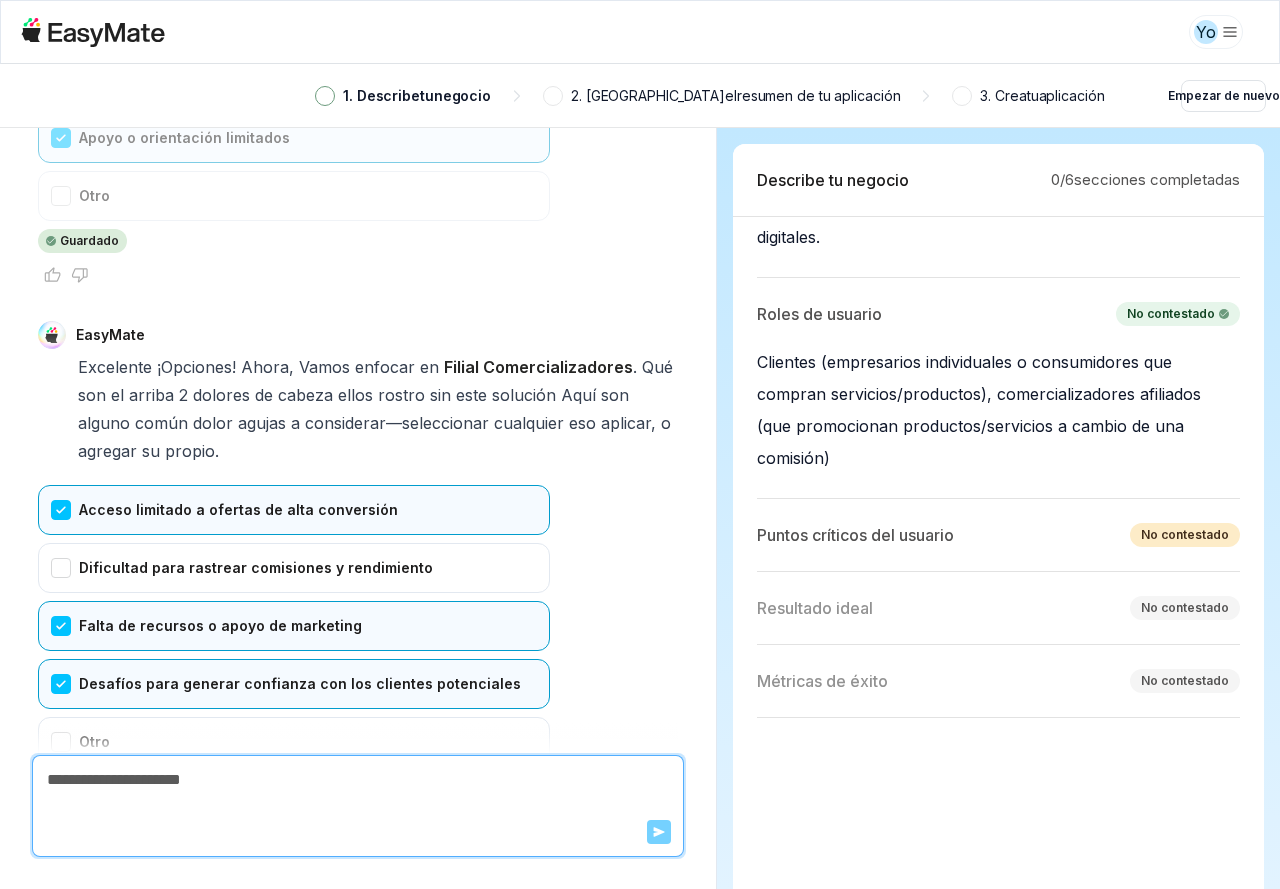 click on "Confirmar" at bounding box center [79, 831] 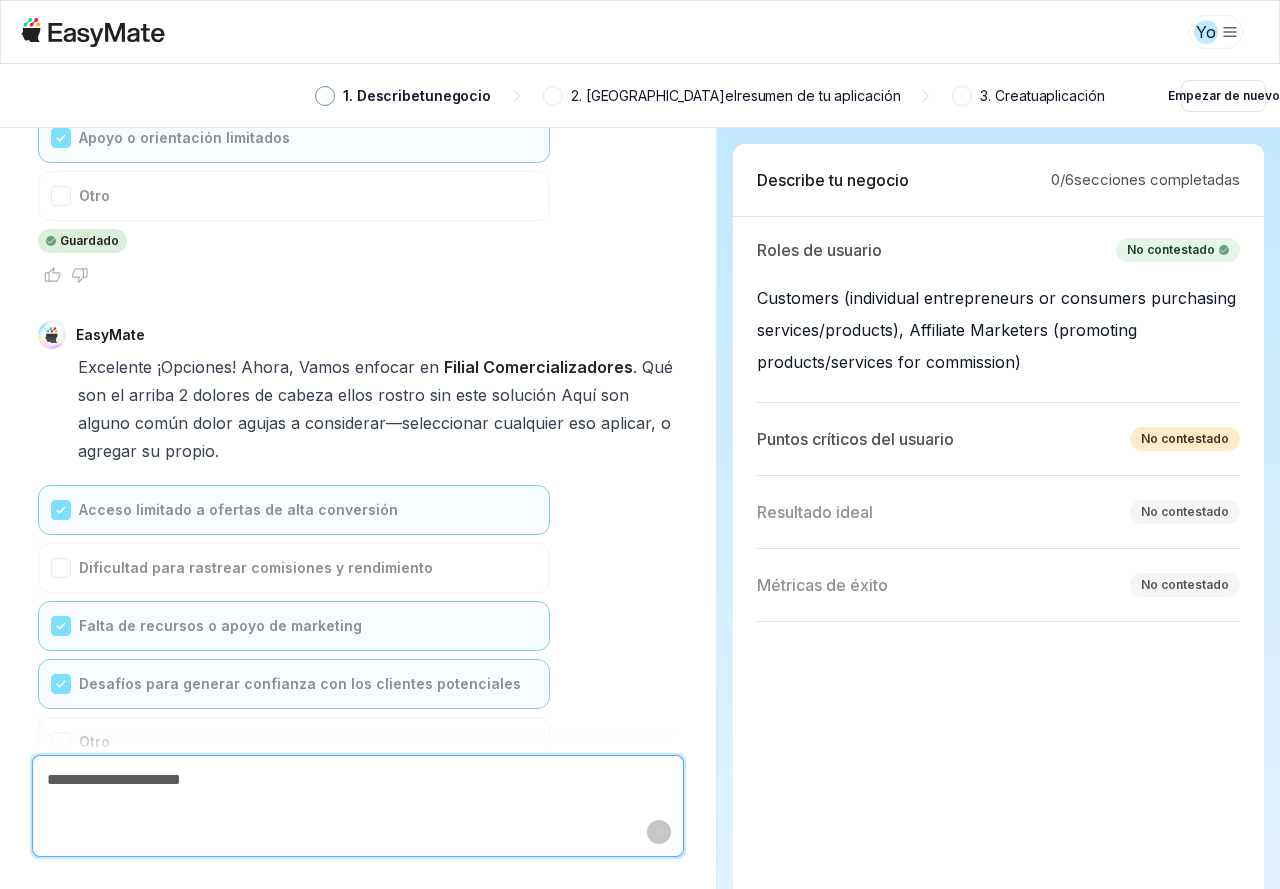 scroll, scrollTop: 5963, scrollLeft: 0, axis: vertical 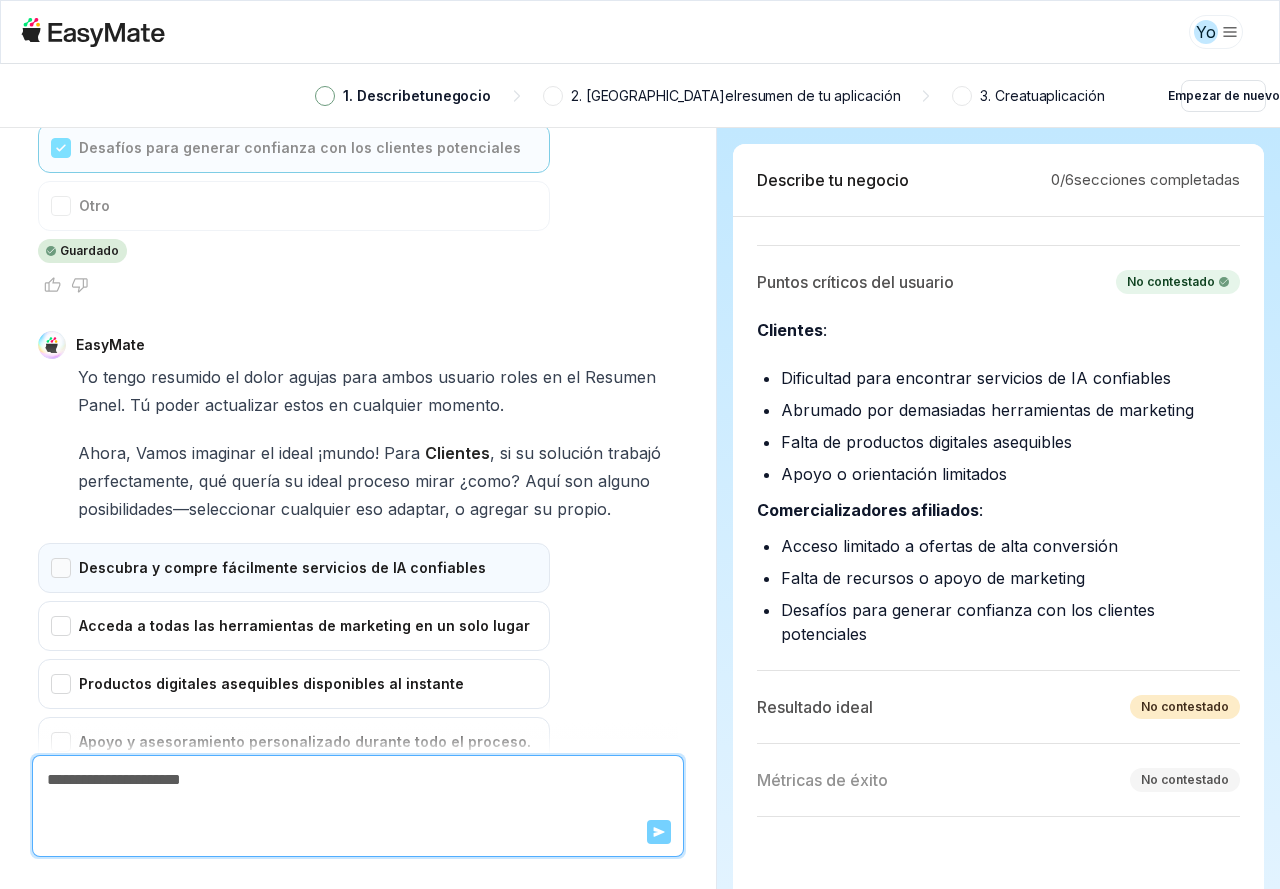 click on "Descubra y compre fácilmente servicios de IA confiables" at bounding box center [294, 568] 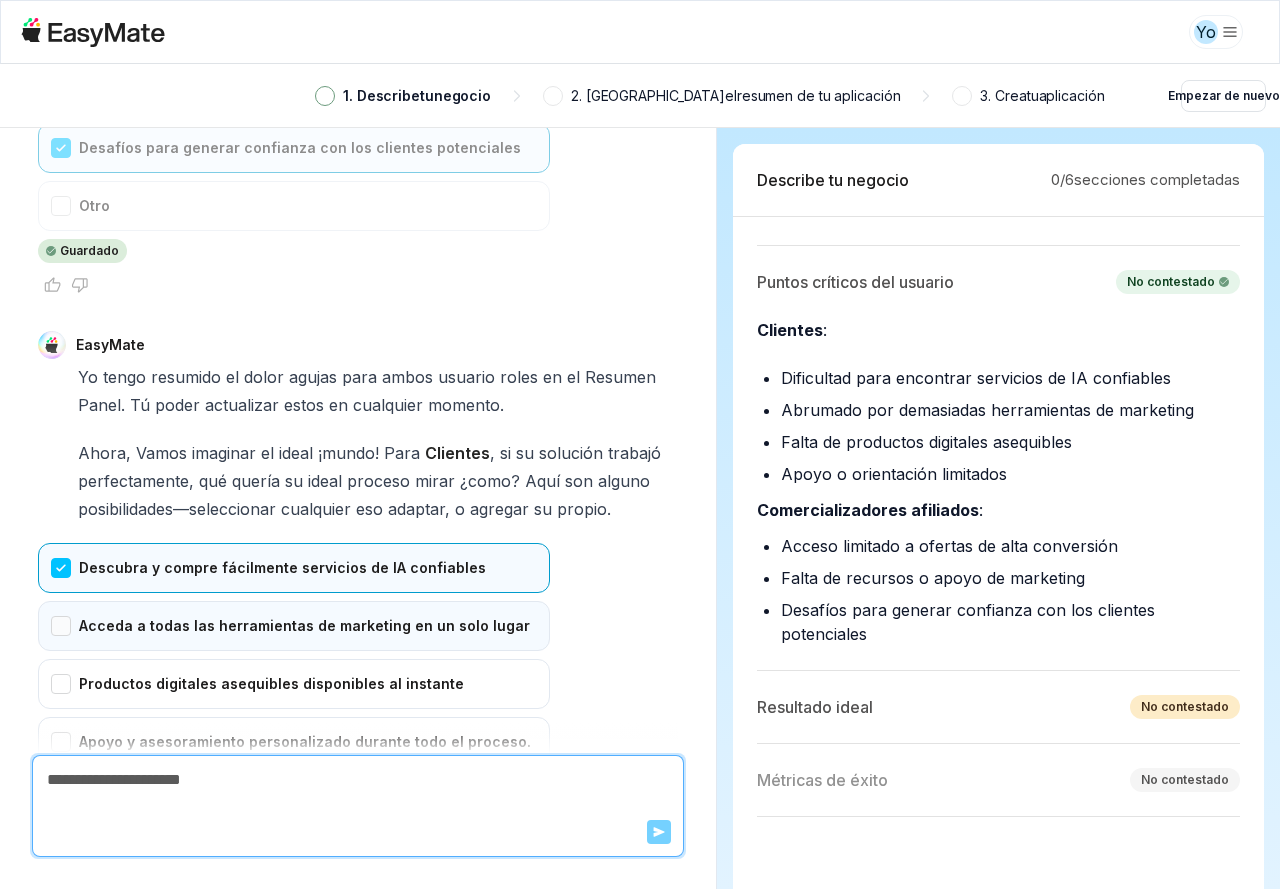 click on "Acceda a todas las herramientas de marketing en un solo lugar" at bounding box center (294, 626) 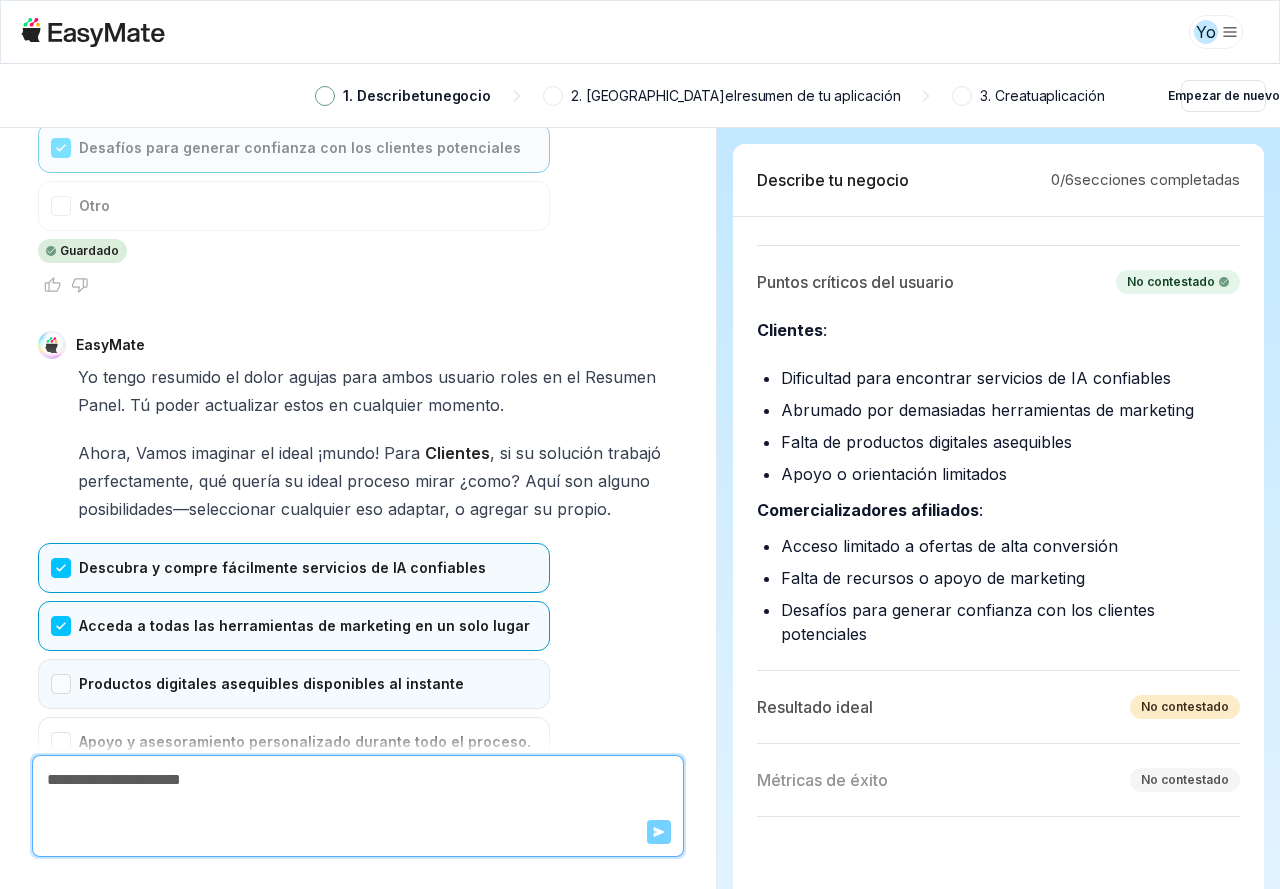 click on "Productos digitales asequibles disponibles al instante" at bounding box center [294, 684] 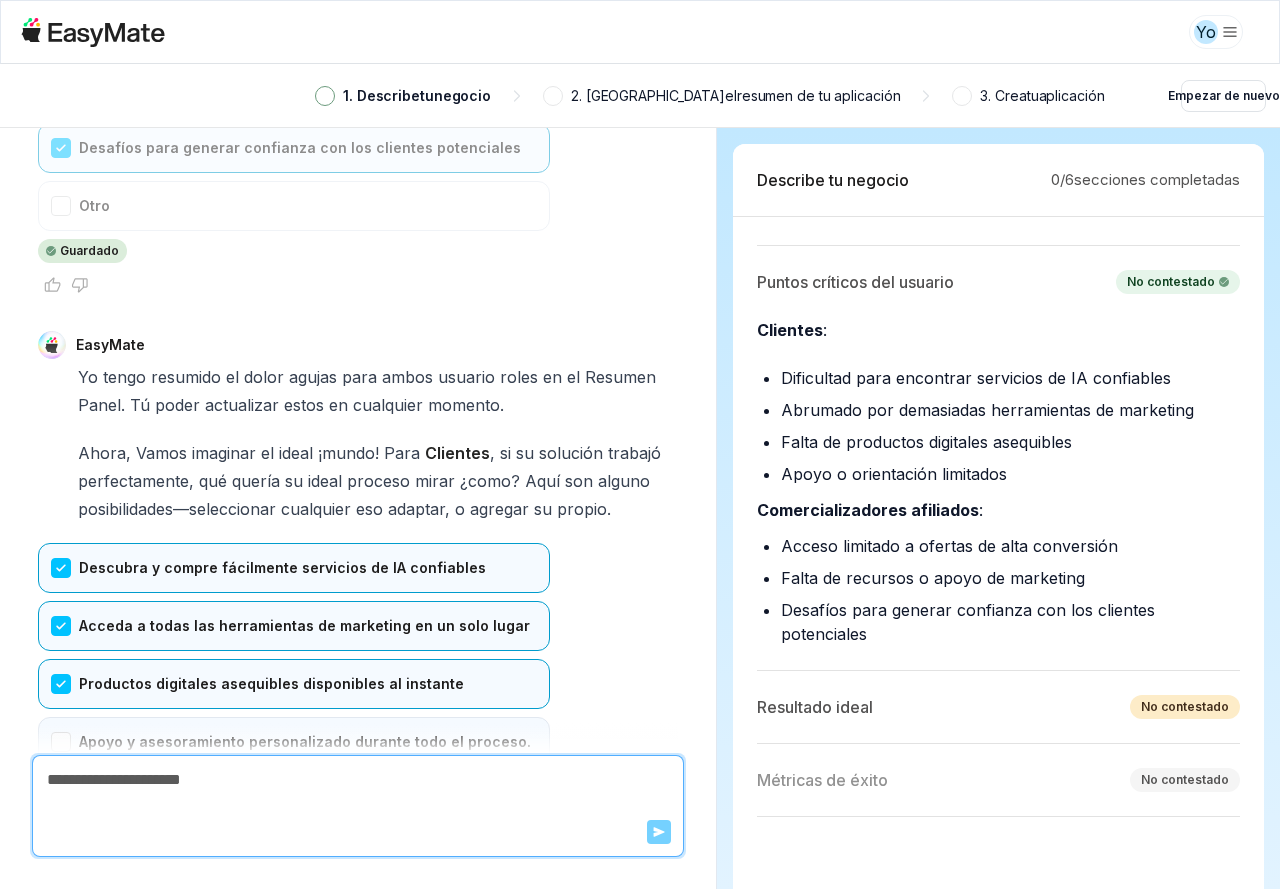 click on "Apoyo y asesoramiento personalizado durante todo el proceso." at bounding box center (294, 742) 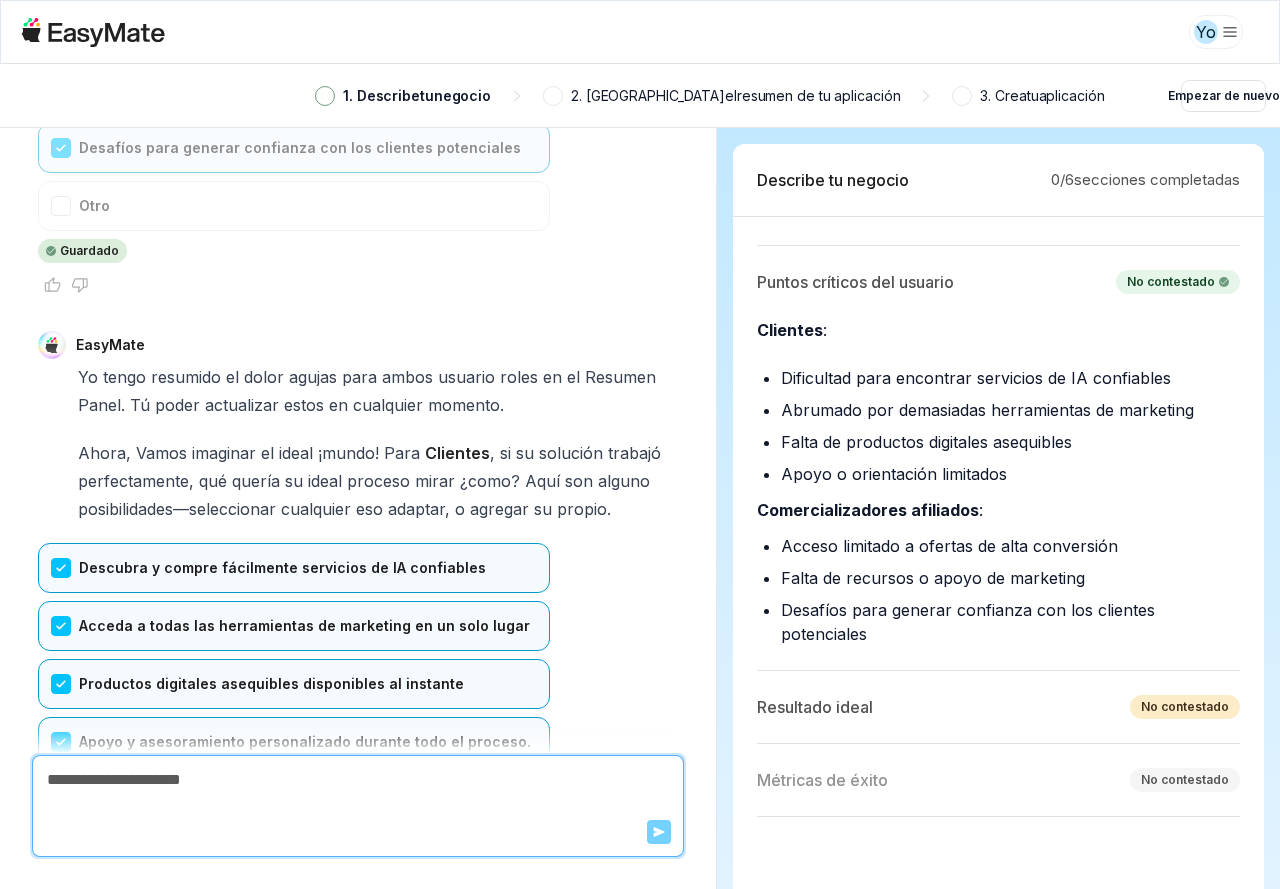 click on "Confirmar" at bounding box center (79, 830) 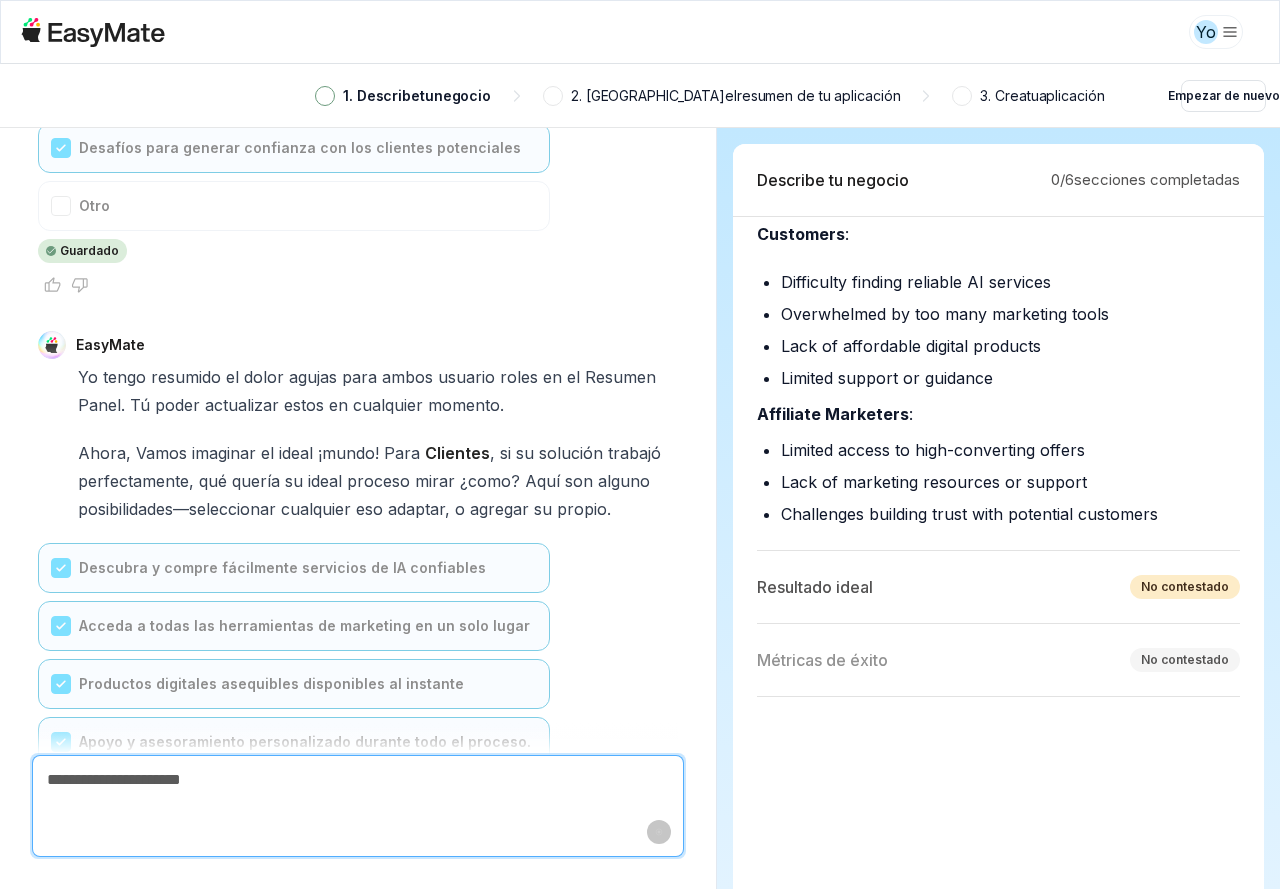 scroll, scrollTop: 6499, scrollLeft: 0, axis: vertical 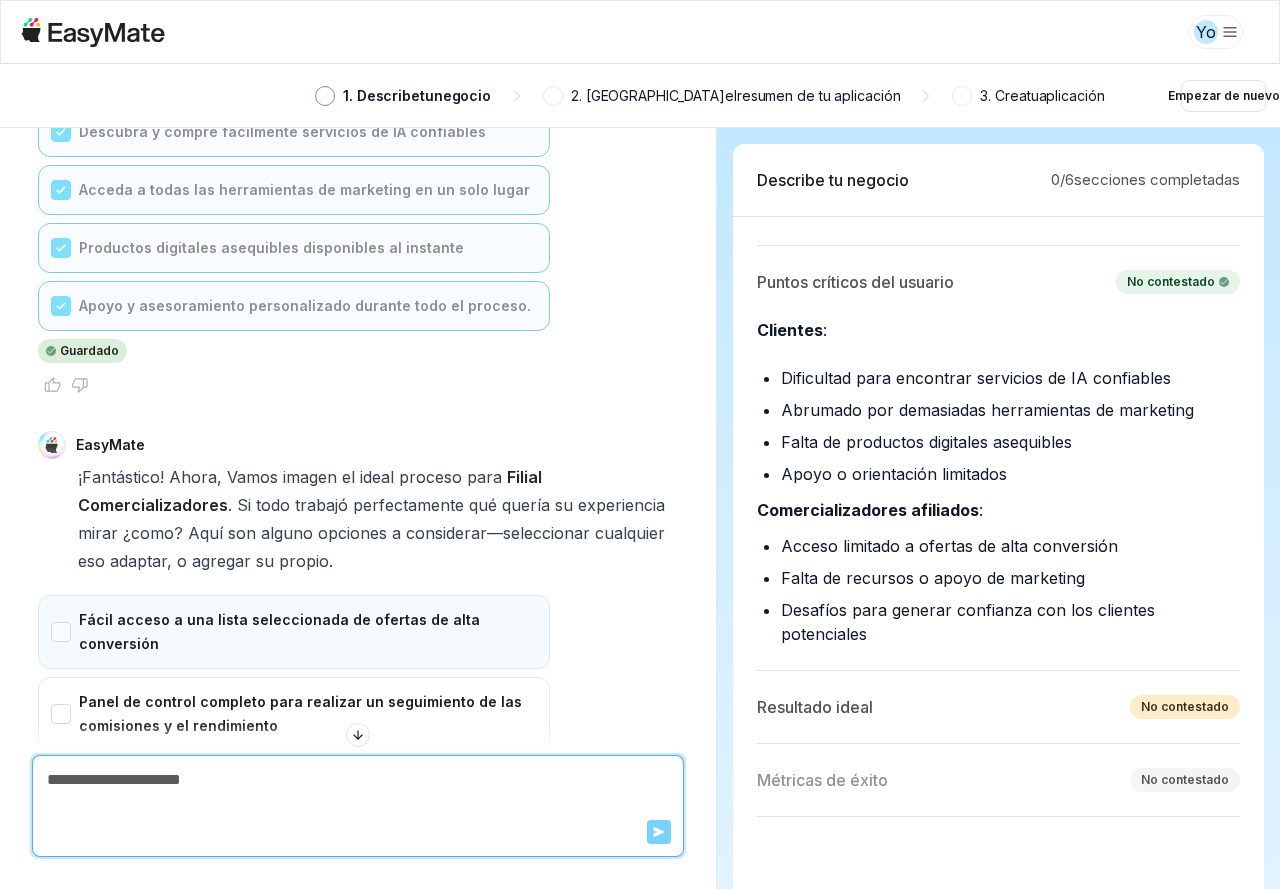 click on "Fácil acceso a una lista seleccionada de ofertas de alta conversión" at bounding box center (294, 632) 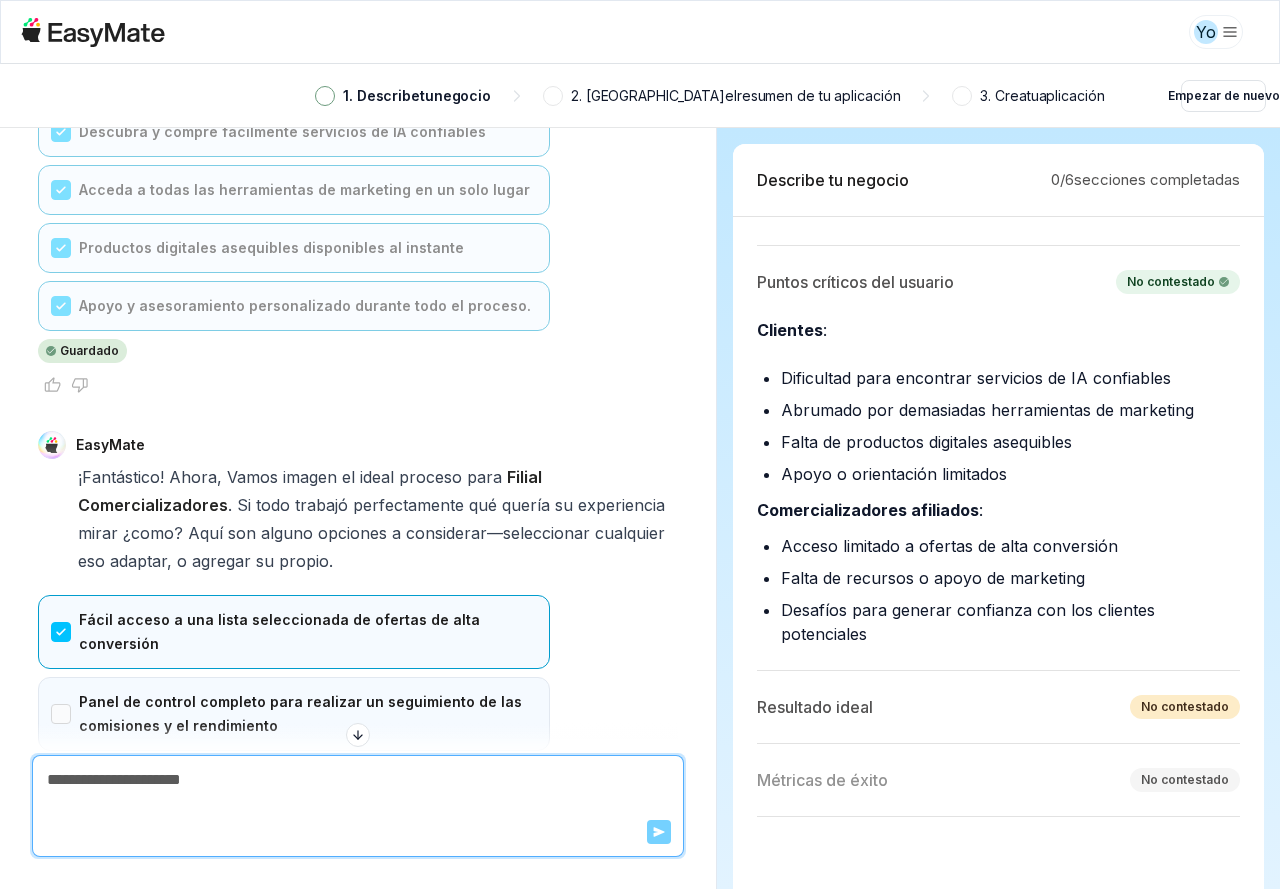 click on "Panel de control completo para realizar un seguimiento de las comisiones y el rendimiento" at bounding box center [294, 714] 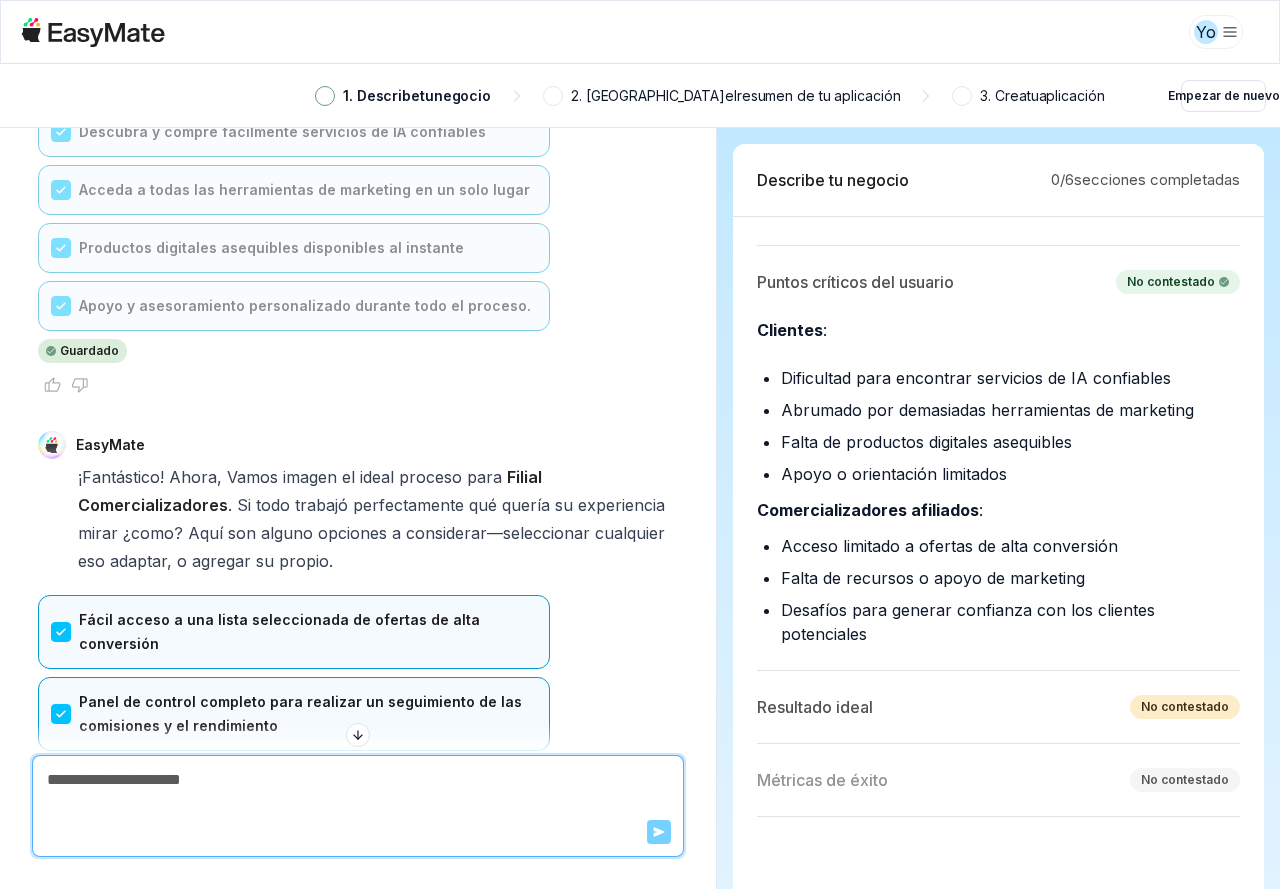 click on "Recursos y plantillas de marketing listos para usar" at bounding box center [294, 784] 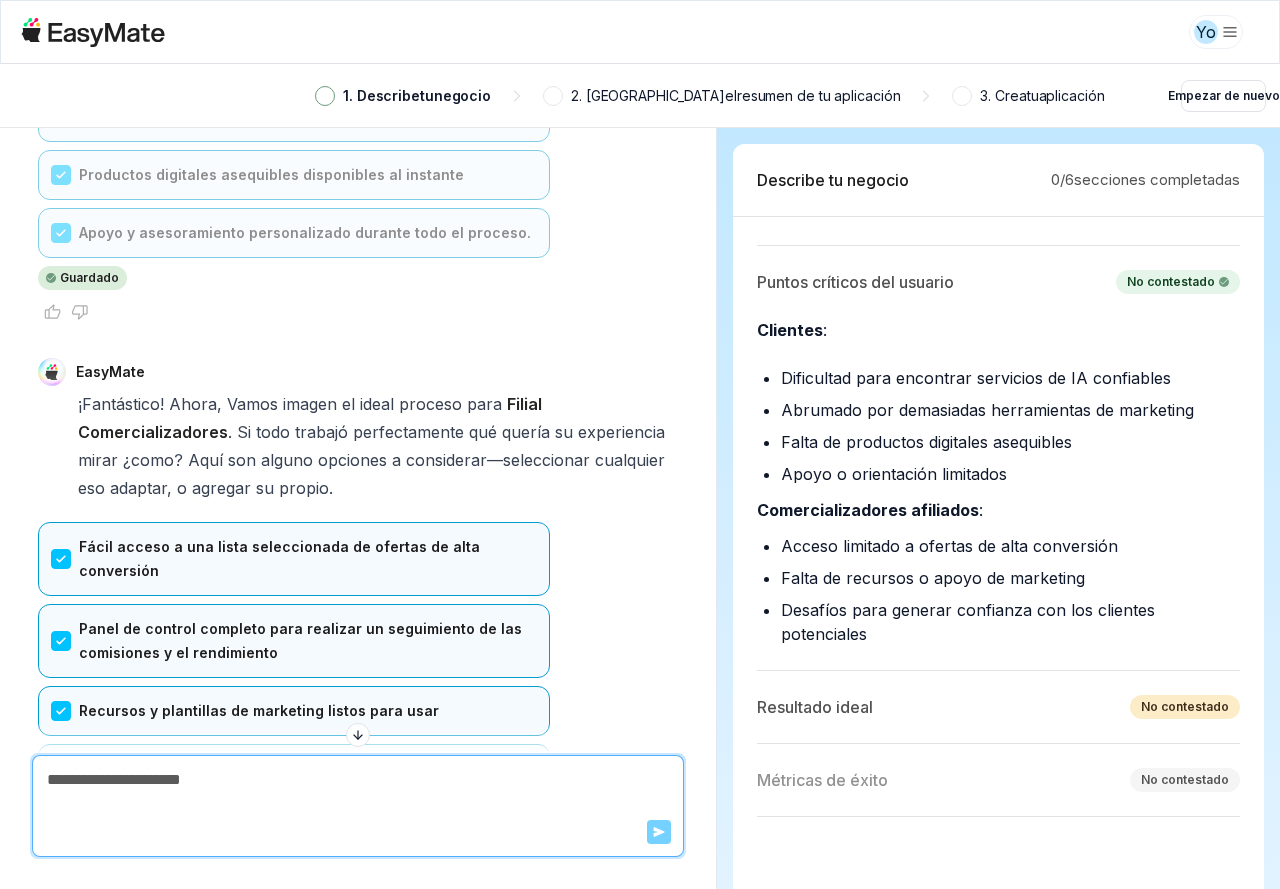 scroll, scrollTop: 7119, scrollLeft: 0, axis: vertical 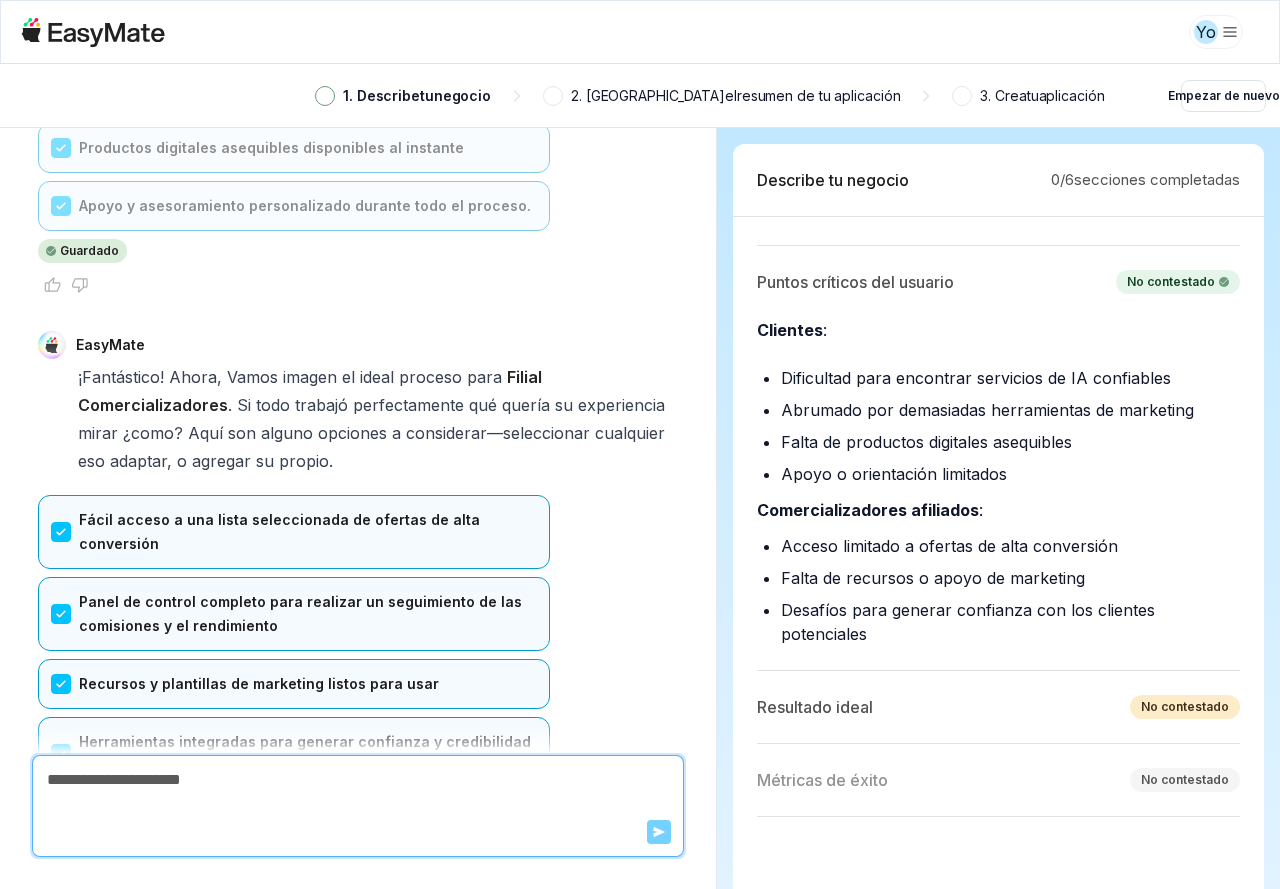 click on "Confirmar" at bounding box center (79, 854) 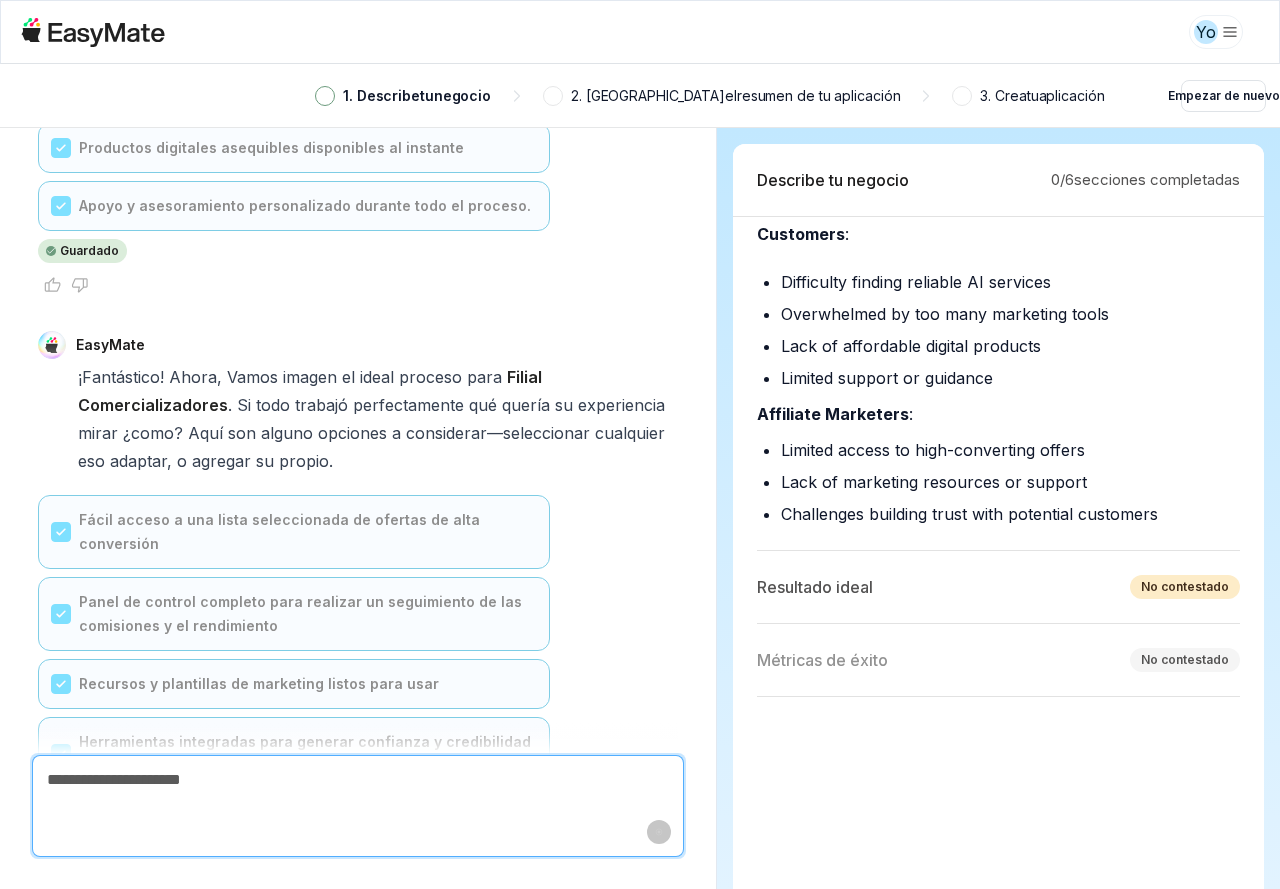 scroll, scrollTop: 7035, scrollLeft: 0, axis: vertical 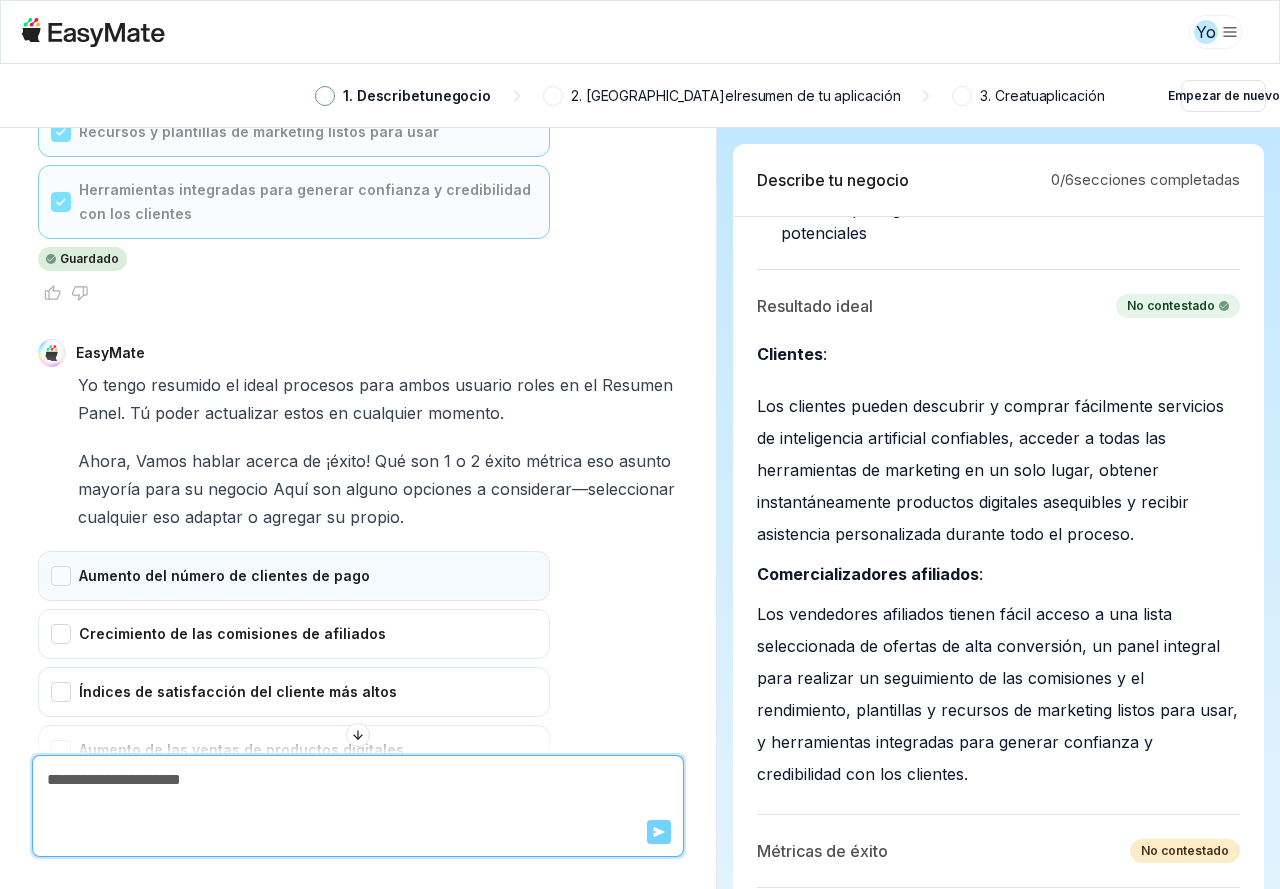 click on "Aumento del número de clientes de pago" at bounding box center (294, 576) 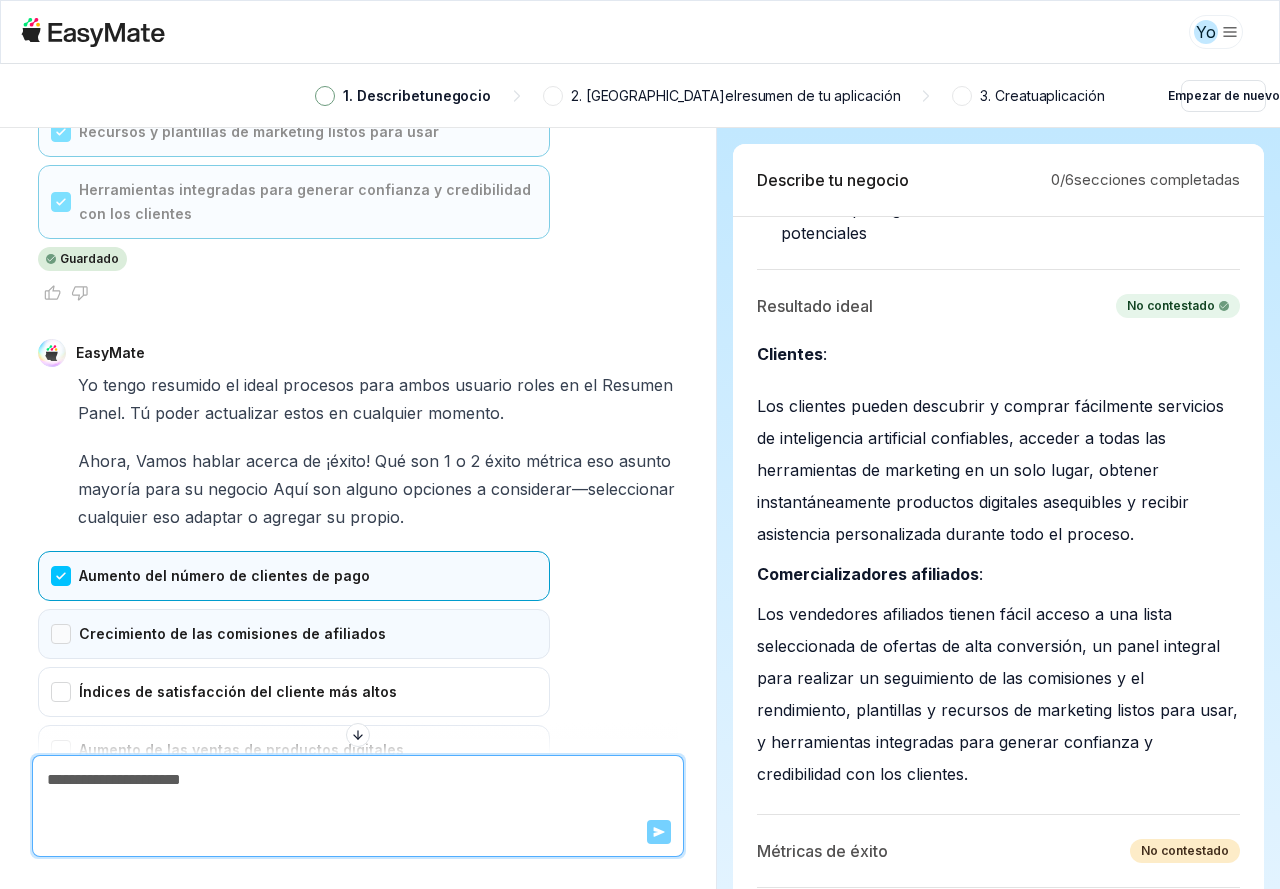 click on "Crecimiento de las comisiones de afiliados" at bounding box center [294, 634] 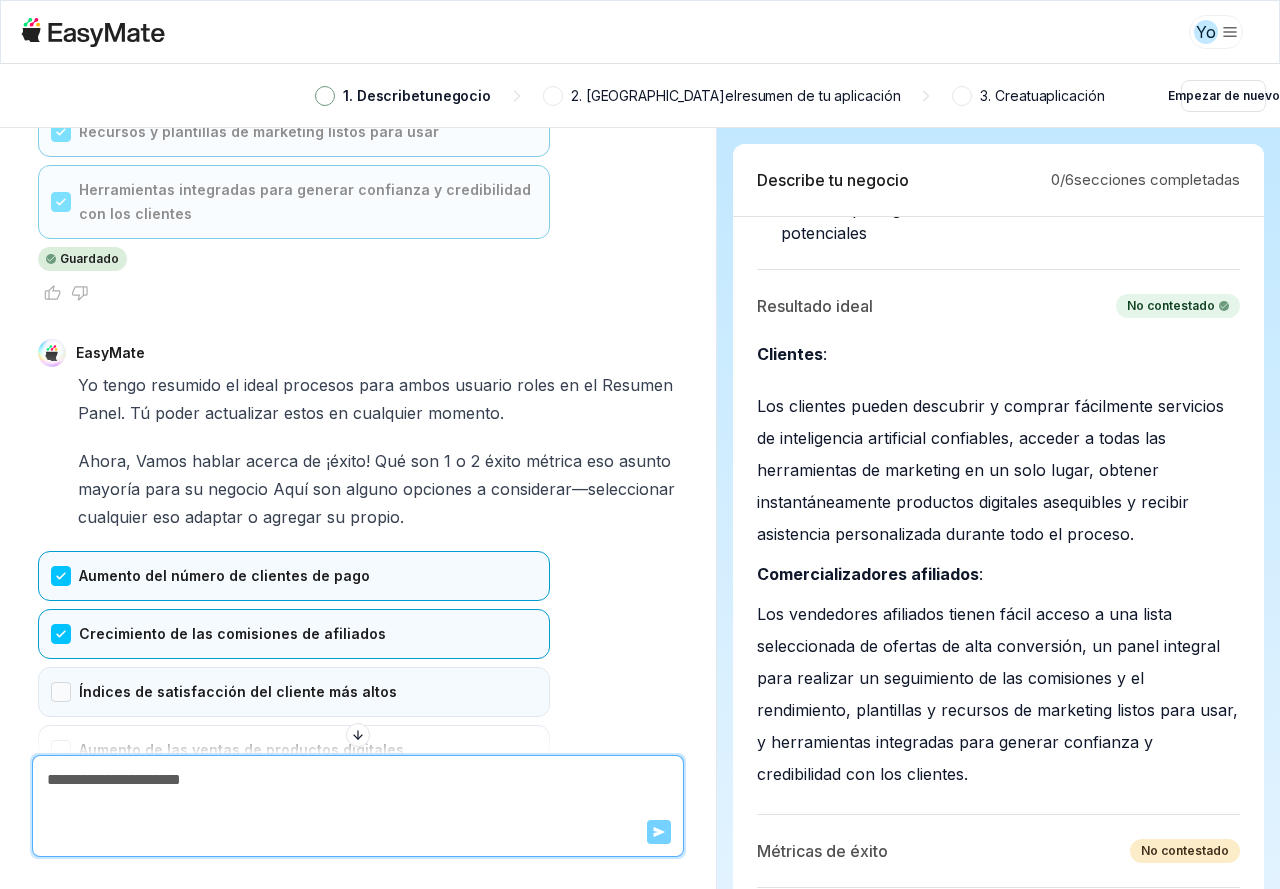 click on "Índices de satisfacción del cliente más altos" at bounding box center [294, 692] 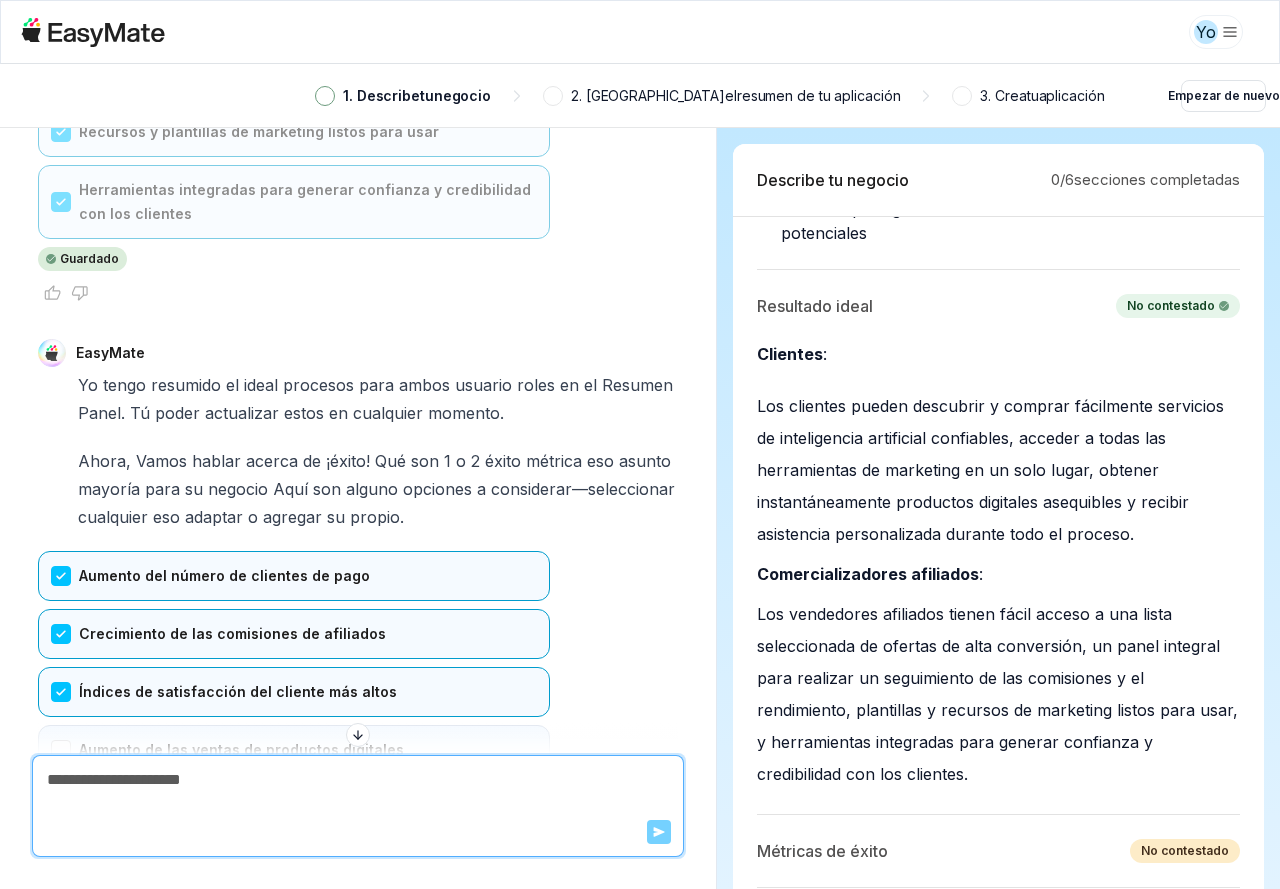 click on "Aumento de las ventas de productos digitales" at bounding box center (294, 750) 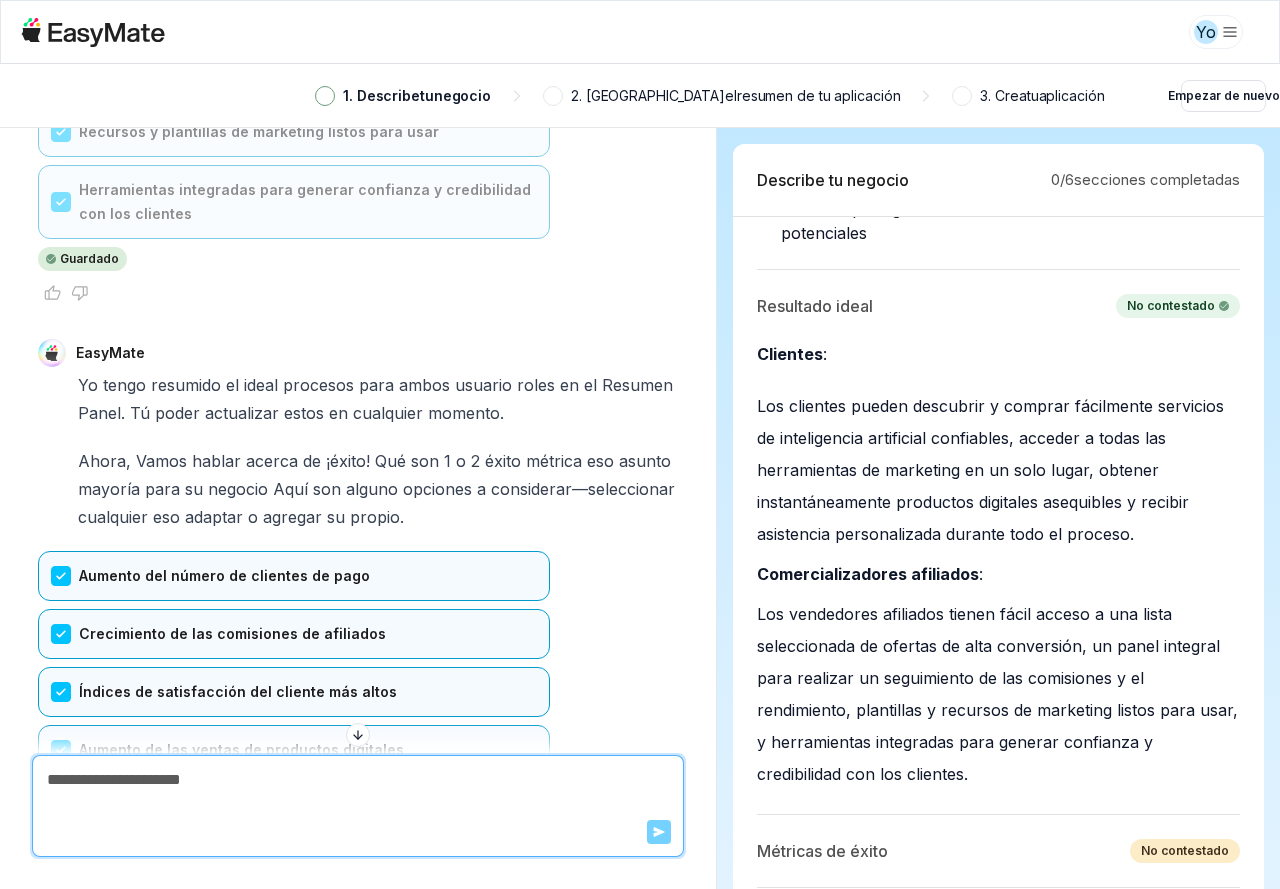 scroll, scrollTop: 7771, scrollLeft: 0, axis: vertical 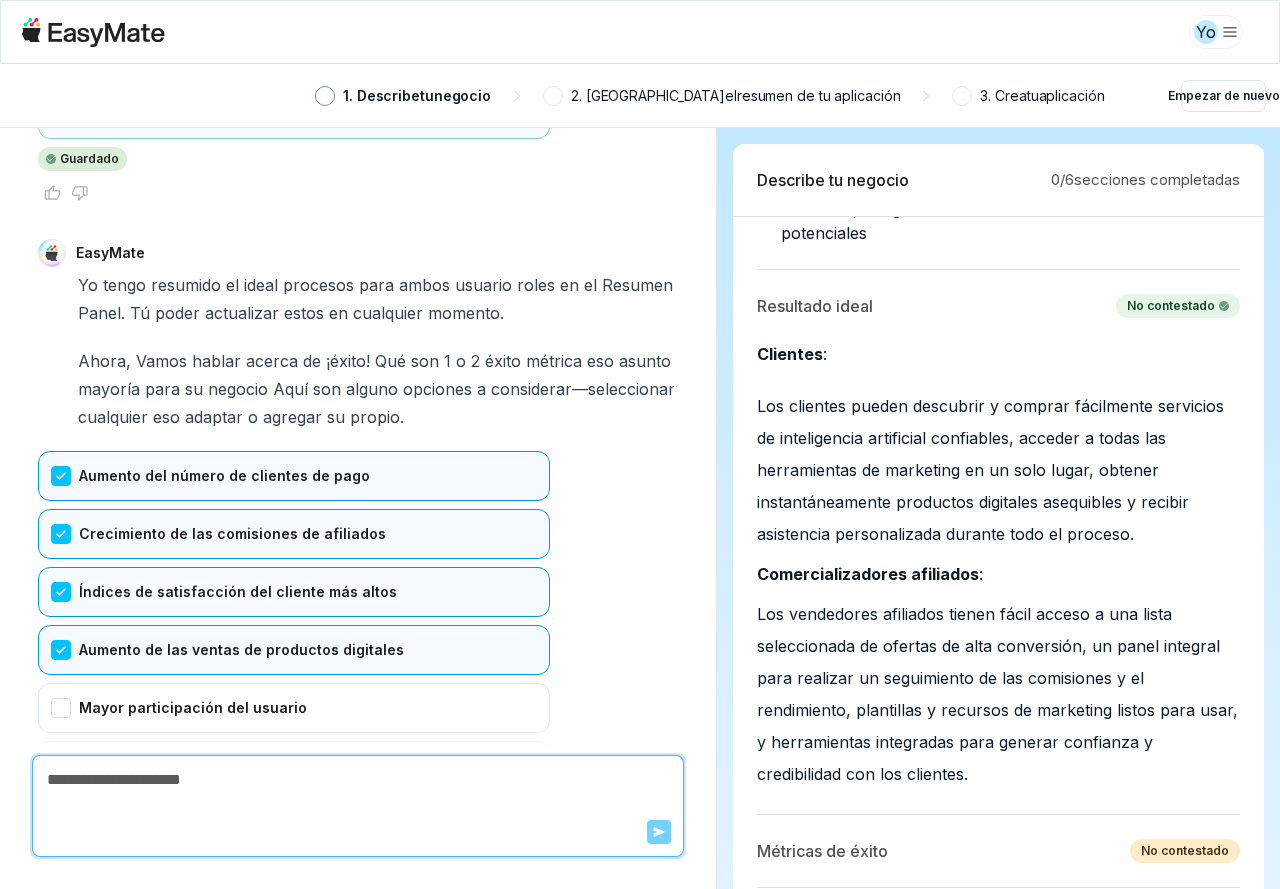 click on "Confirmar" at bounding box center (79, 854) 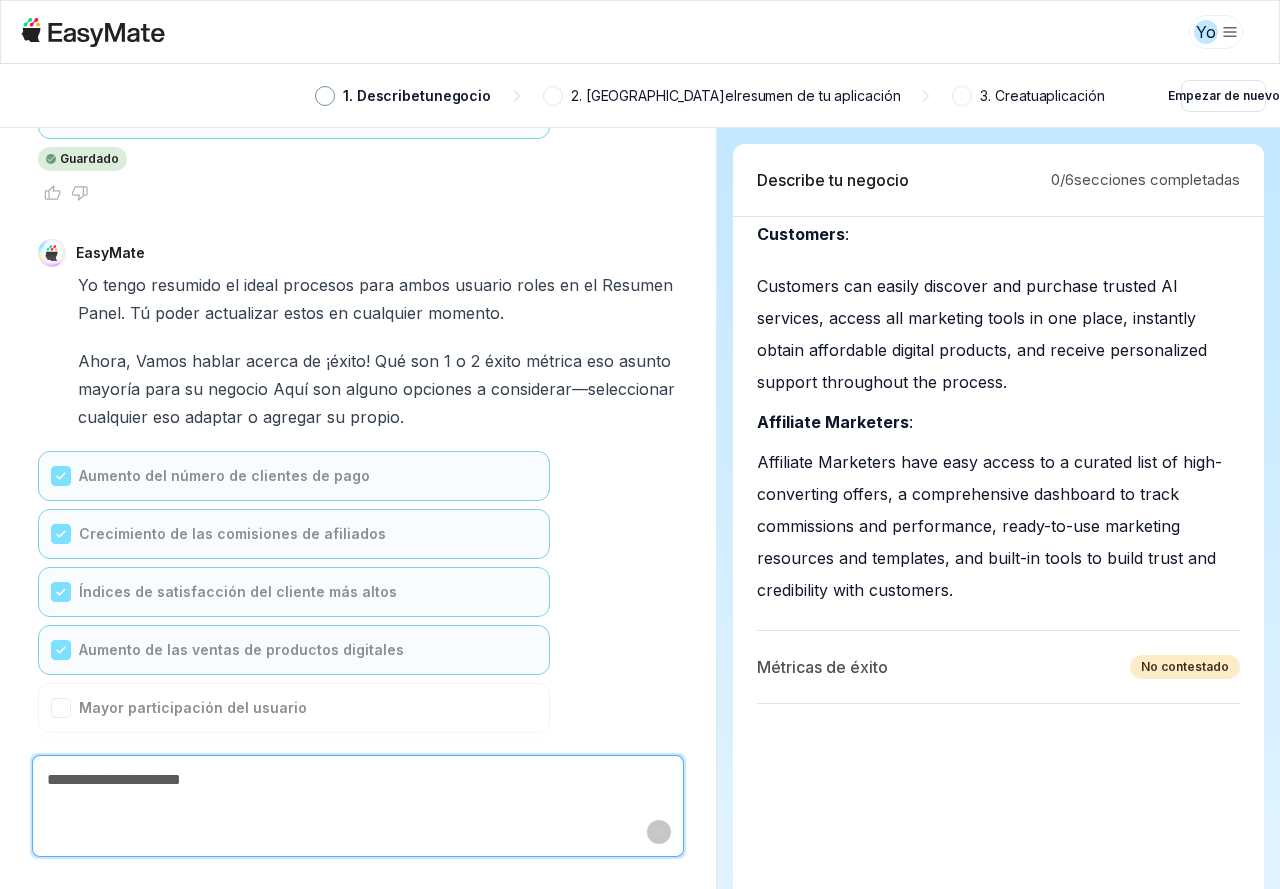 scroll, scrollTop: 7687, scrollLeft: 0, axis: vertical 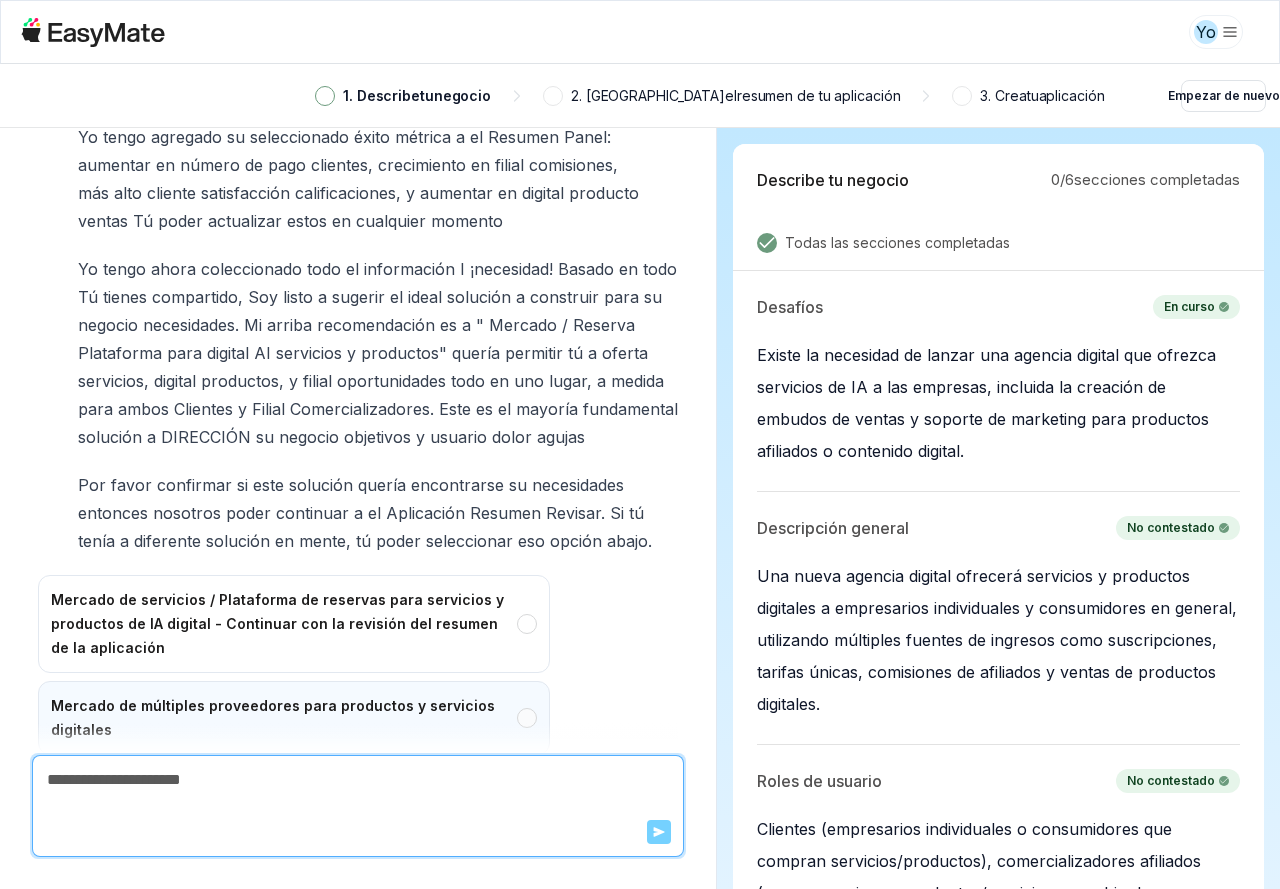 click on "Mercado de múltiples proveedores para productos y servicios digitales" at bounding box center (294, 718) 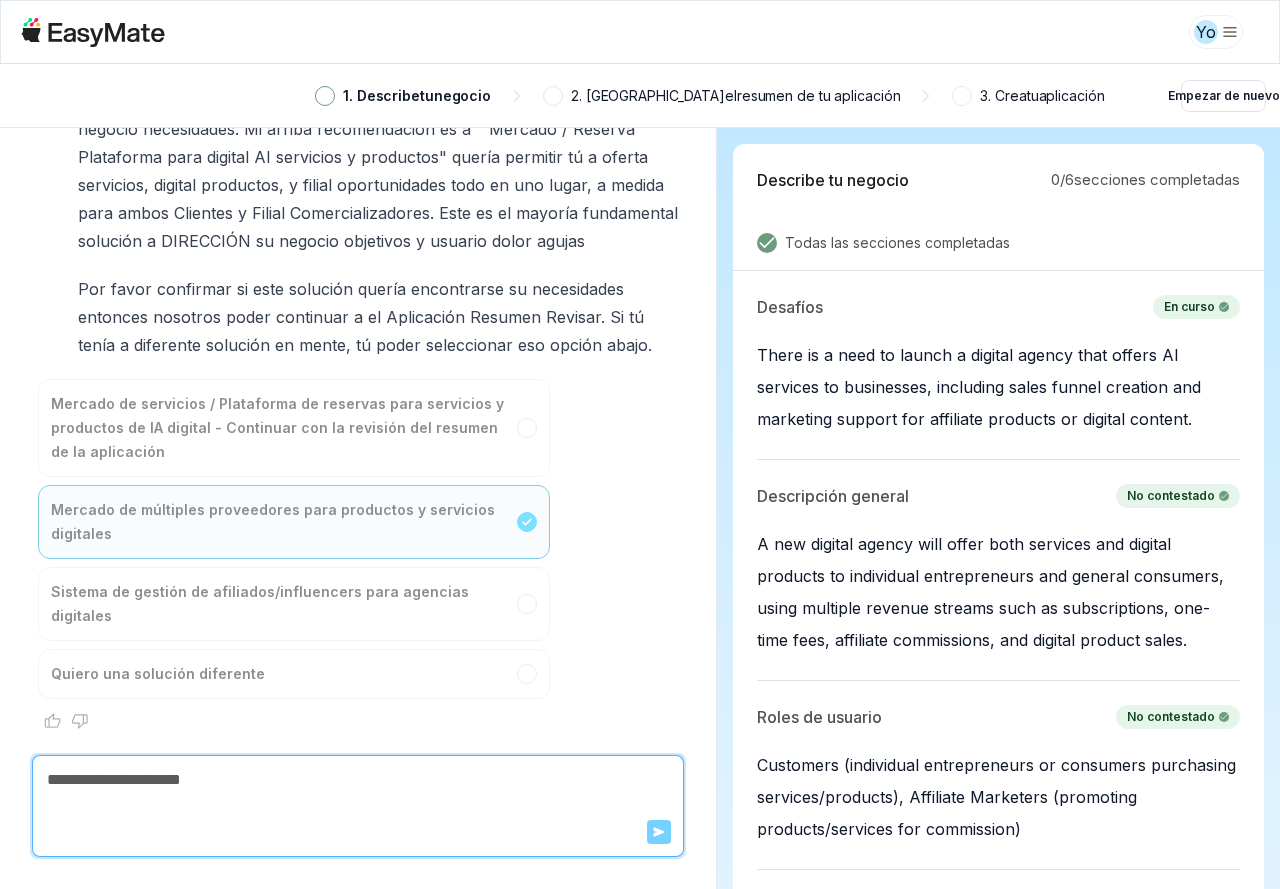 scroll, scrollTop: 8877, scrollLeft: 0, axis: vertical 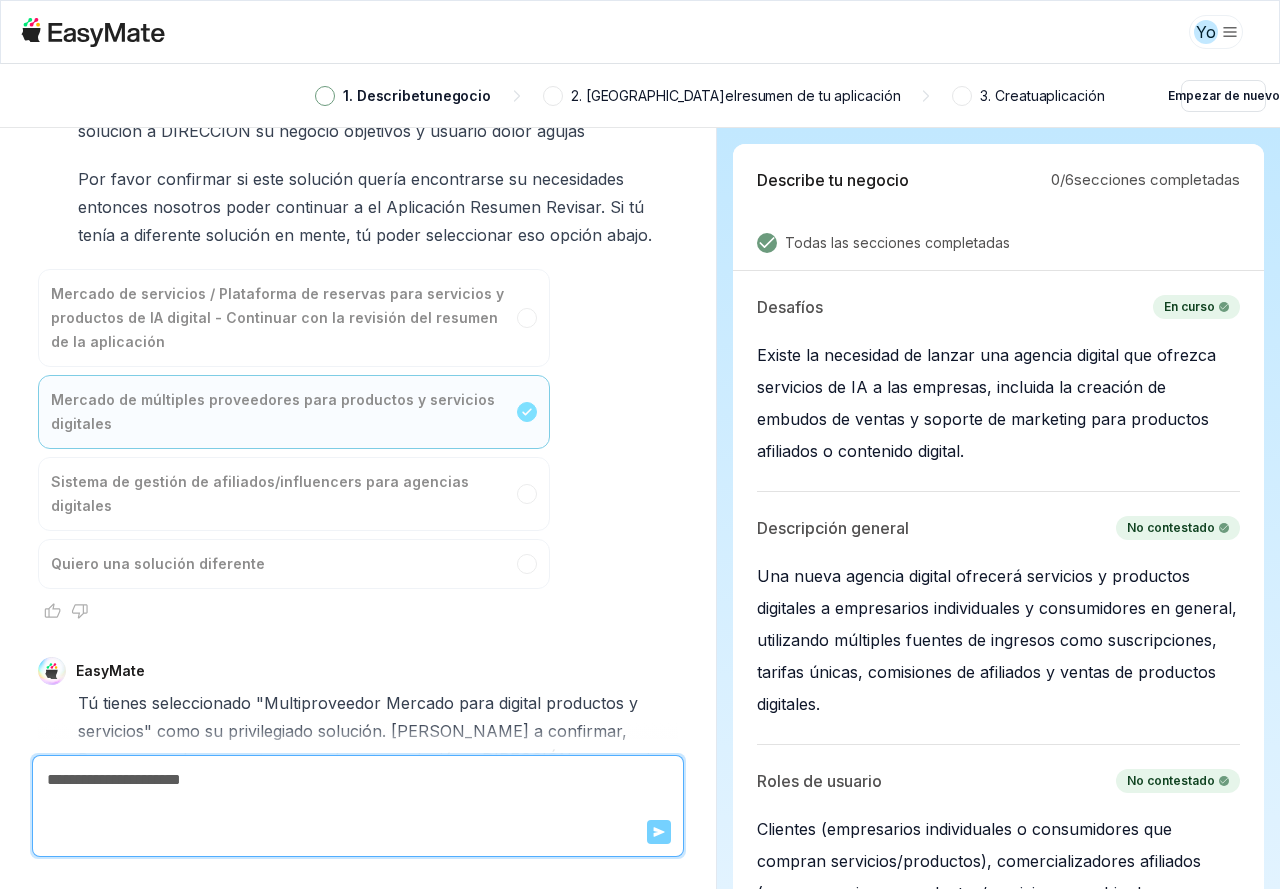 click on "Mercado de múltiples proveedores para productos y servicios digitales - Continuar con la revisión del resumen de la aplicación" at bounding box center [294, 898] 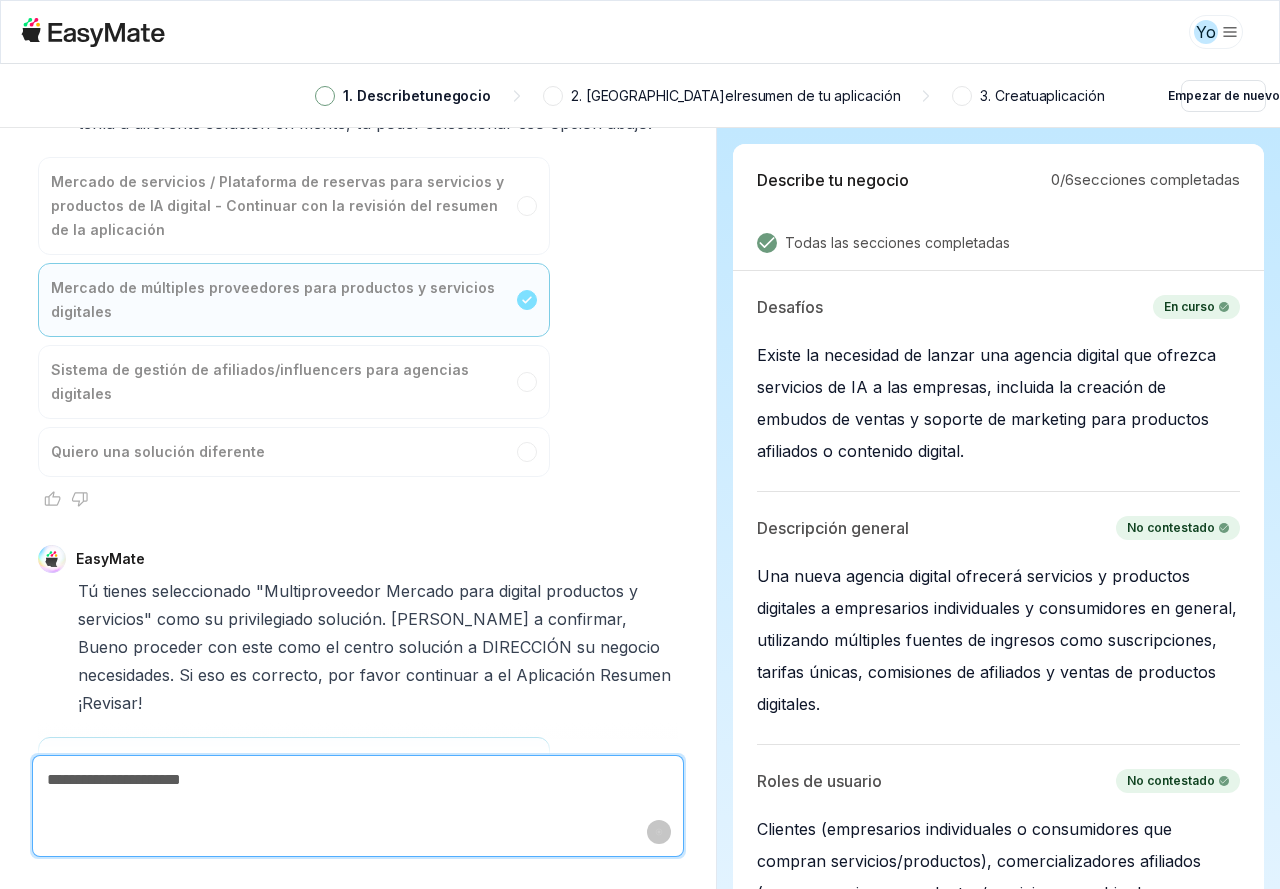 scroll, scrollTop: 9017, scrollLeft: 0, axis: vertical 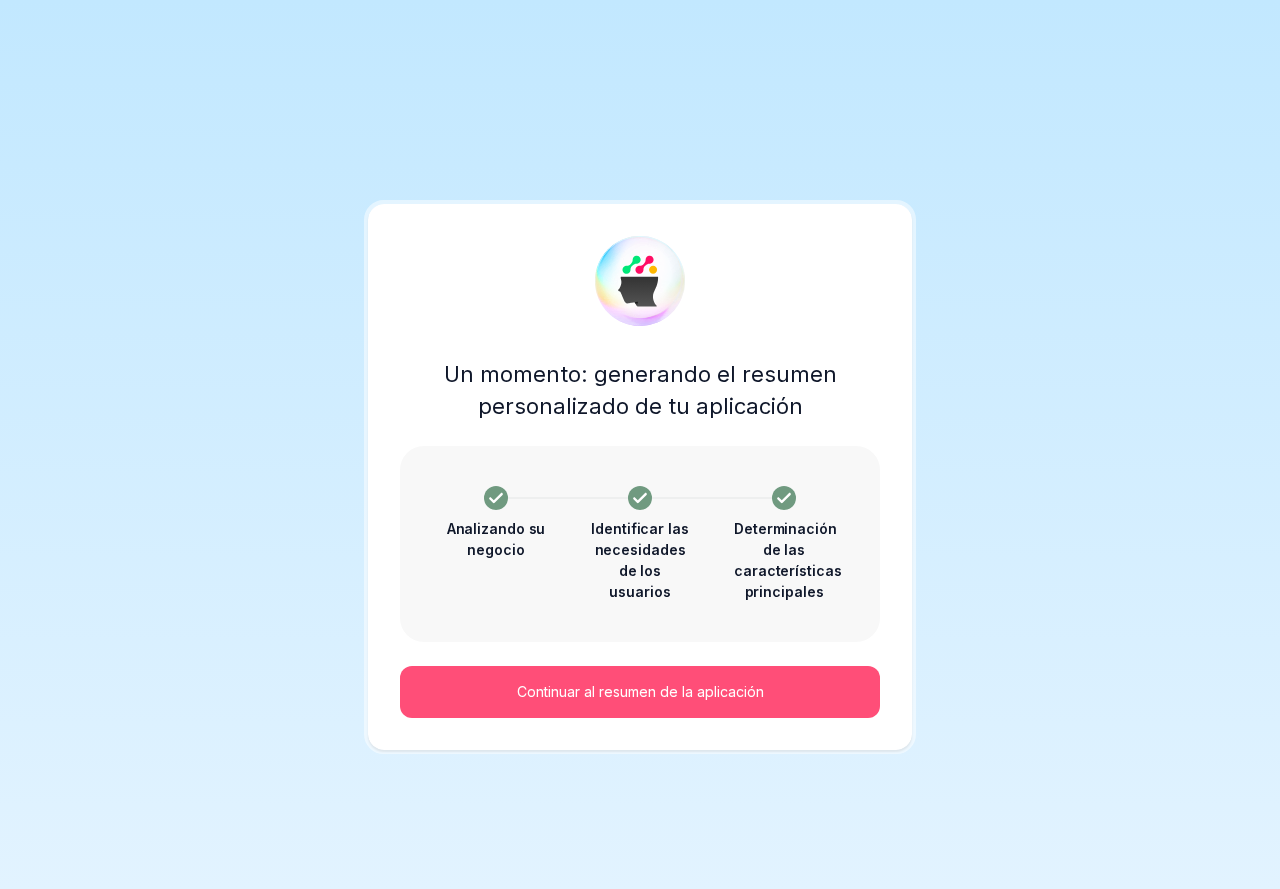 click on "Continuar al resumen de la aplicación" at bounding box center (640, 691) 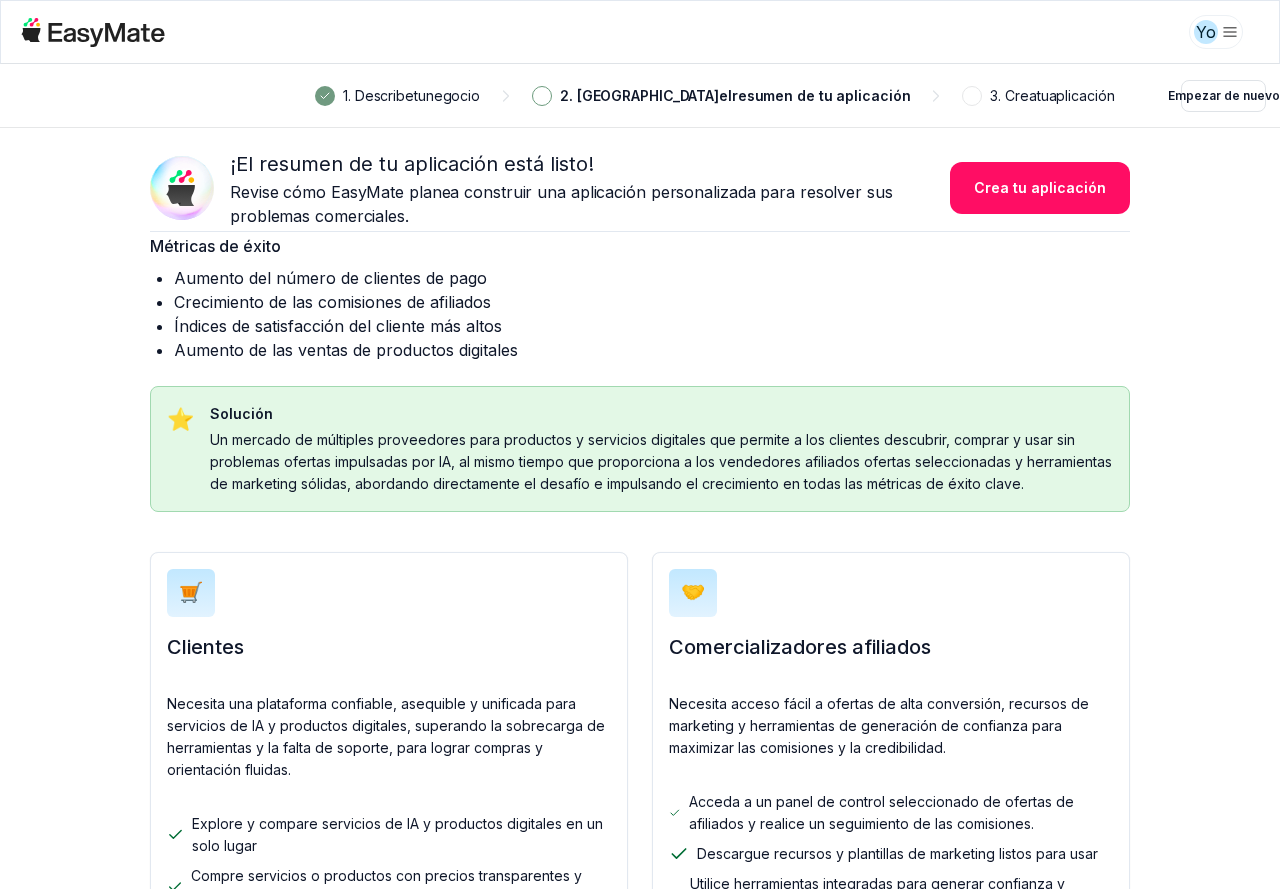 scroll, scrollTop: 0, scrollLeft: 0, axis: both 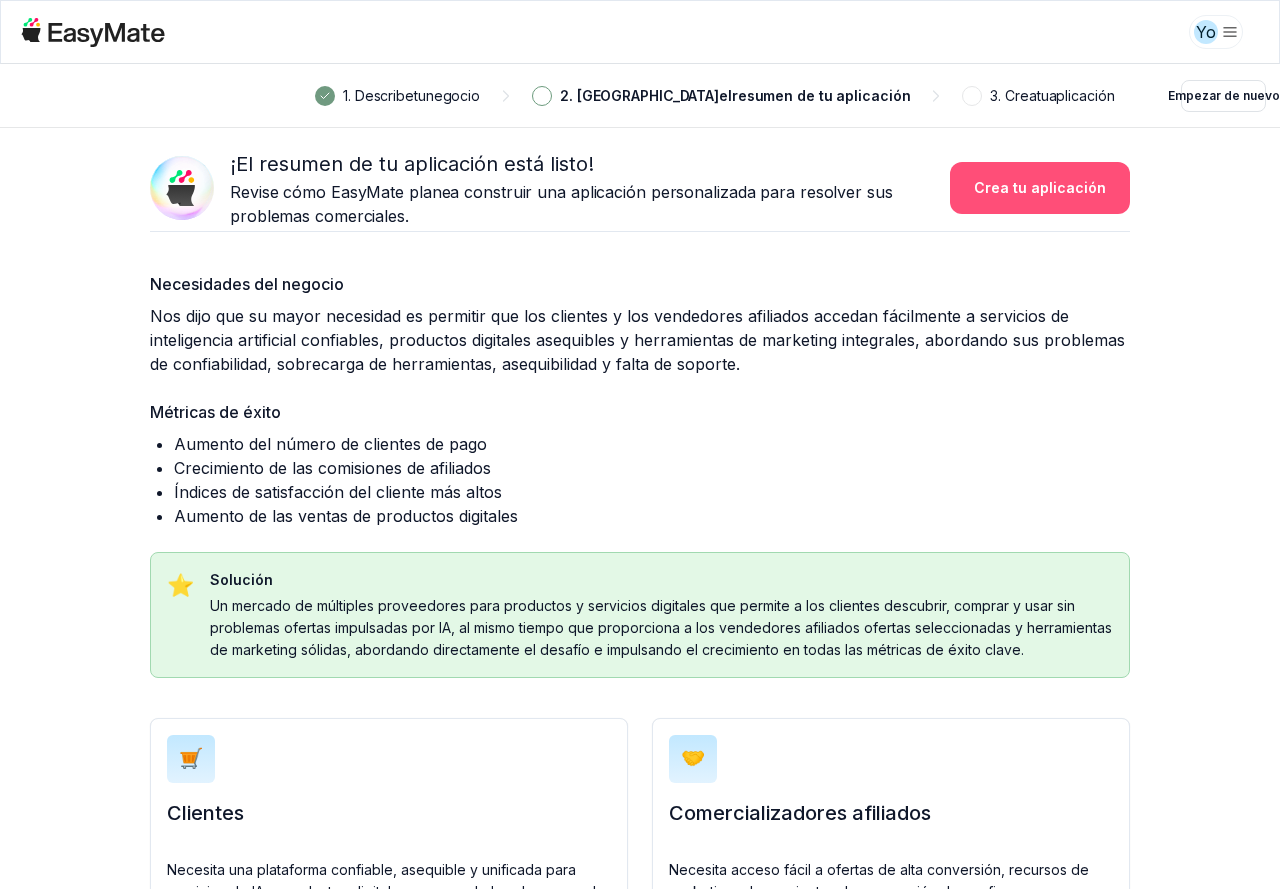 click on "Crea tu aplicación" at bounding box center (1040, 187) 